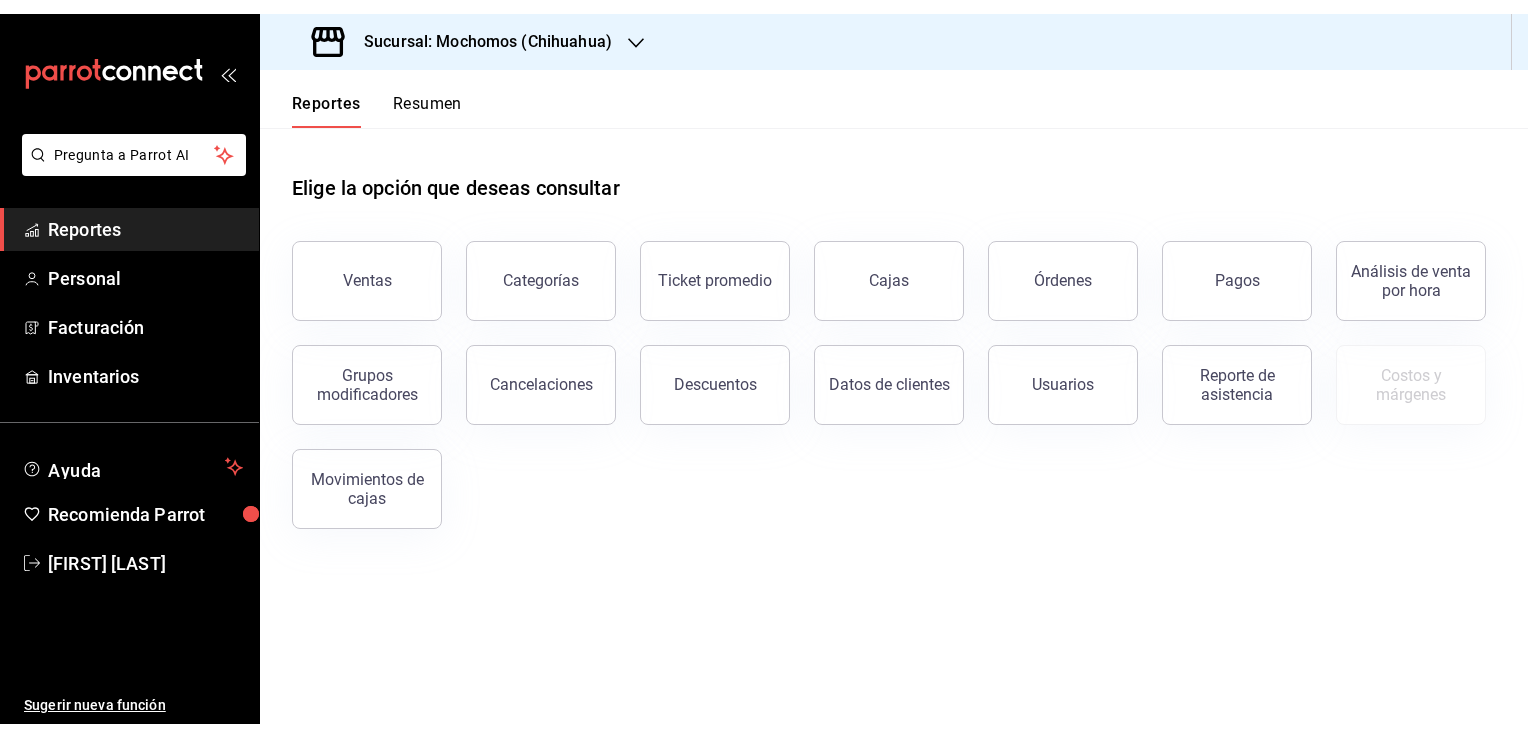 scroll, scrollTop: 0, scrollLeft: 0, axis: both 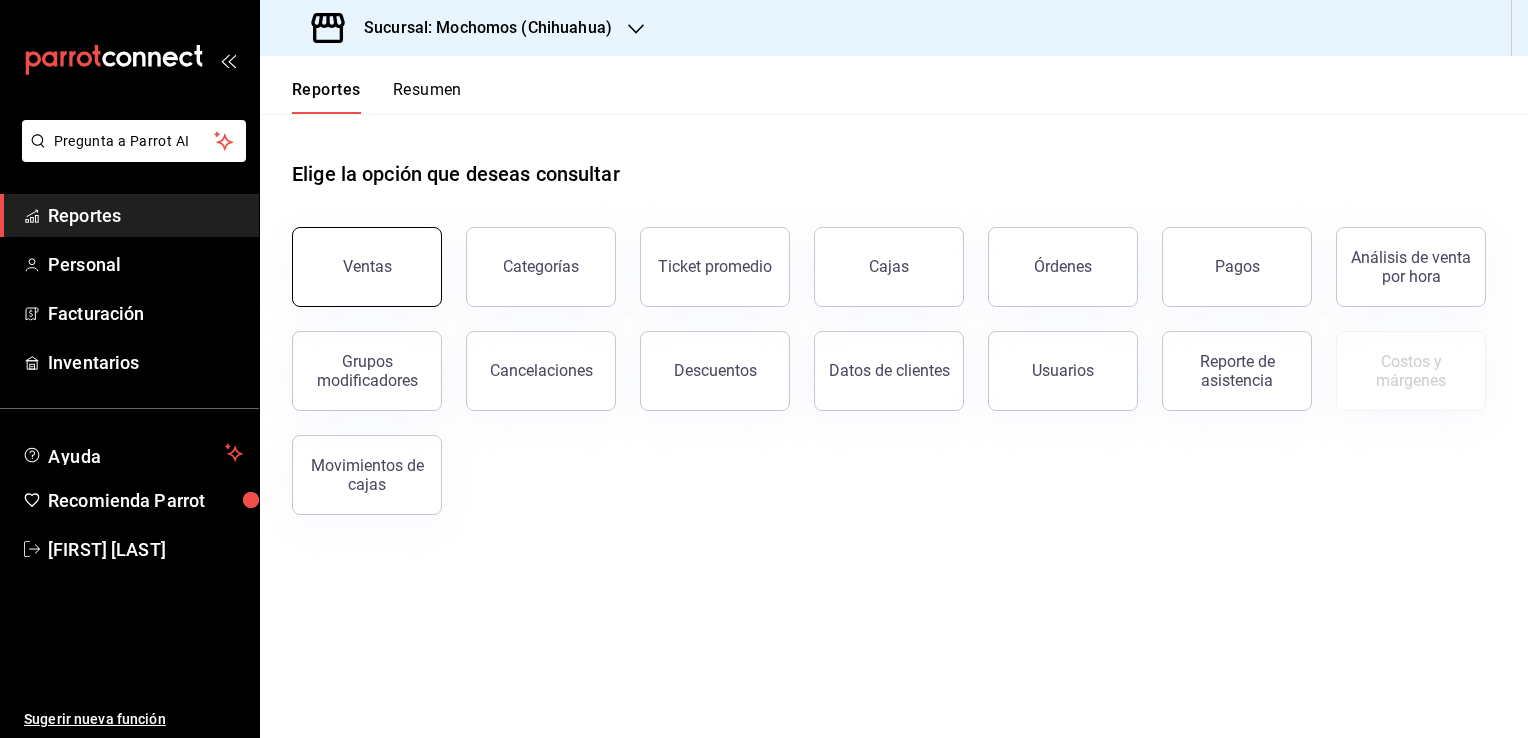 click on "Ventas" at bounding box center [367, 267] 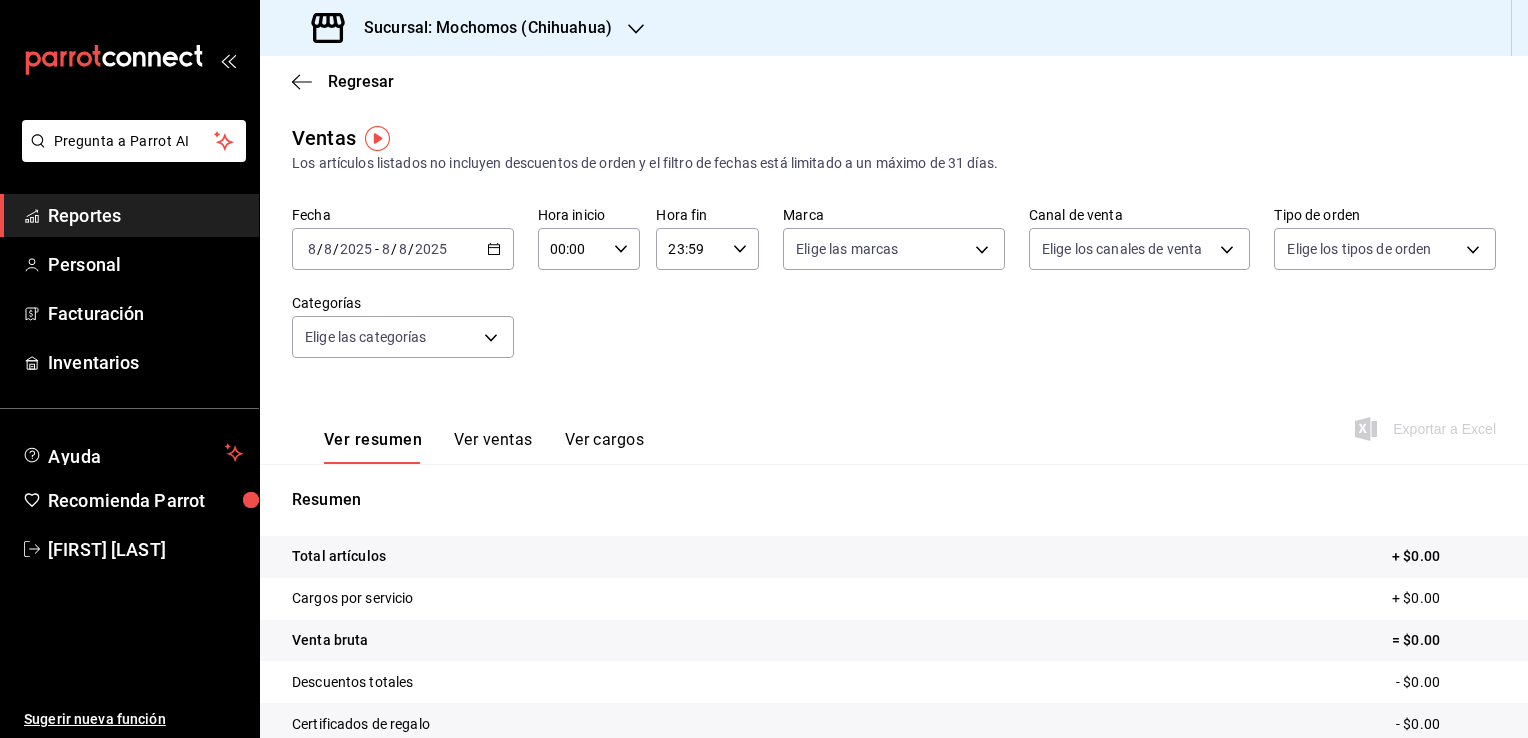 click 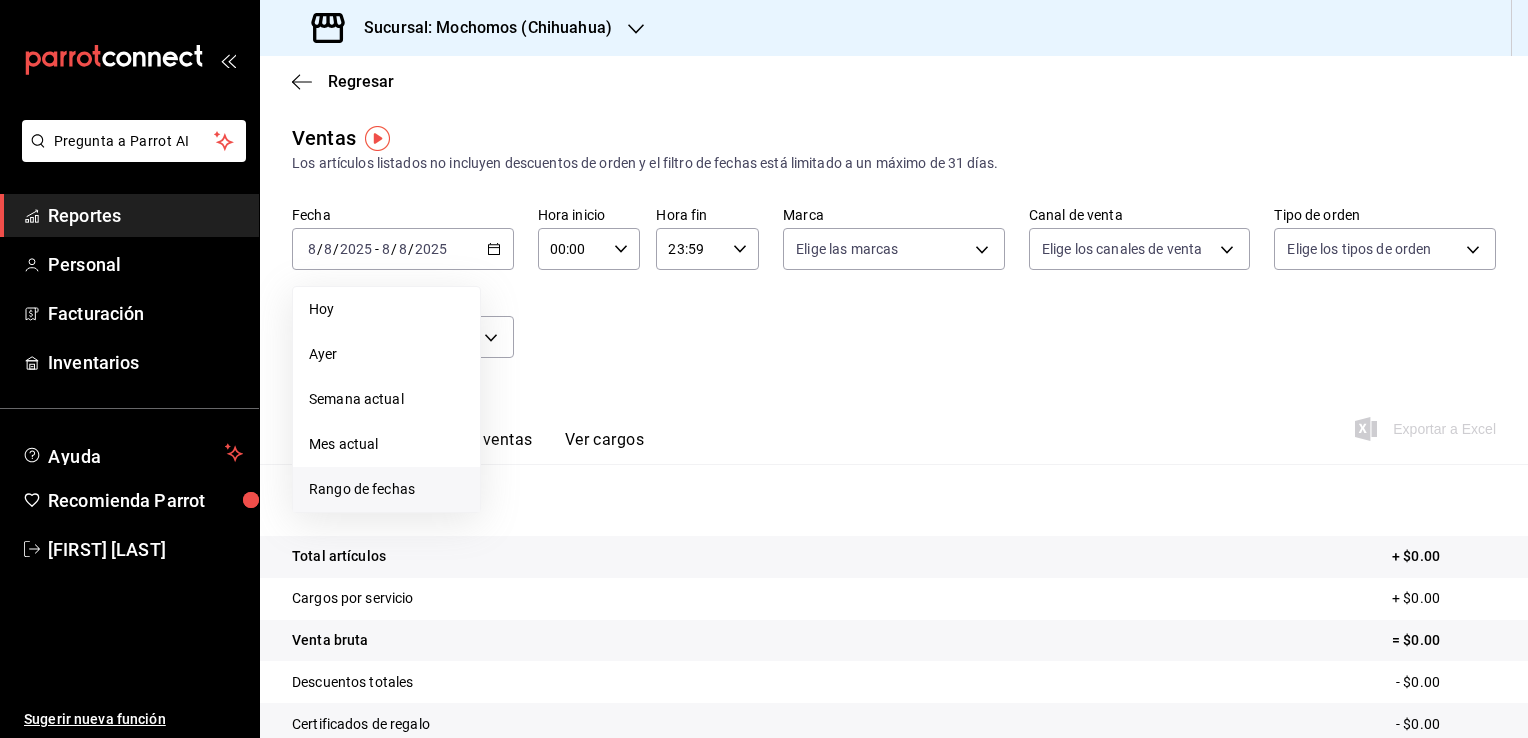 click on "Rango de fechas" at bounding box center (386, 489) 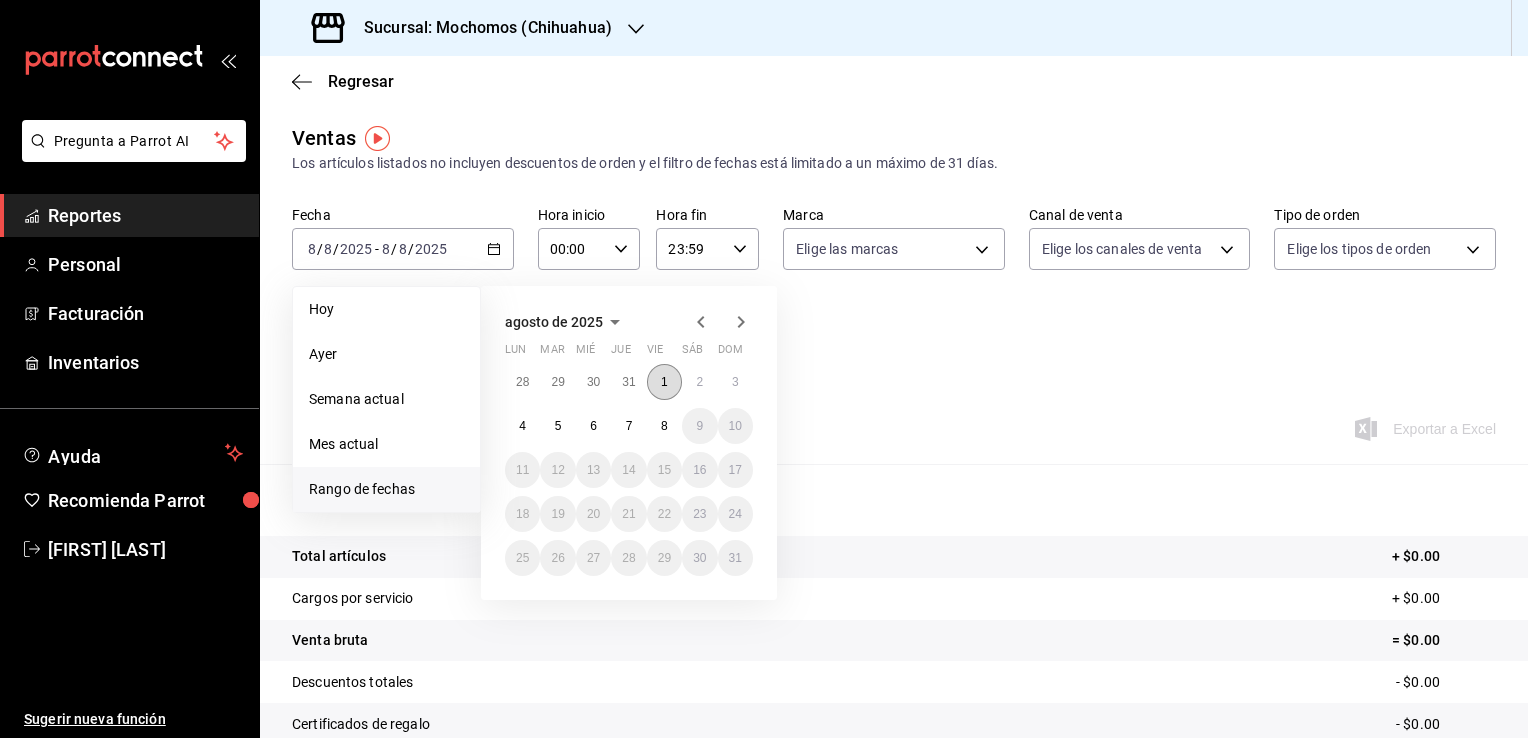 click on "1" at bounding box center (664, 382) 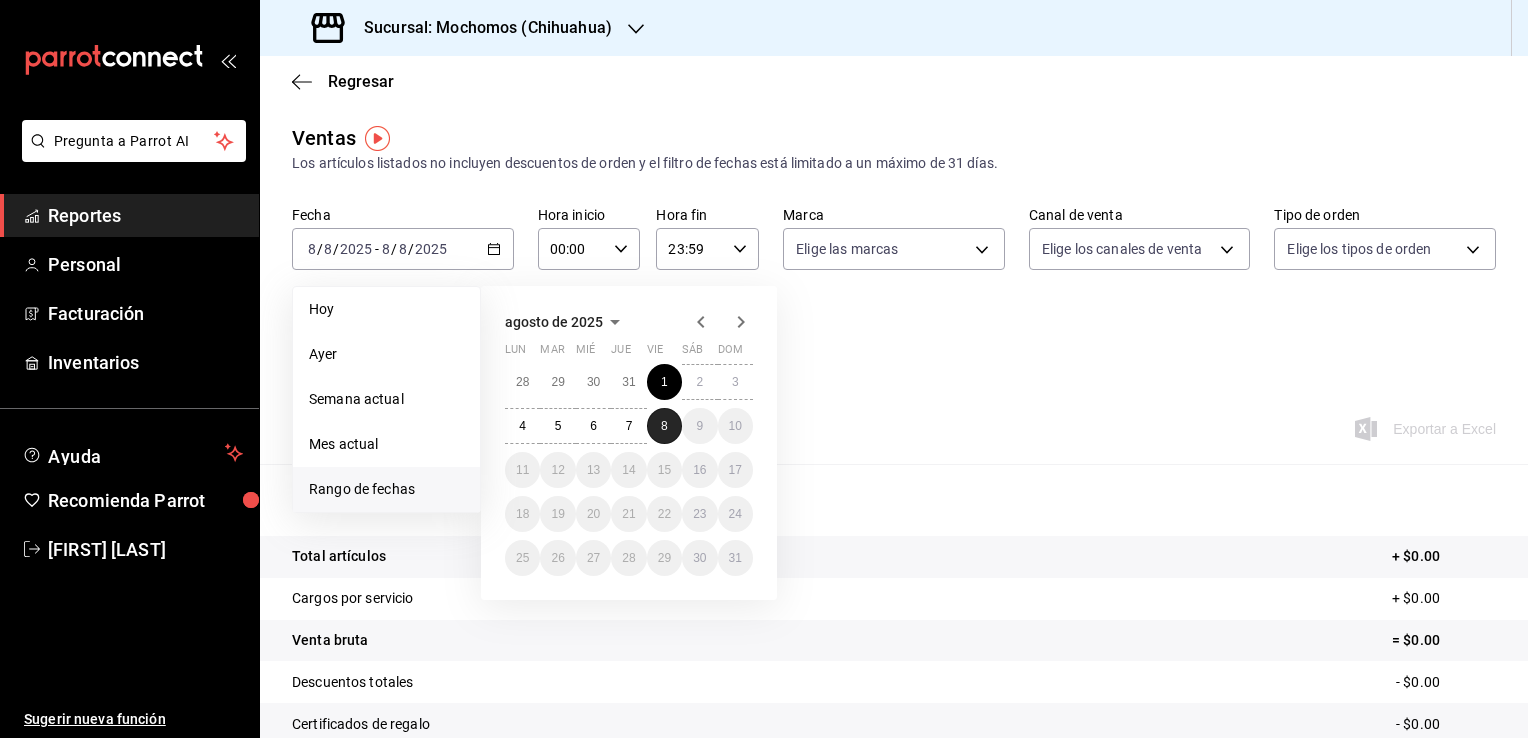 click on "8" at bounding box center [664, 426] 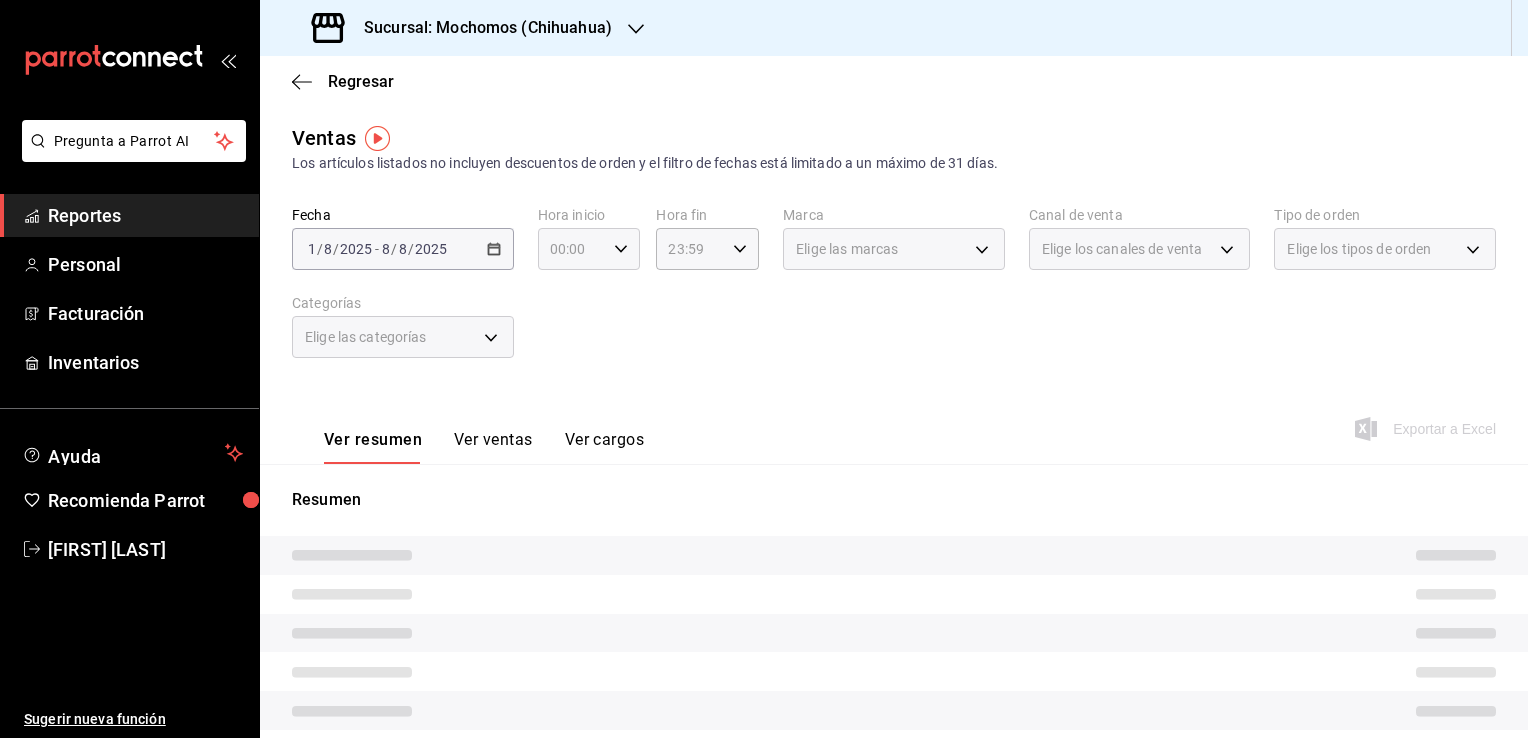 click 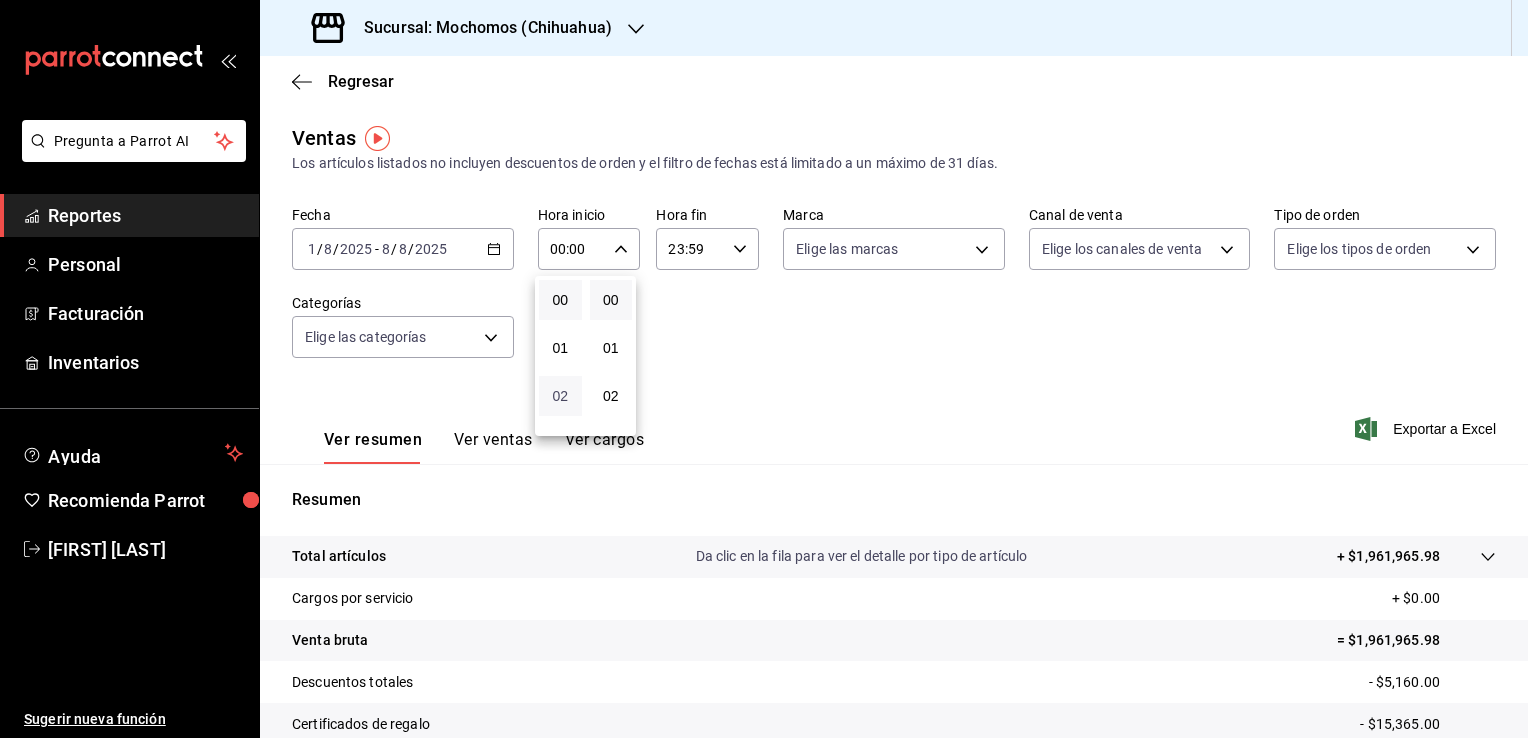 click on "02" at bounding box center (560, 396) 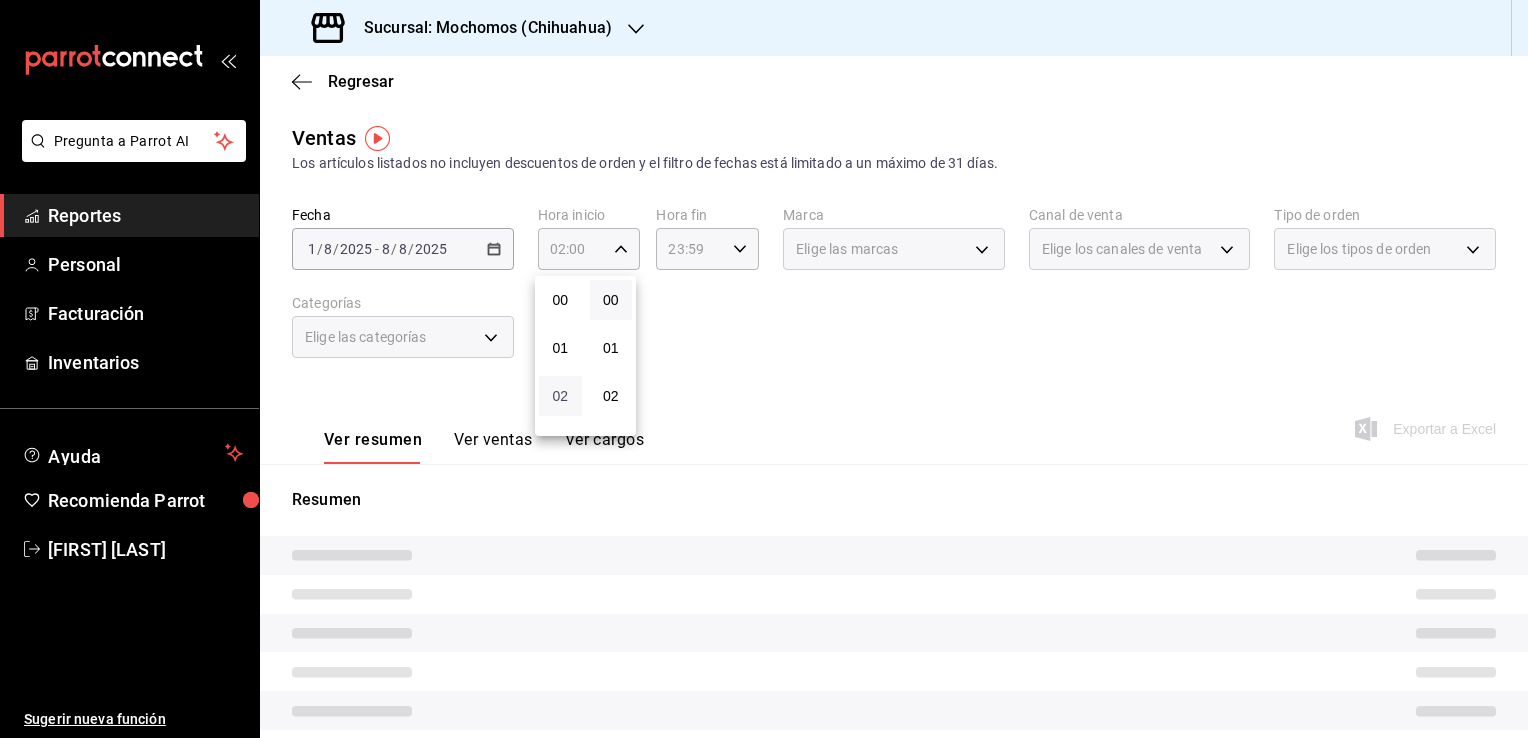 type 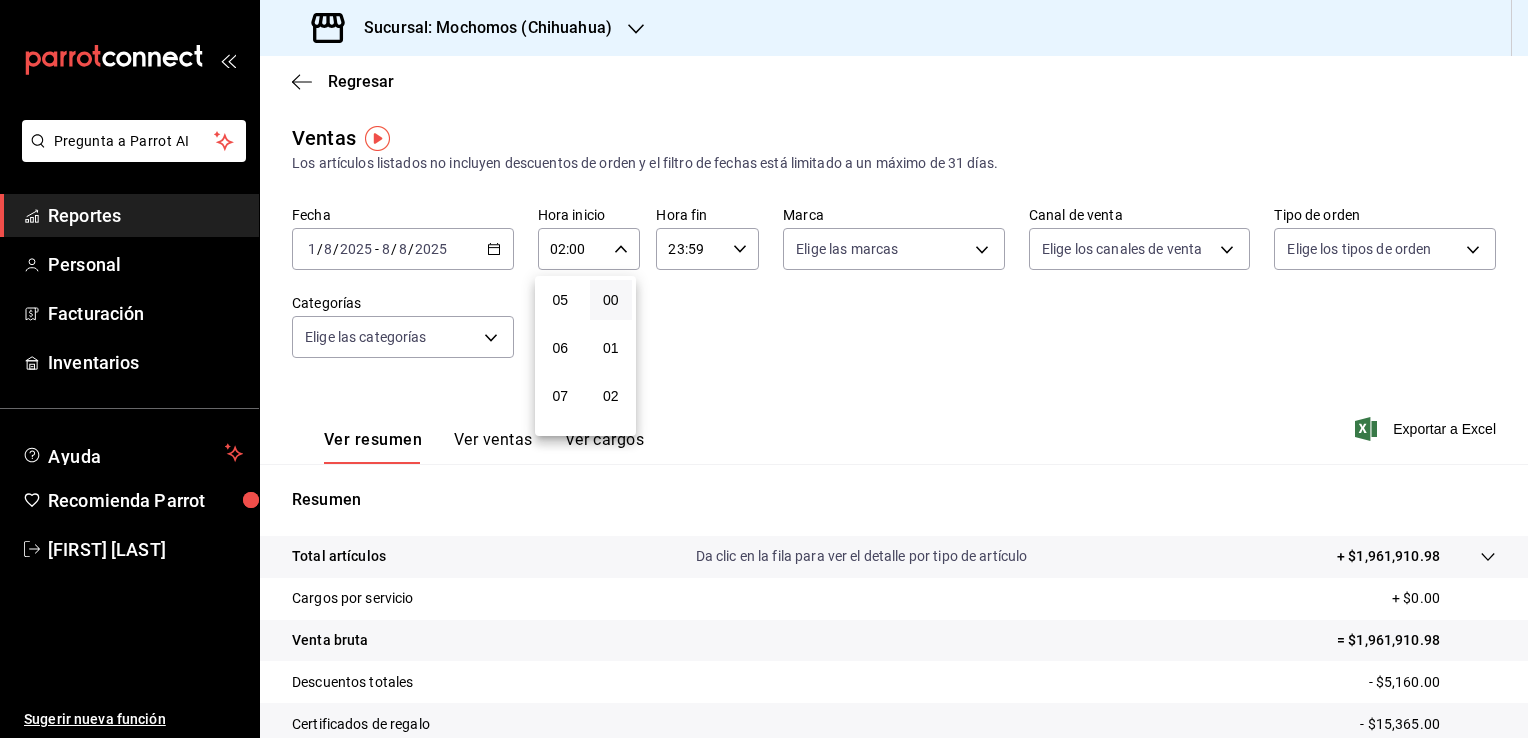 scroll, scrollTop: 280, scrollLeft: 0, axis: vertical 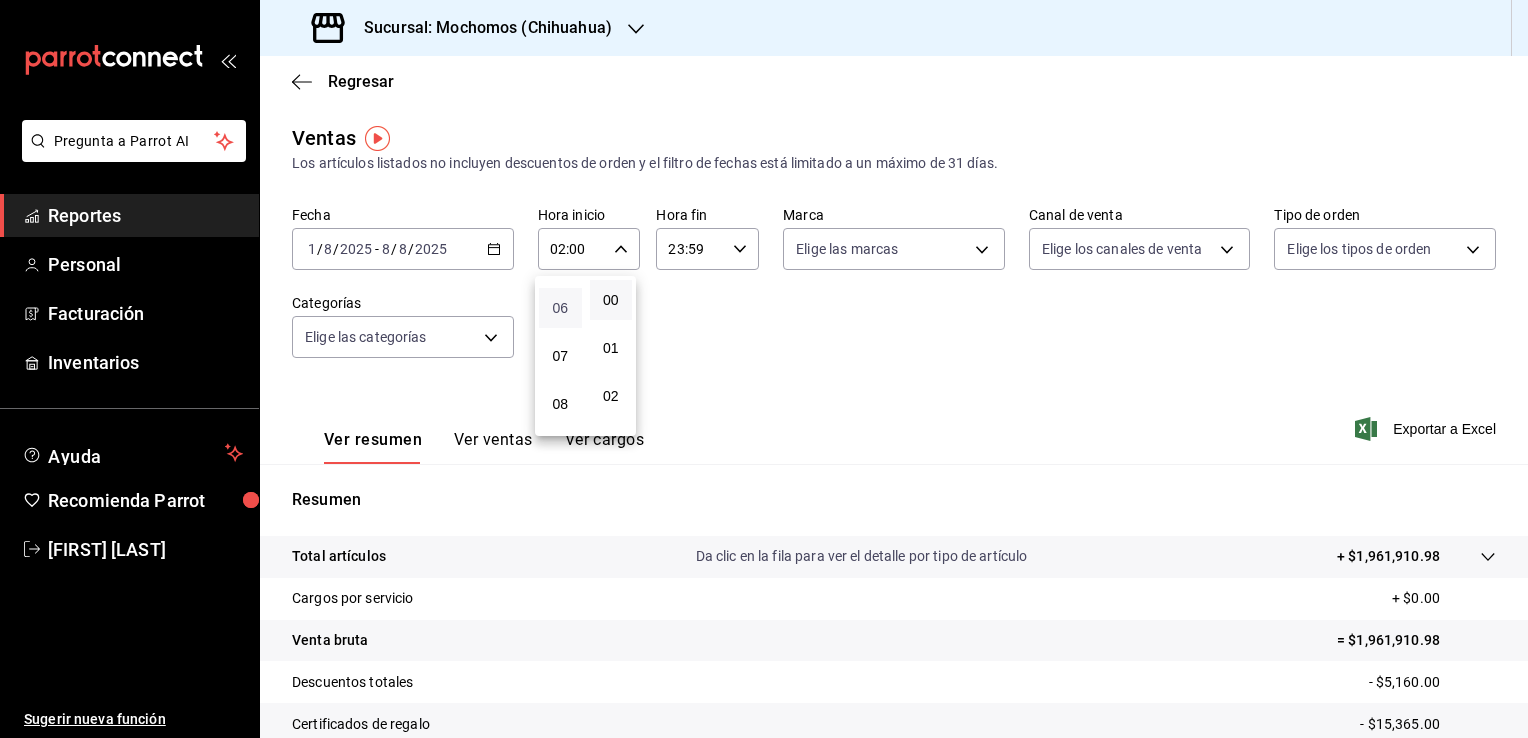 click on "06" at bounding box center [560, 308] 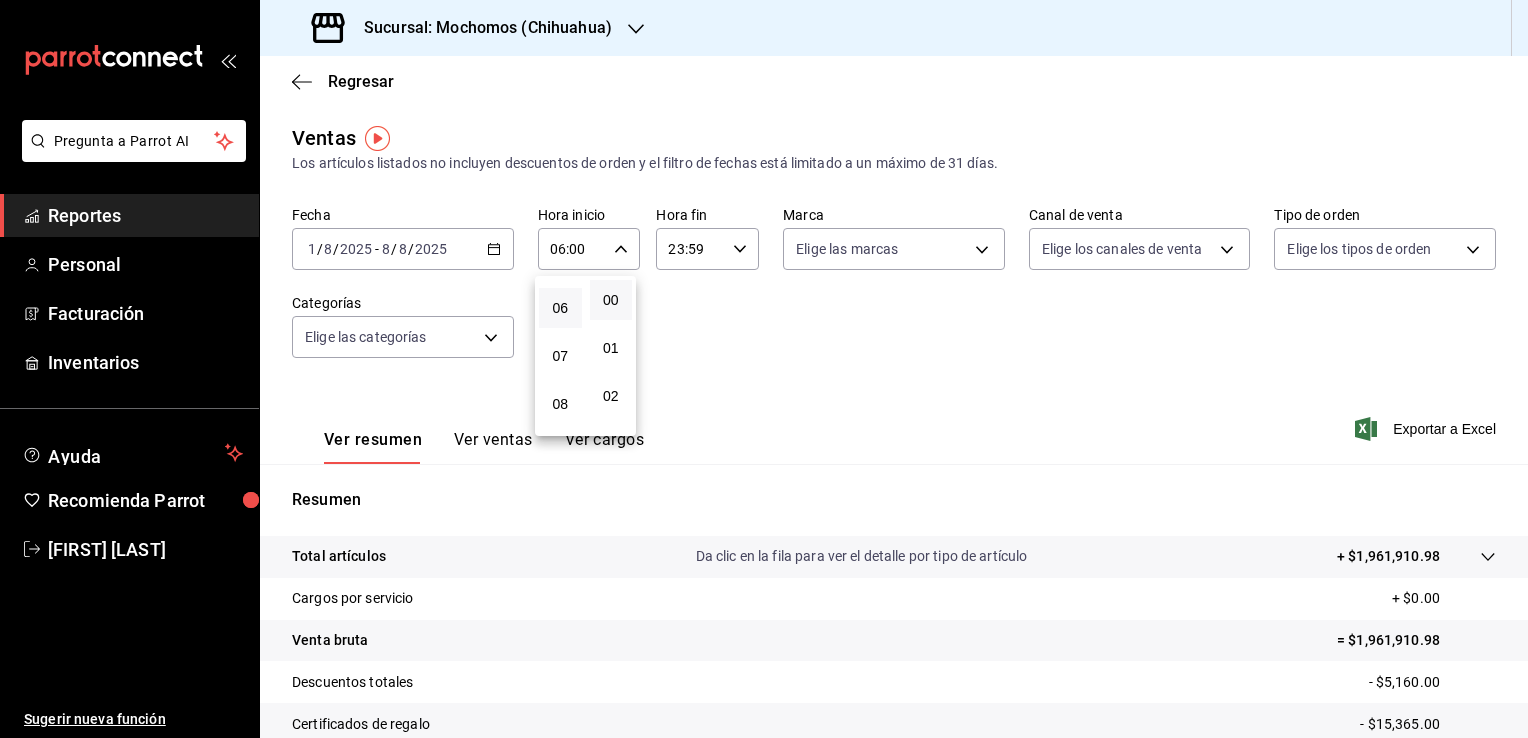 click at bounding box center [764, 369] 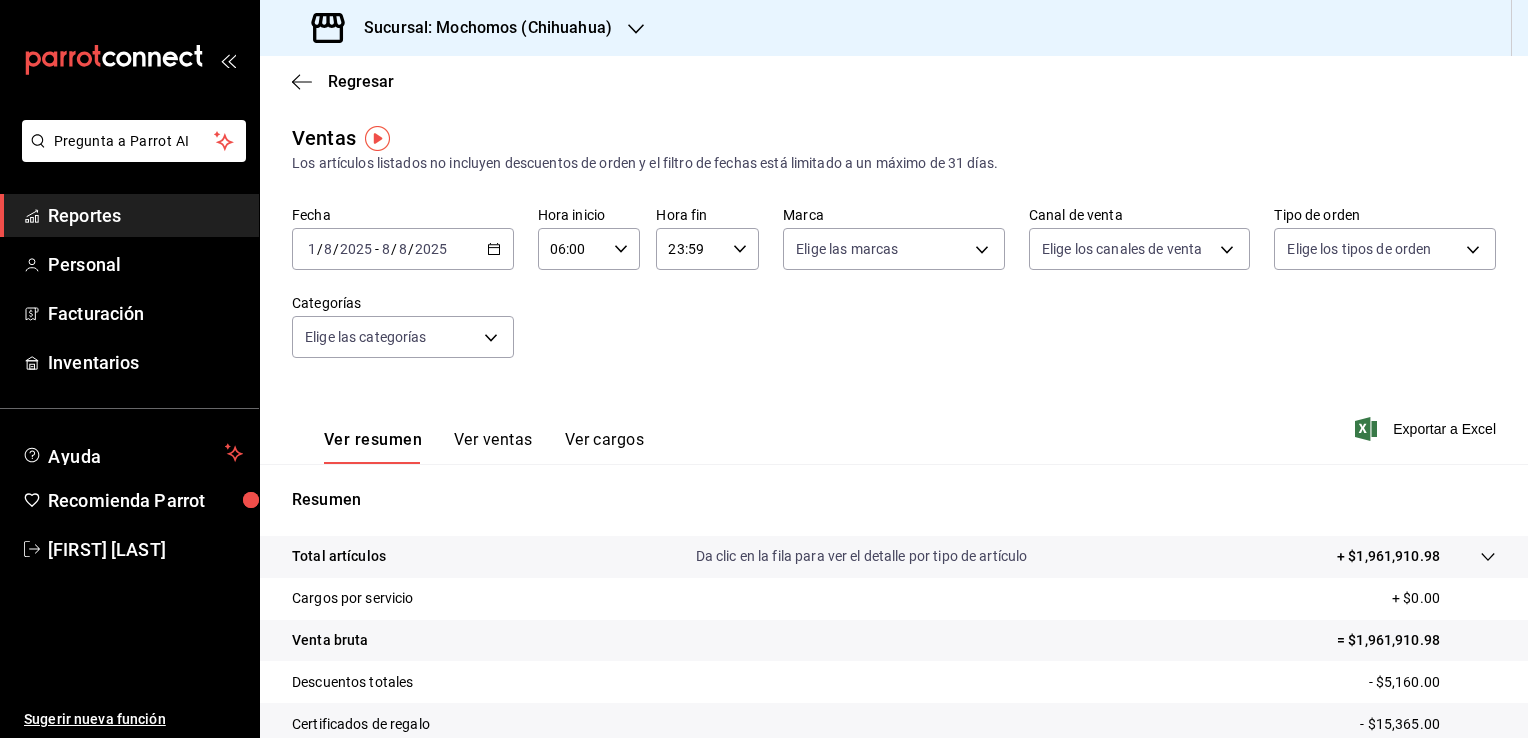 click 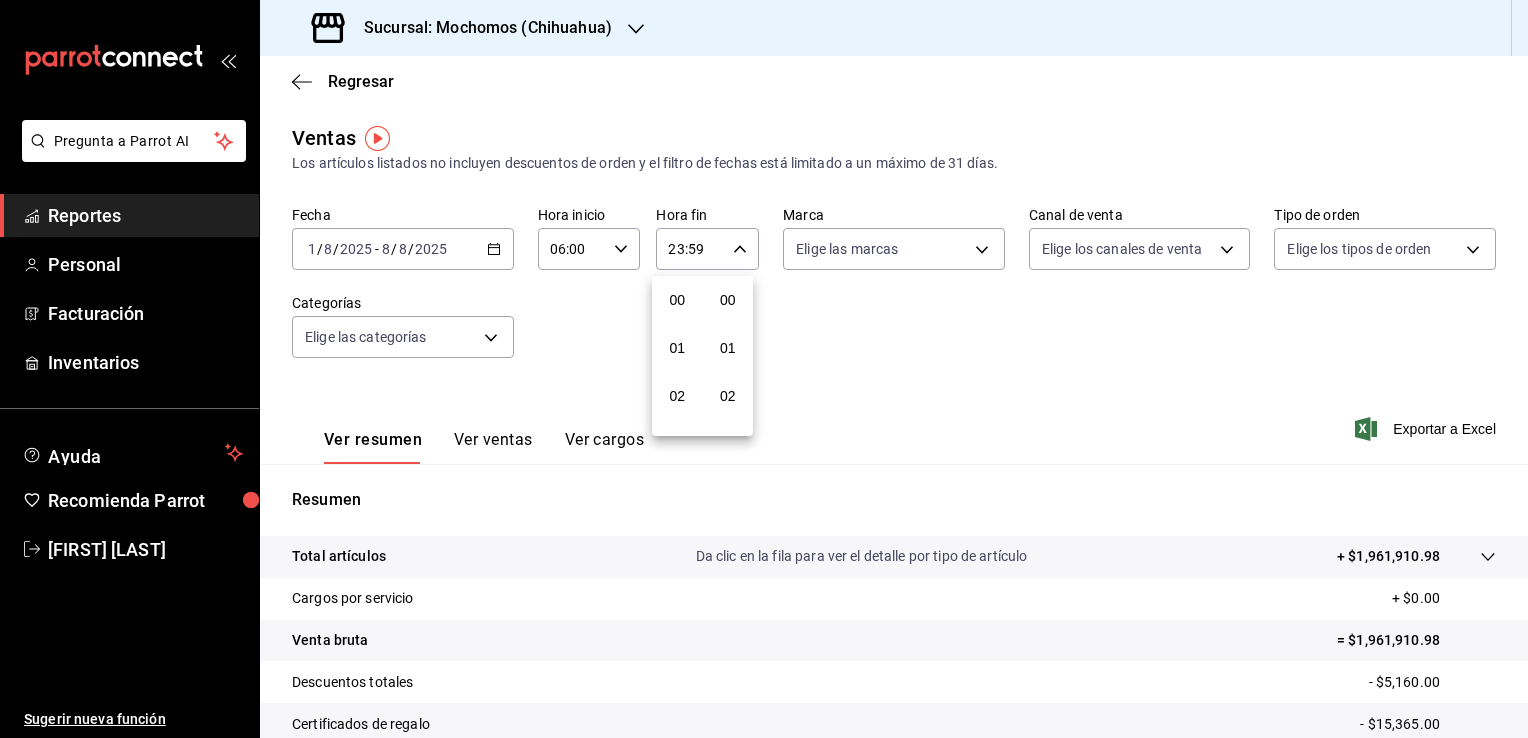 scroll, scrollTop: 1011, scrollLeft: 0, axis: vertical 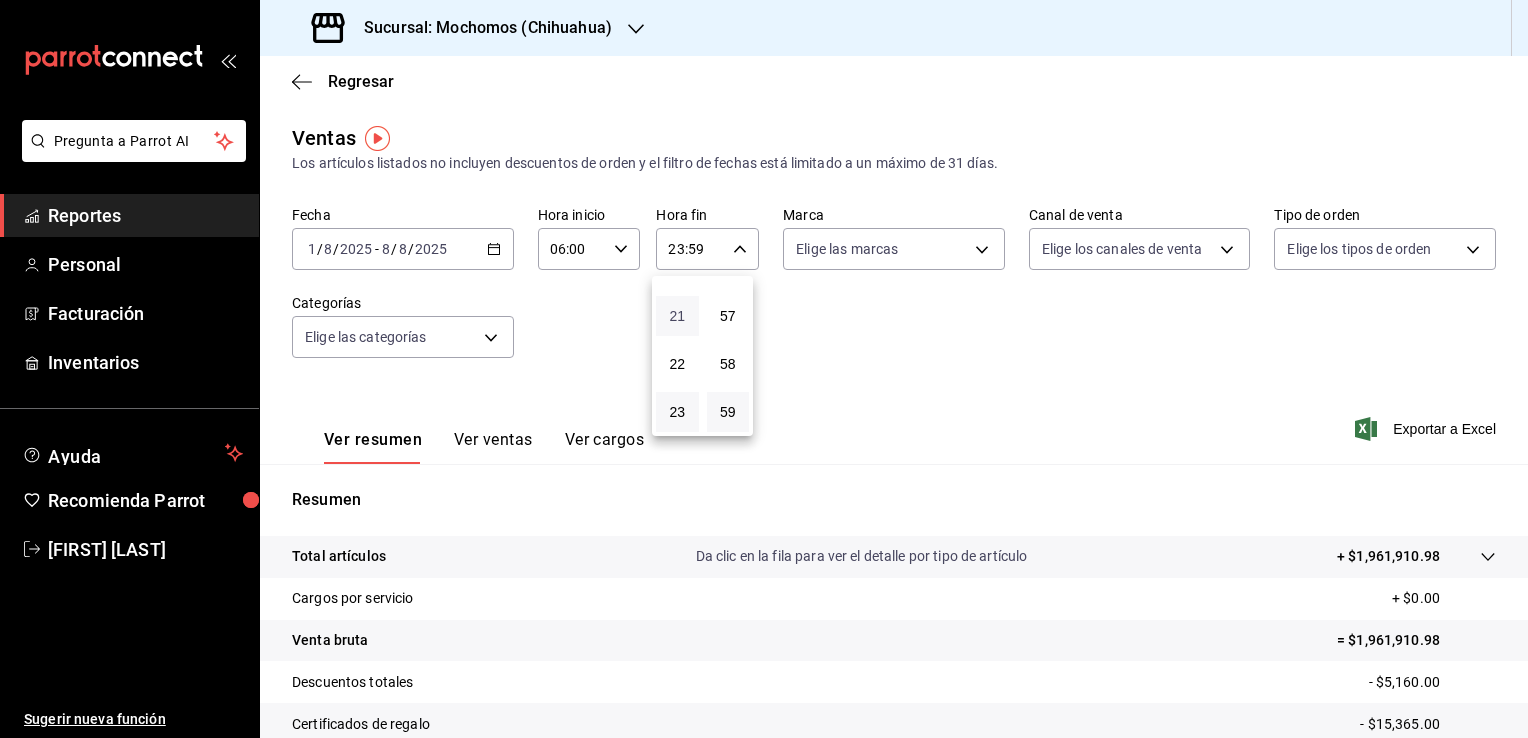 click on "21" at bounding box center [677, 316] 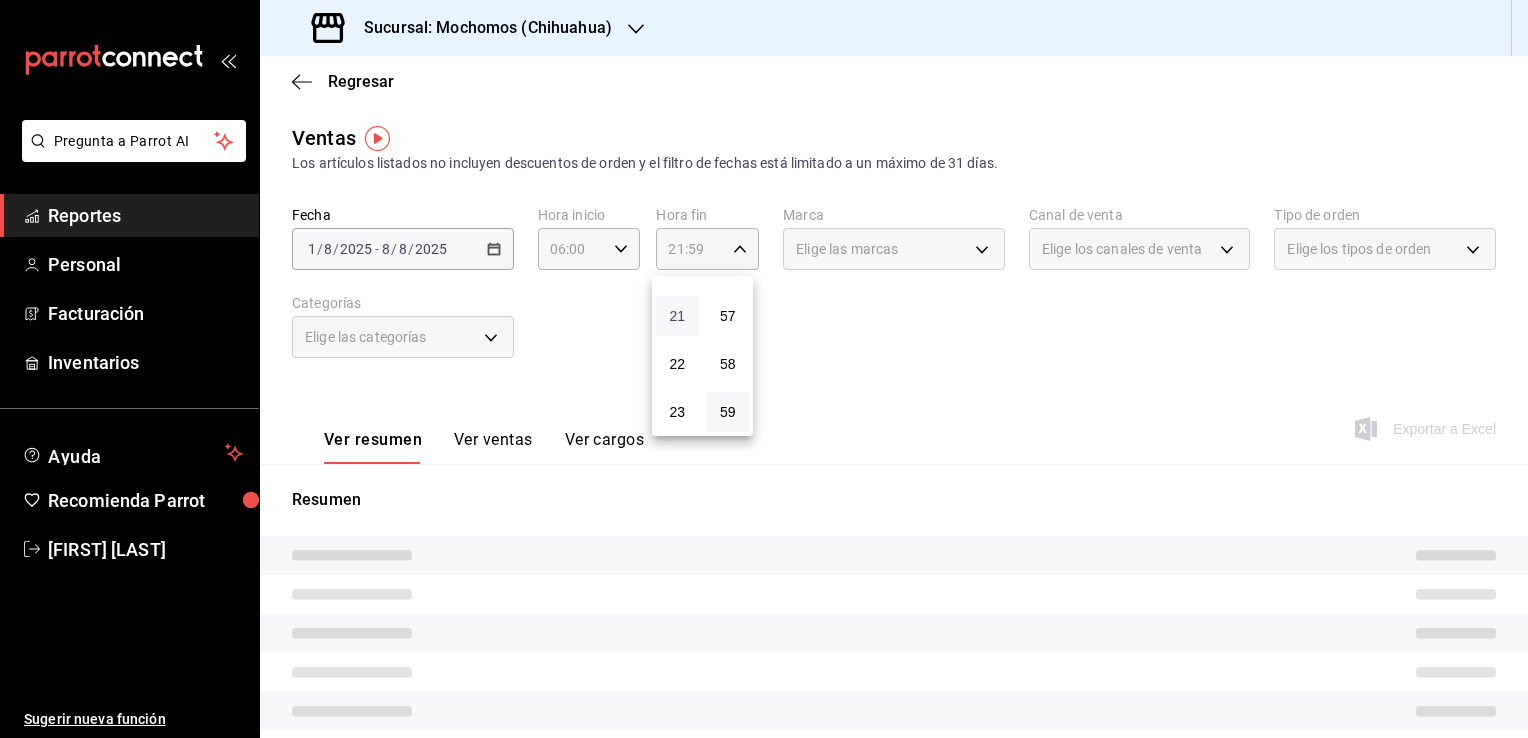 type 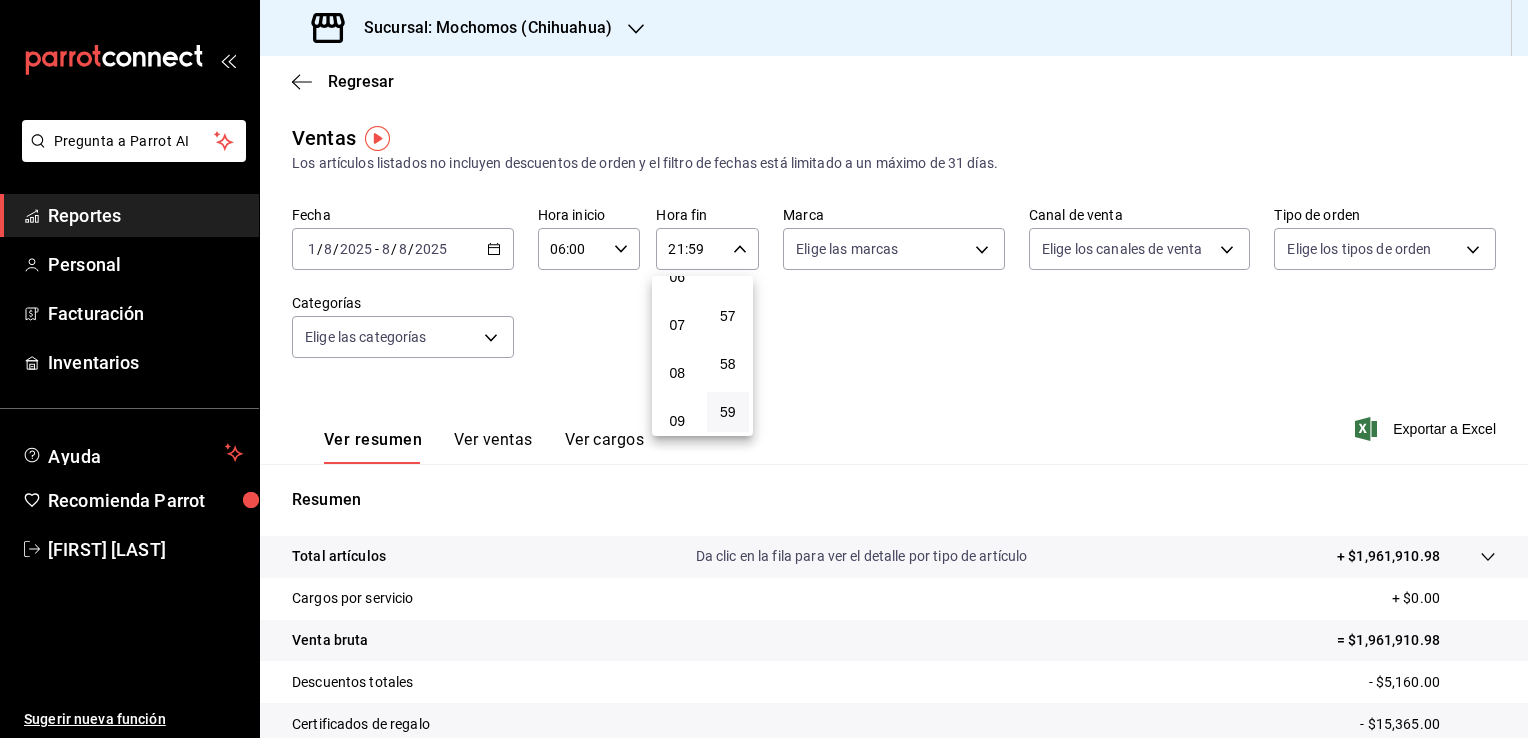 scroll, scrollTop: 171, scrollLeft: 0, axis: vertical 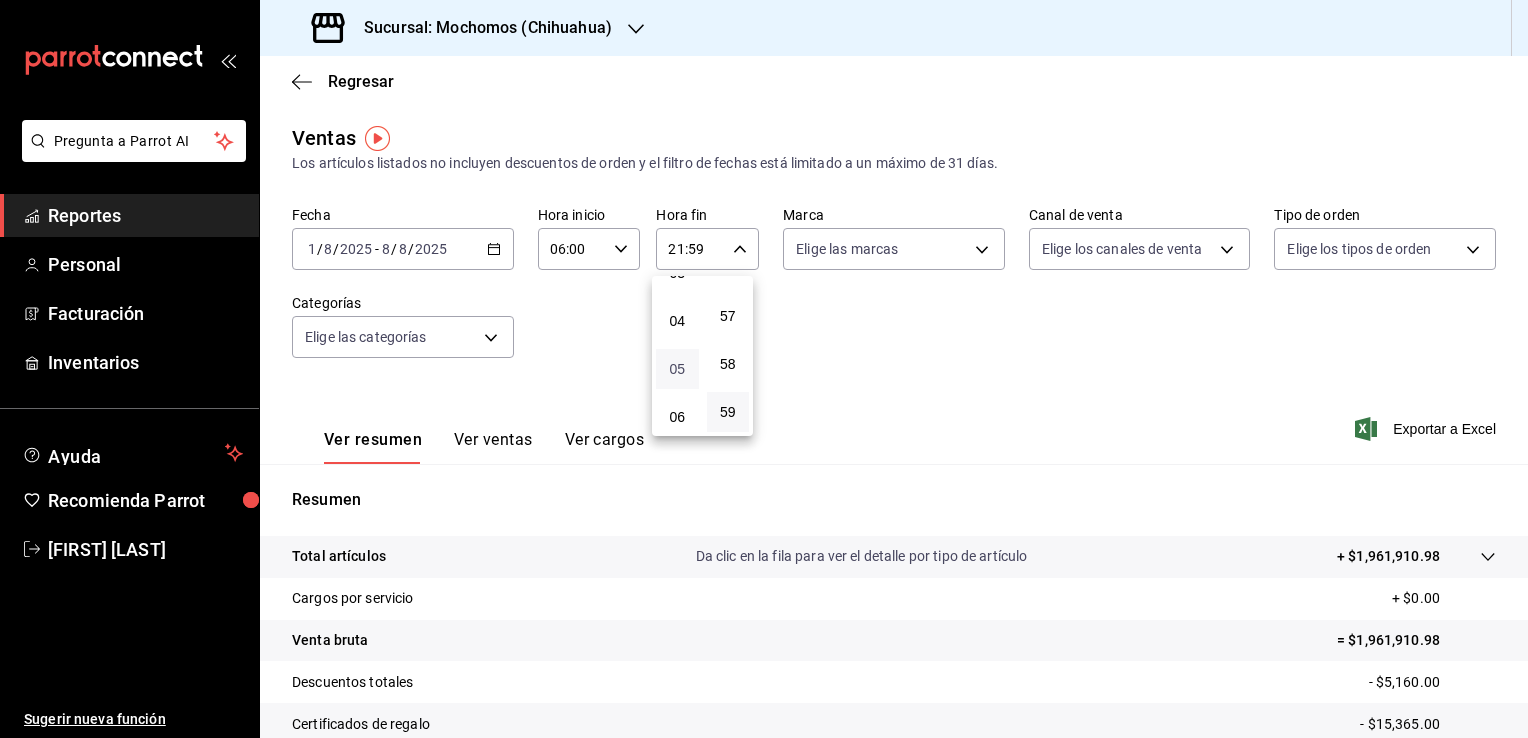 click on "05" at bounding box center [677, 369] 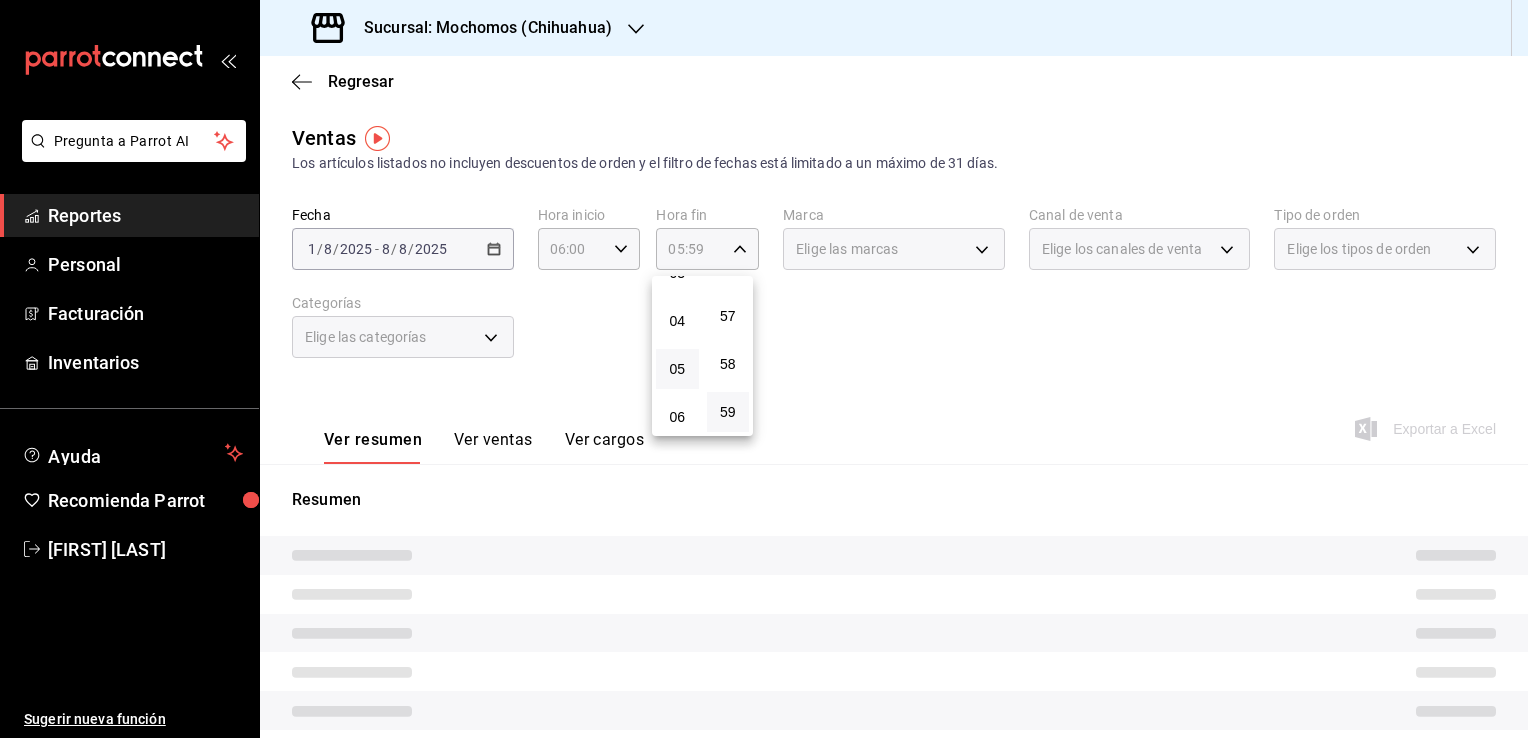 click at bounding box center [764, 369] 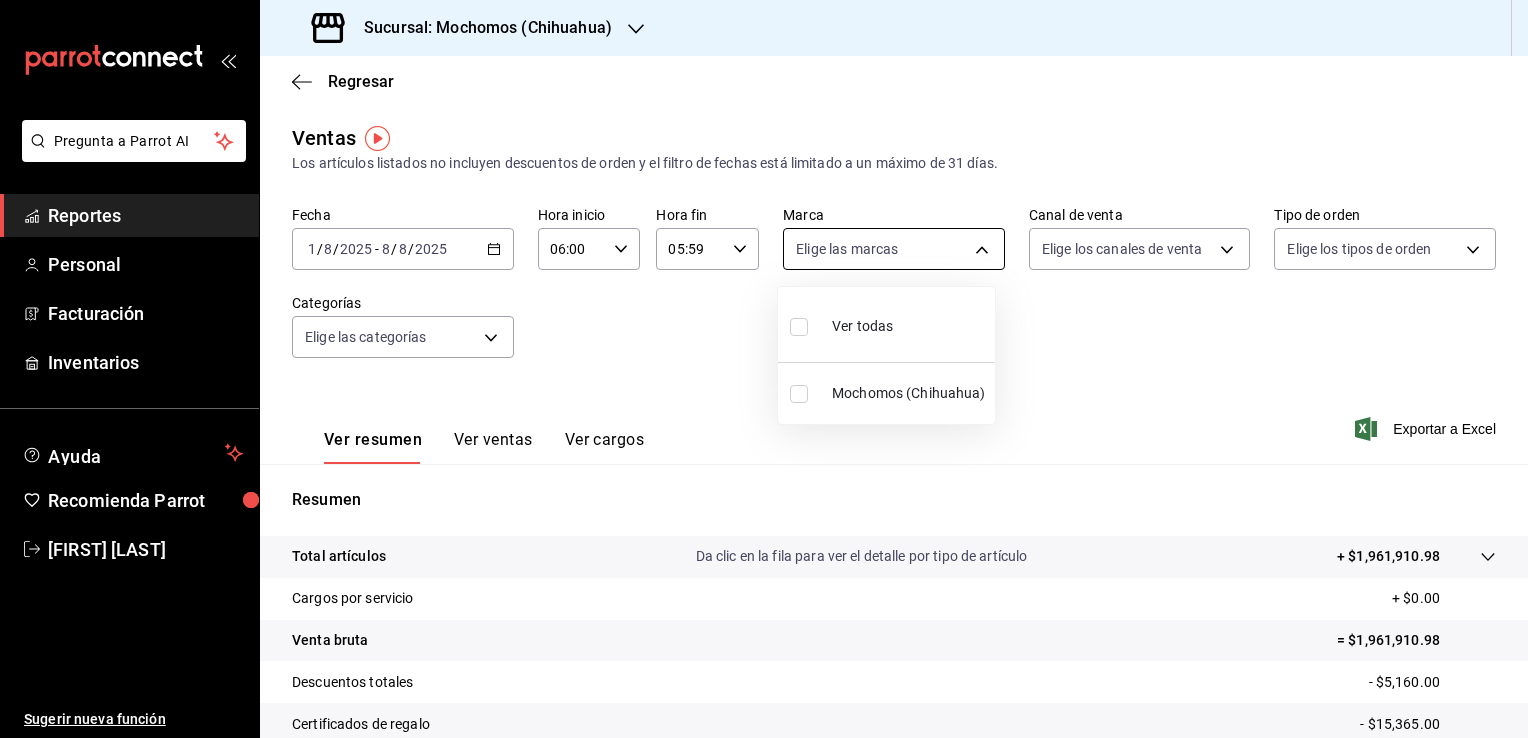 click on "Pregunta a Parrot AI Reportes   Personal   Facturación   Inventarios   Ayuda Recomienda Parrot   [FIRST] [LAST]   Sugerir nueva función   Sucursal: Mochomos ([CITY]) Regresar Pagos Fecha [DATE] [NUMBER] / [NUMBER] / [YEAR] - [YEAR]-[MONTH]-[DAY] [NUMBER] / [NUMBER] / [YEAR] Hora inicio [TIME] Hora inicio Hora fin [TIME] Hora fin Marca Elige las marcas Tipo de pago Ver todos Tipo de orden Ver todos Fecha de creación   Fecha de creación de orden ORDER Usuarios Ver todos ALL ​ ​ Ver resumen Ver pagos Exportar a Excel Tipo de pago   Propina Total sin propina Total Efectivo $[AMOUNT] $[AMOUNT] $[AMOUNT] Debito $[AMOUNT] $[AMOUNT] $[AMOUNT] Credito $[AMOUNT] $[AMOUNT] $[AMOUNT] AMEX $[AMOUNT] $[AMOUNT] $[AMOUNT] Transferencia $[AMOUNT] $[AMOUNT] $[AMOUNT] CxC Emleados $[AMOUNT] $[AMOUNT] $[AMOUNT] CxC Clientes $[AMOUNT] $[AMOUNT] $[AMOUNT] Total $[AMOUNT] $[AMOUNT] $[AMOUNT] Pregunta a Parrot AI Reportes   Personal   Facturación   Inventarios   Ayuda Recomienda Parrot   [FIRST] [LAST]   Sugerir nueva función   Ver video tutorial Ir a video" at bounding box center (764, 369) 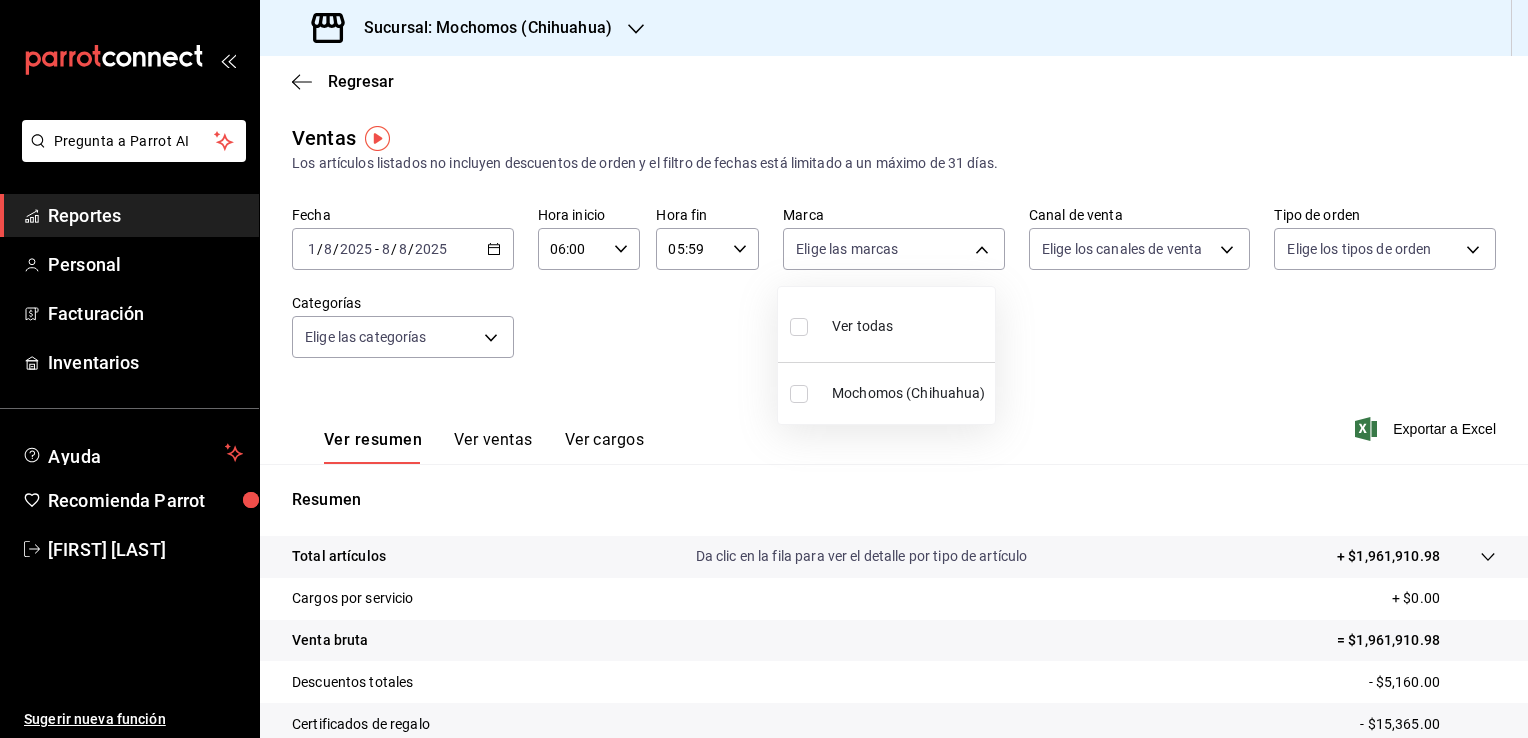 click on "Ver todas" at bounding box center (862, 326) 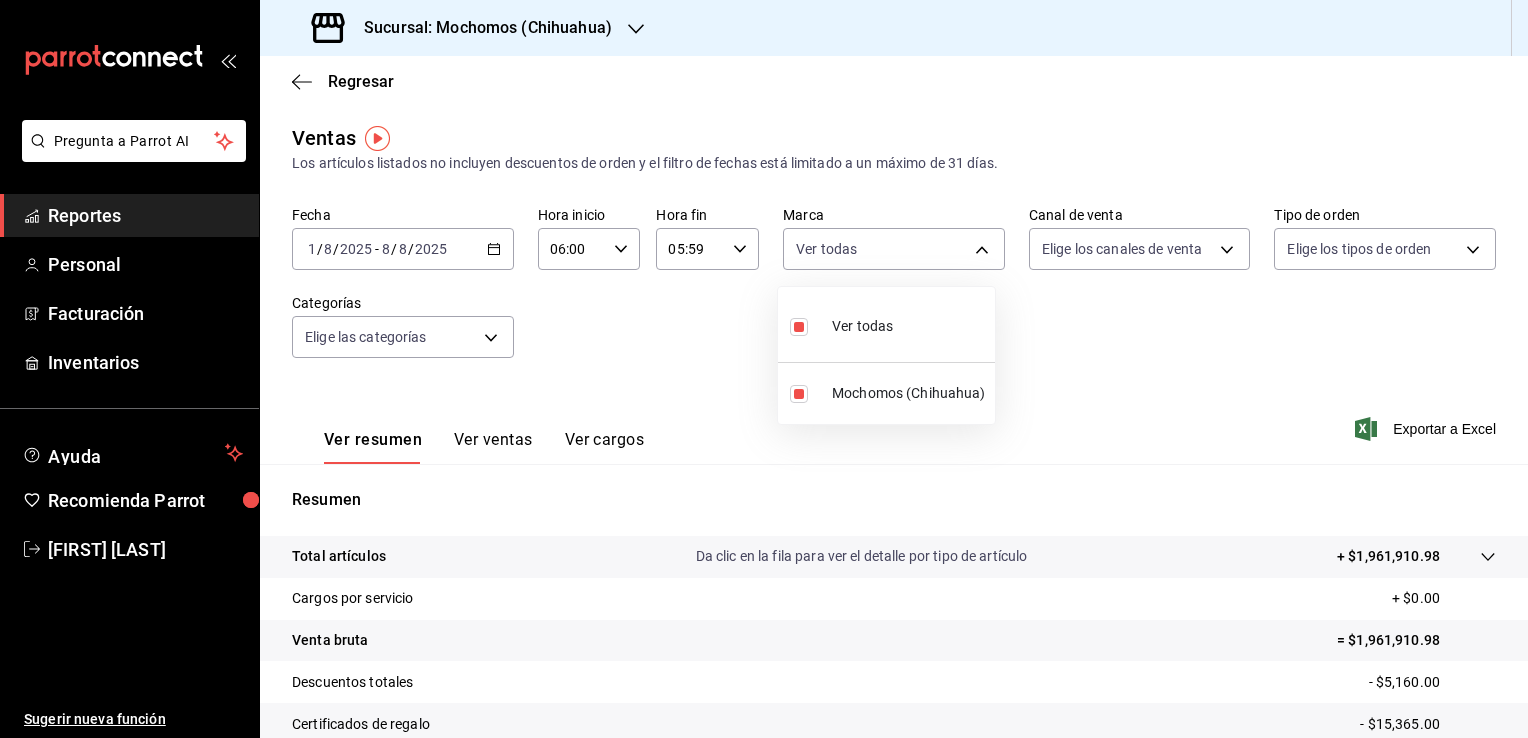 click at bounding box center [764, 369] 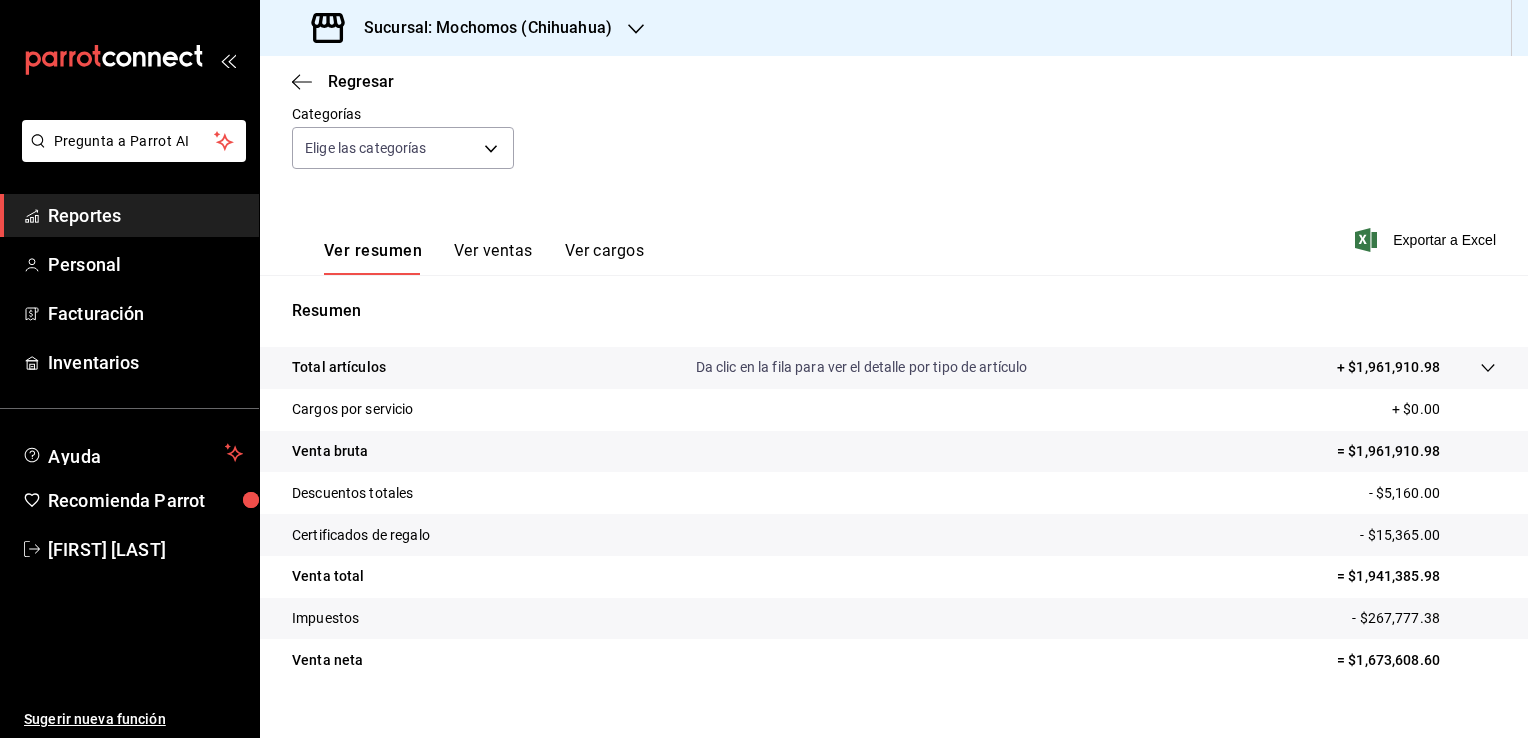 scroll, scrollTop: 196, scrollLeft: 0, axis: vertical 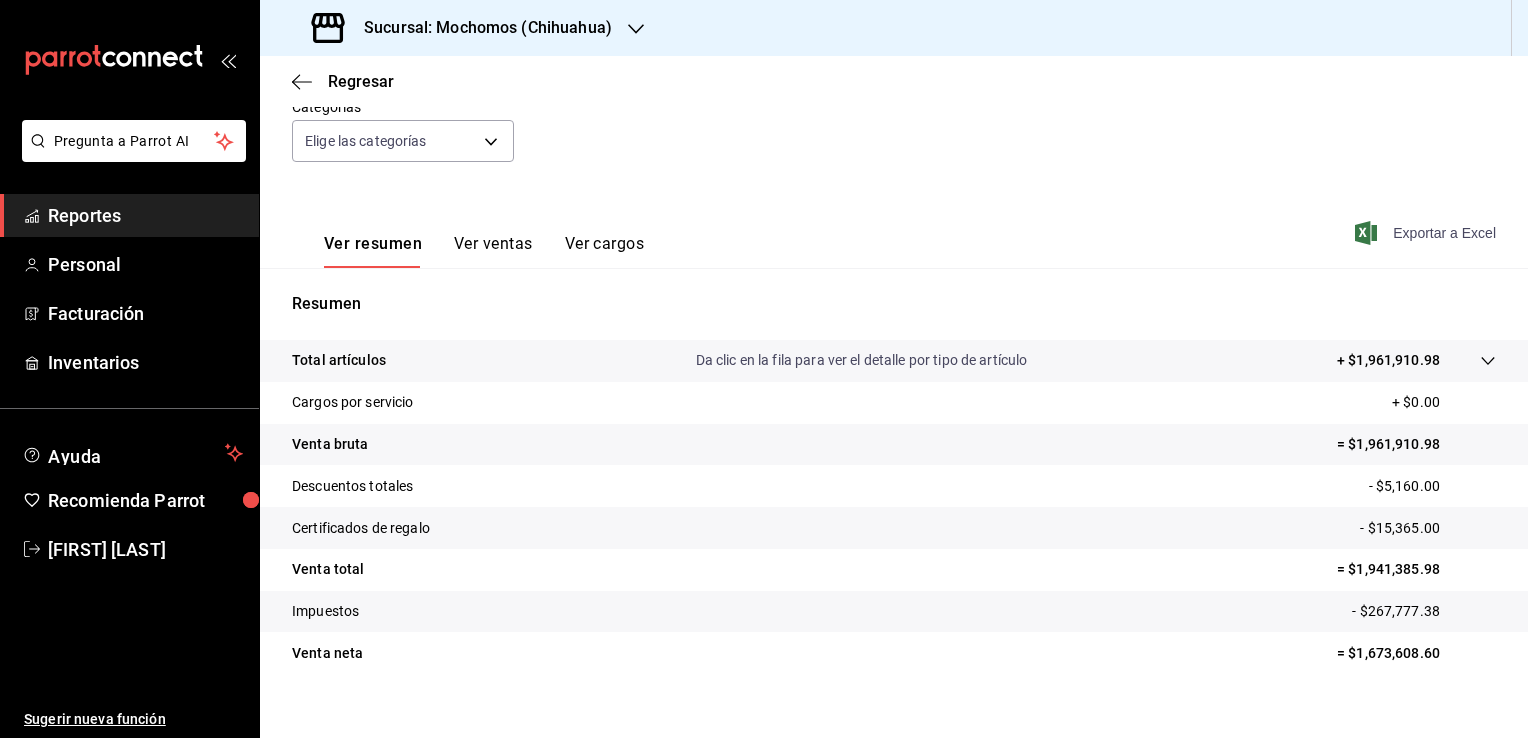 click on "Exportar a Excel" at bounding box center (1427, 233) 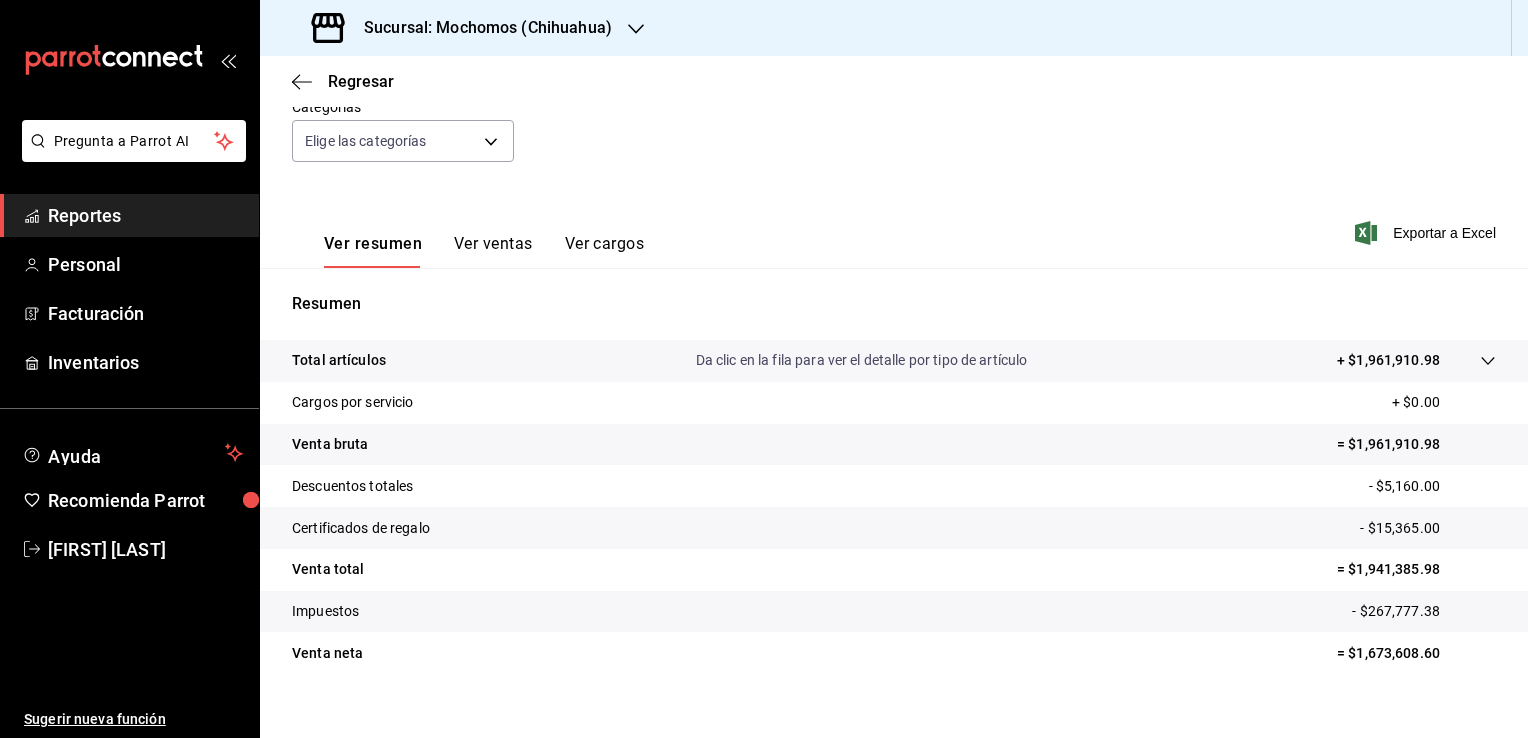 click on "Fecha [DATE] [NUMBER] / [NUMBER] / [YEAR] - [YEAR]-[MONTH]-[DAY] [NUMBER] / [NUMBER] / [YEAR] Hora inicio [TIME] Hora inicio Hora fin [TIME] Hora fin Marca Ver todas [UUID] Canal de venta Elige los canales de venta Tipo de orden Elige los tipos de orden Categorías Elige las categorías" at bounding box center (894, 98) 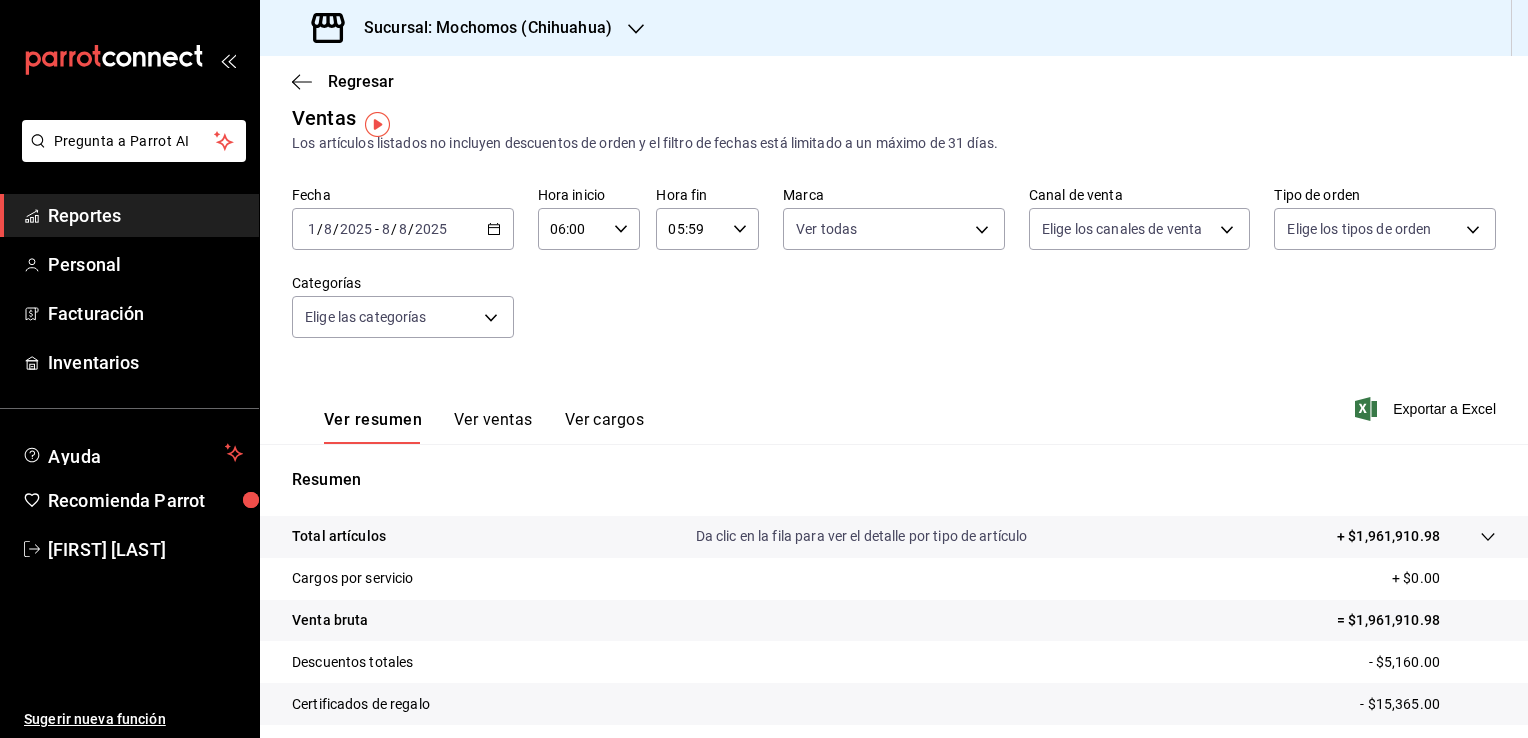 scroll, scrollTop: 0, scrollLeft: 0, axis: both 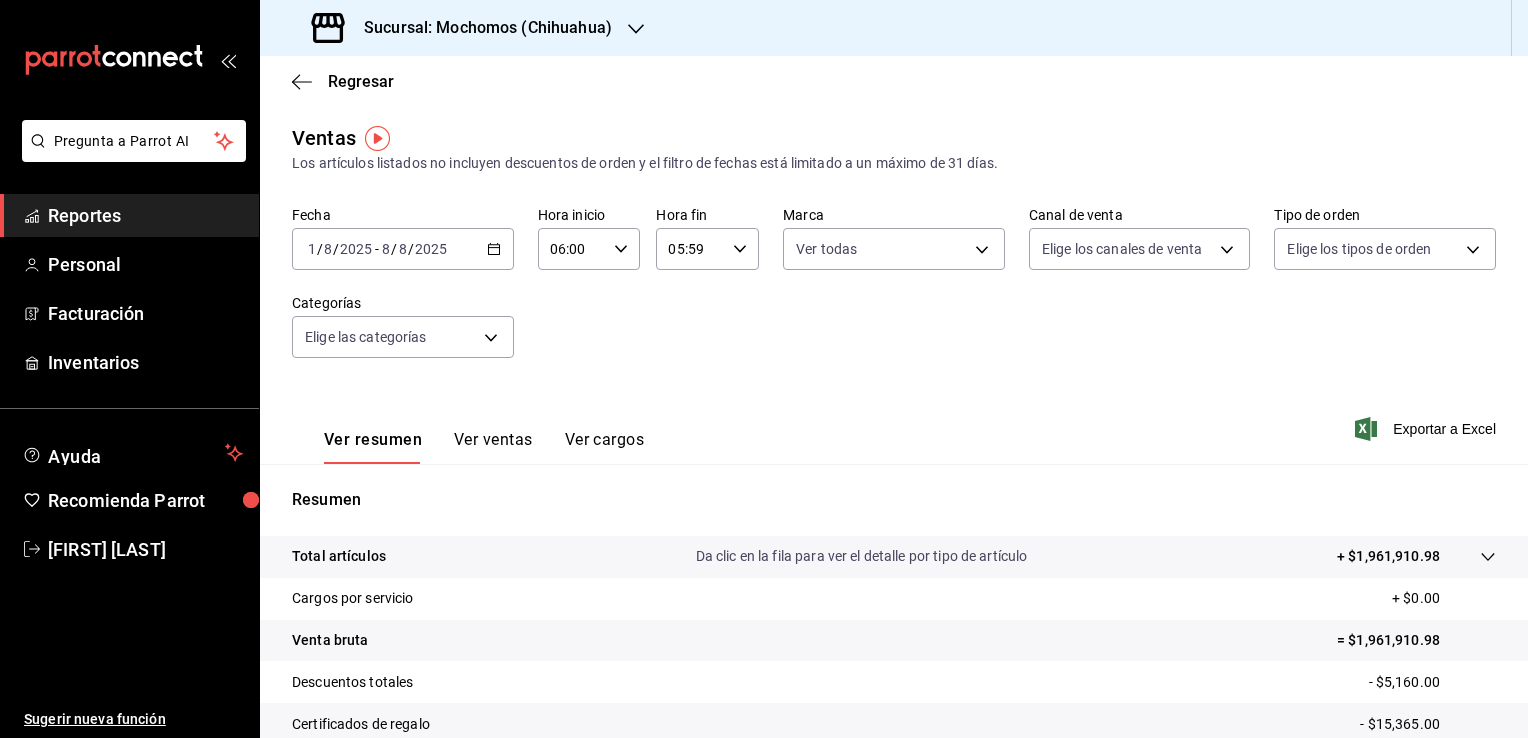 click on "Reportes" at bounding box center (145, 215) 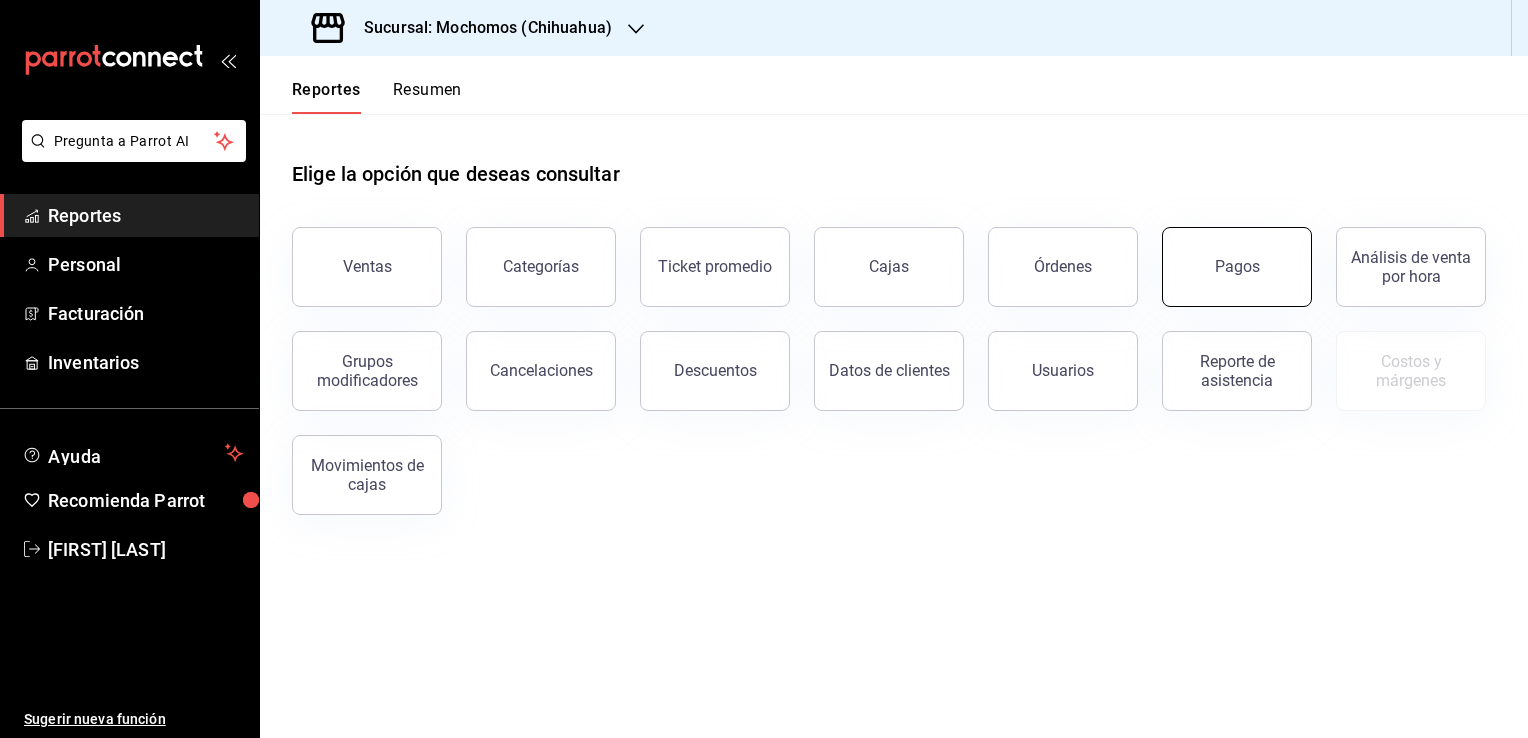 click on "Pagos" at bounding box center (1237, 267) 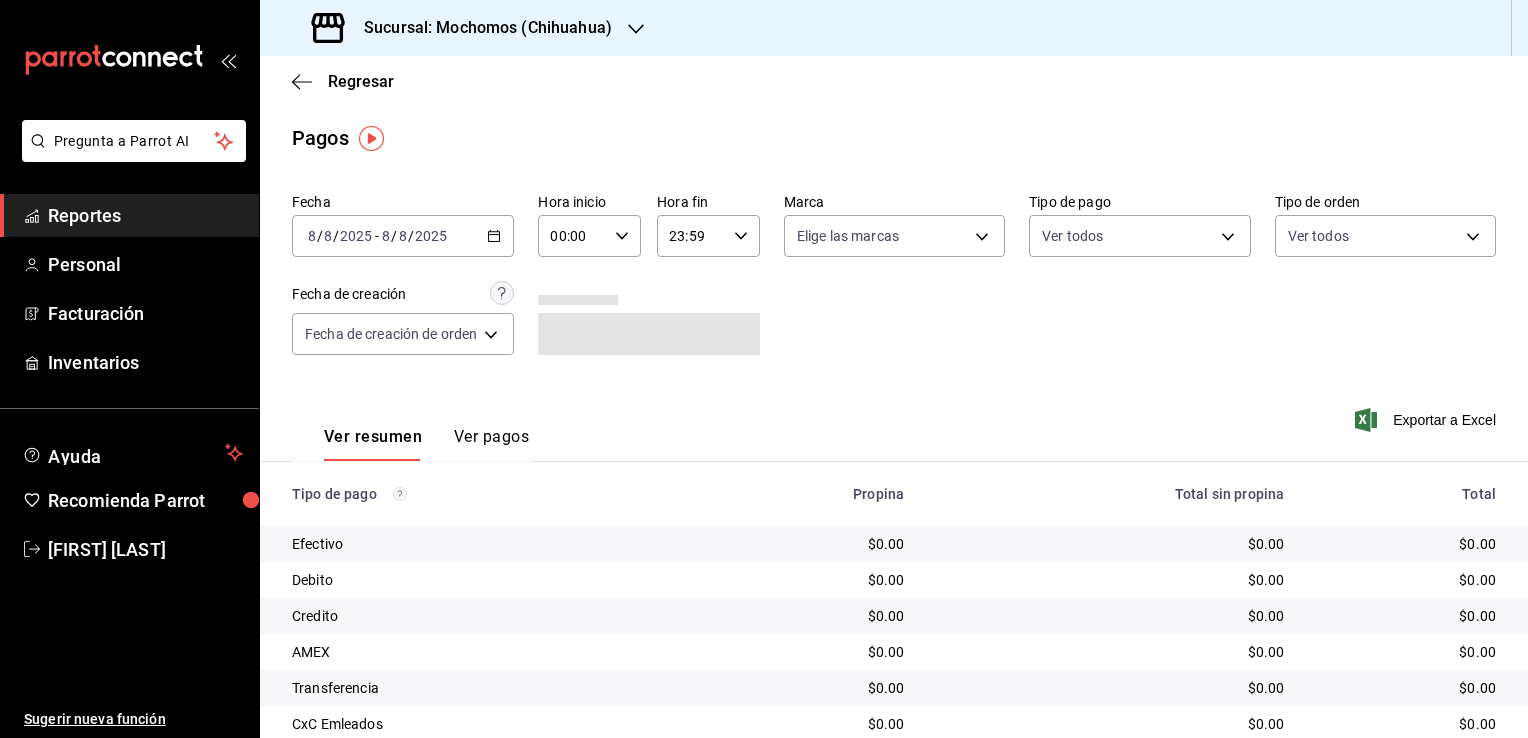 click 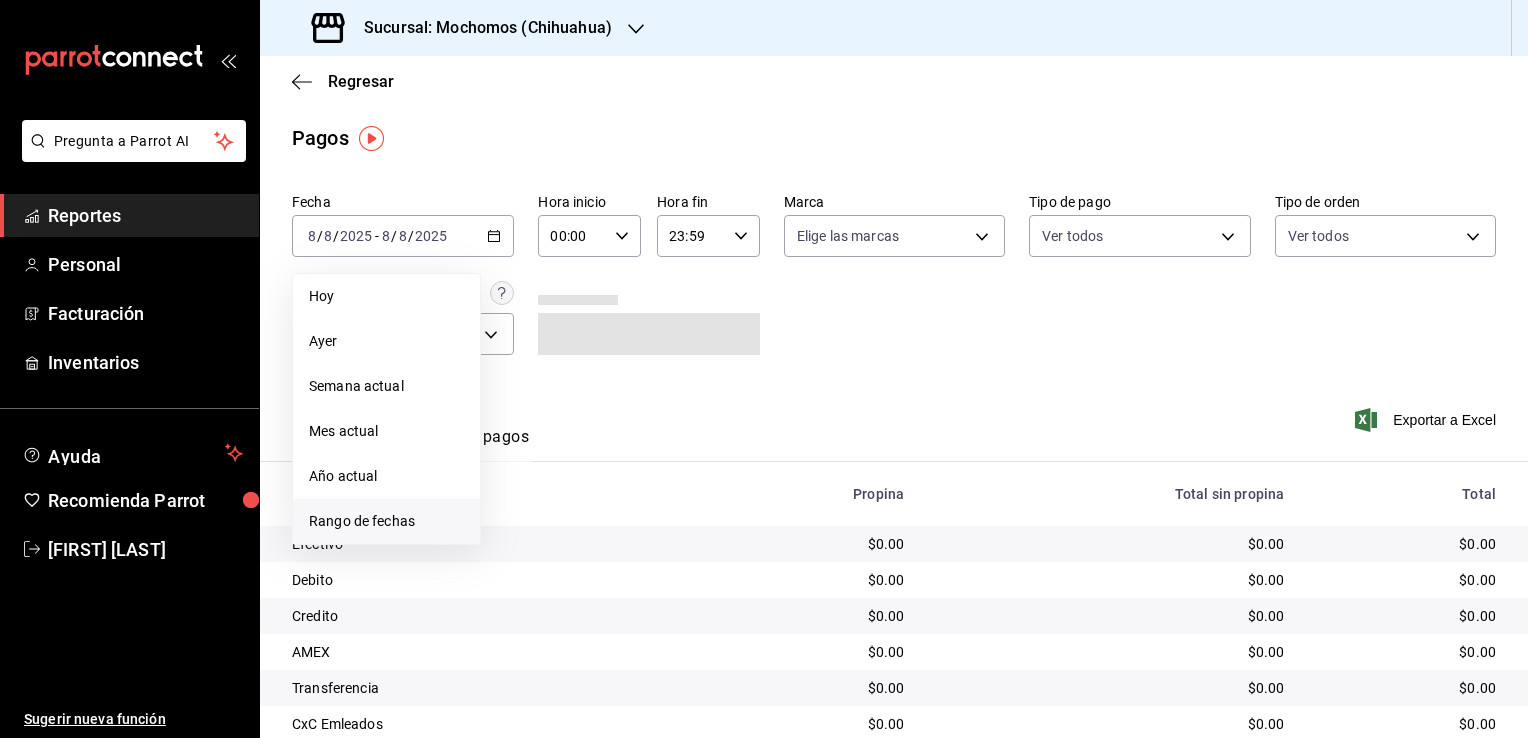 click on "Rango de fechas" at bounding box center (386, 521) 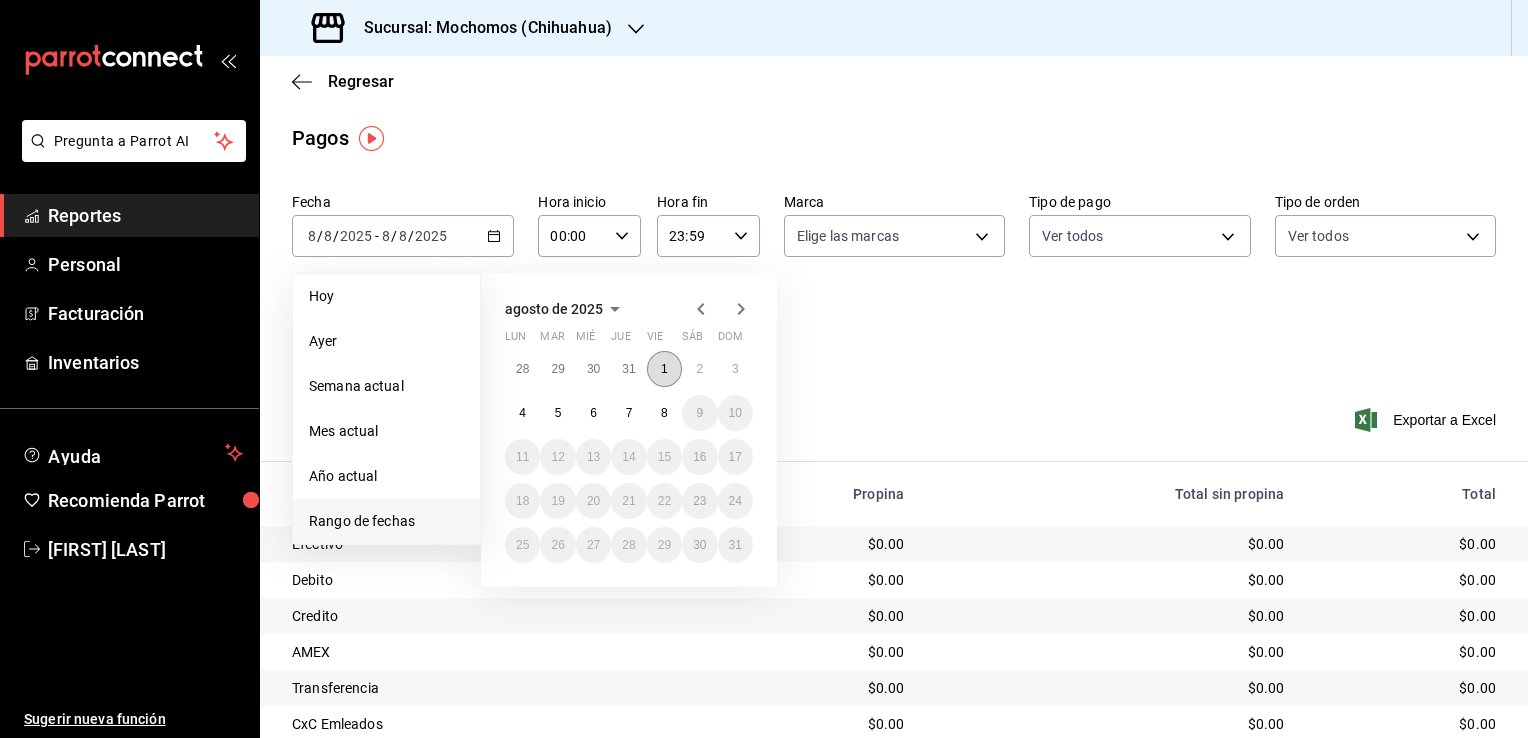 click on "1" at bounding box center [664, 369] 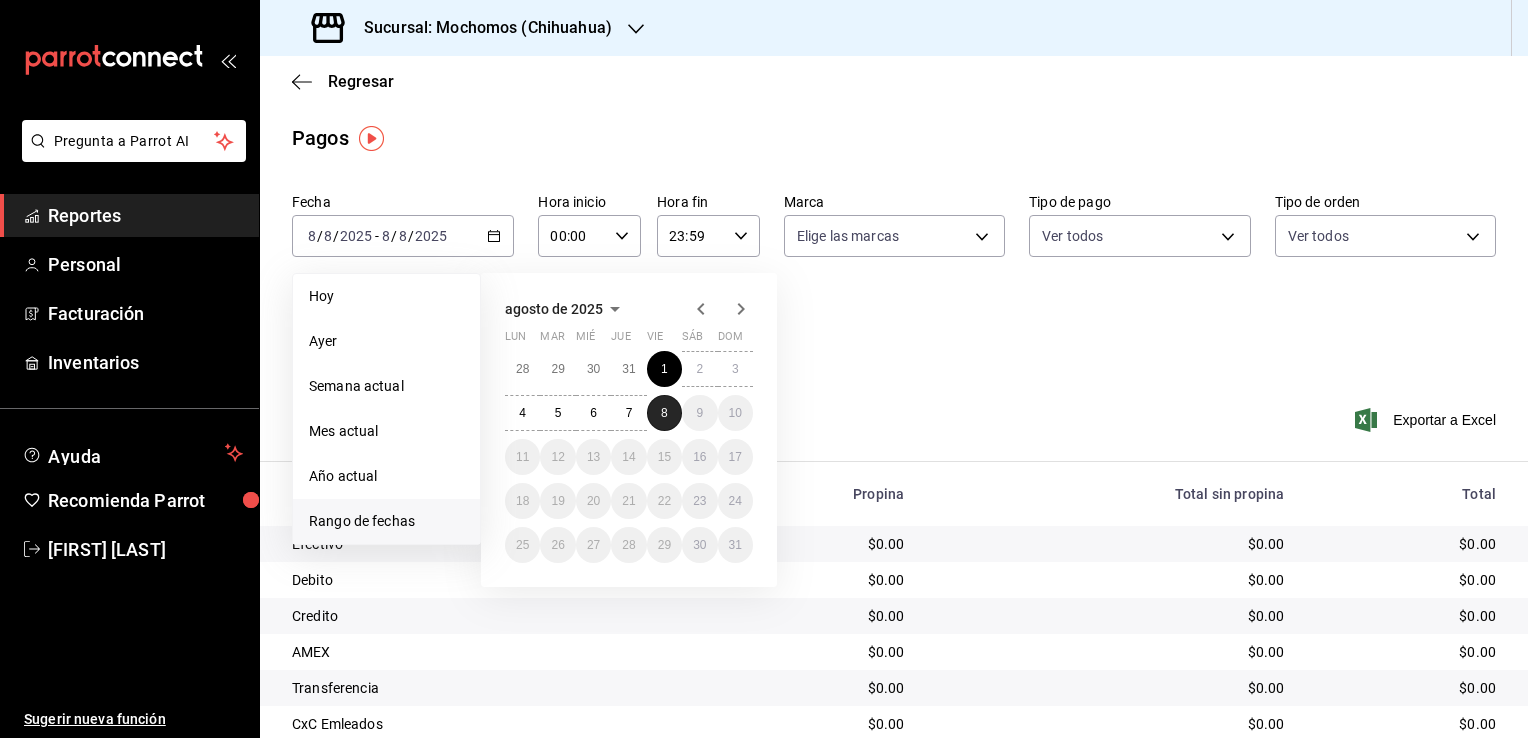 click on "8" at bounding box center (664, 413) 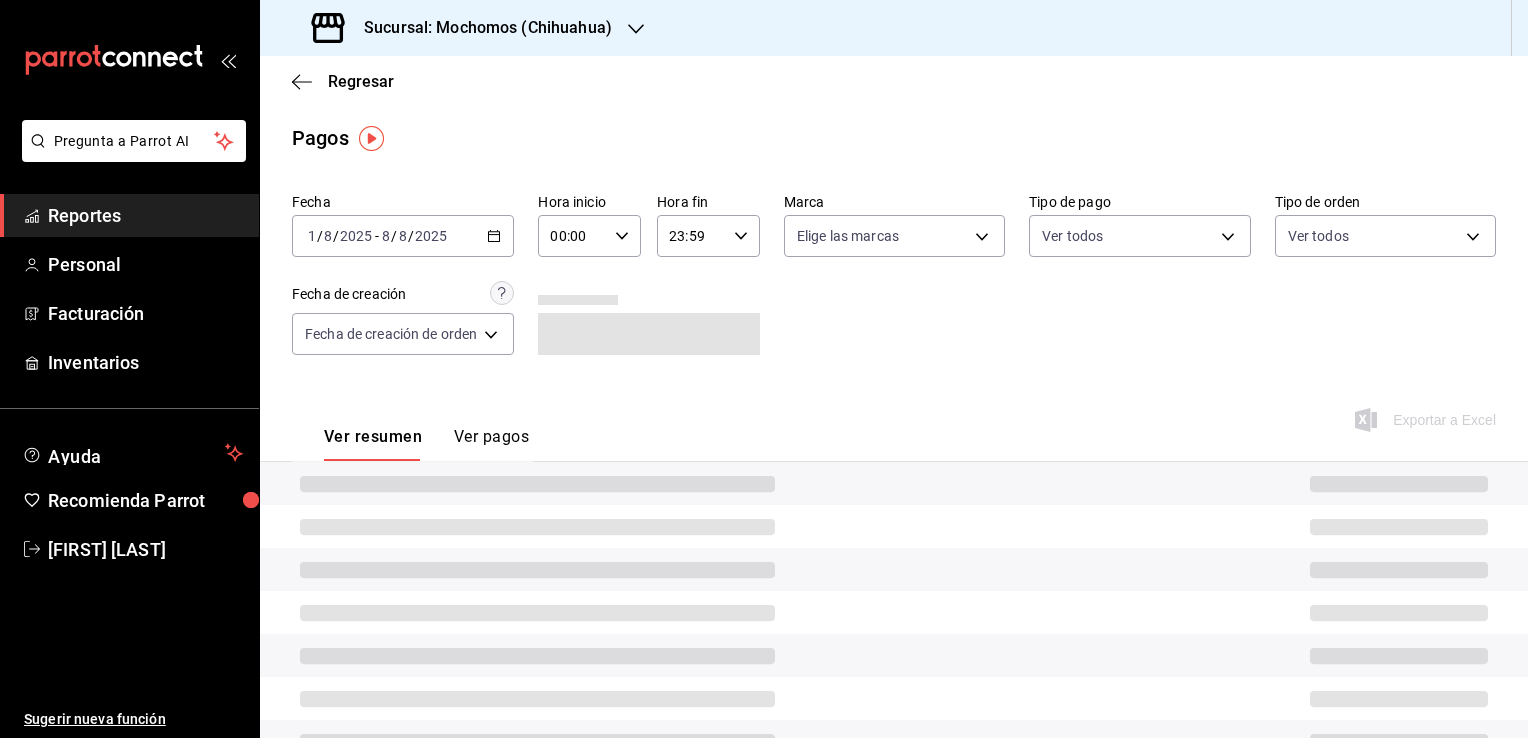 click 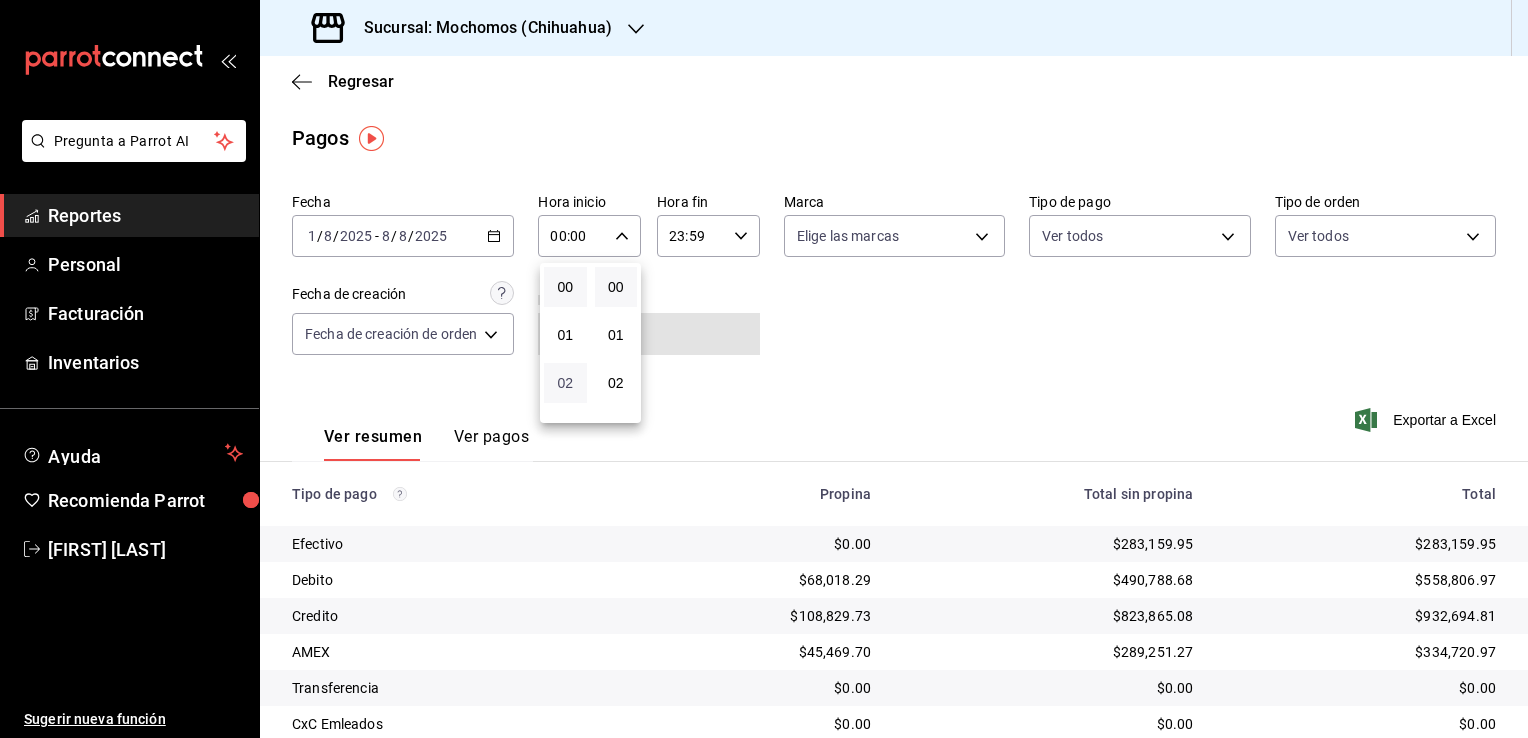 click on "02" at bounding box center [565, 383] 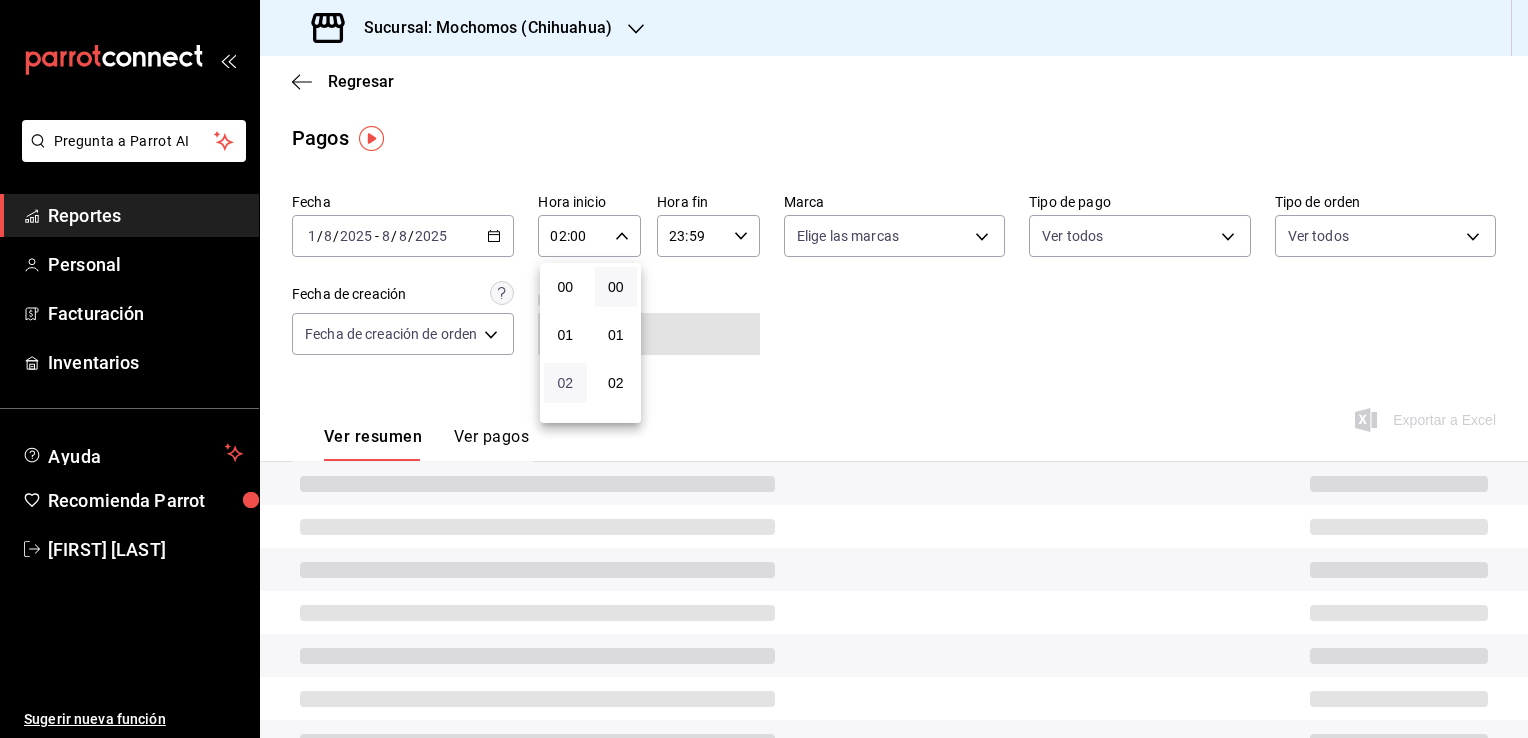 type 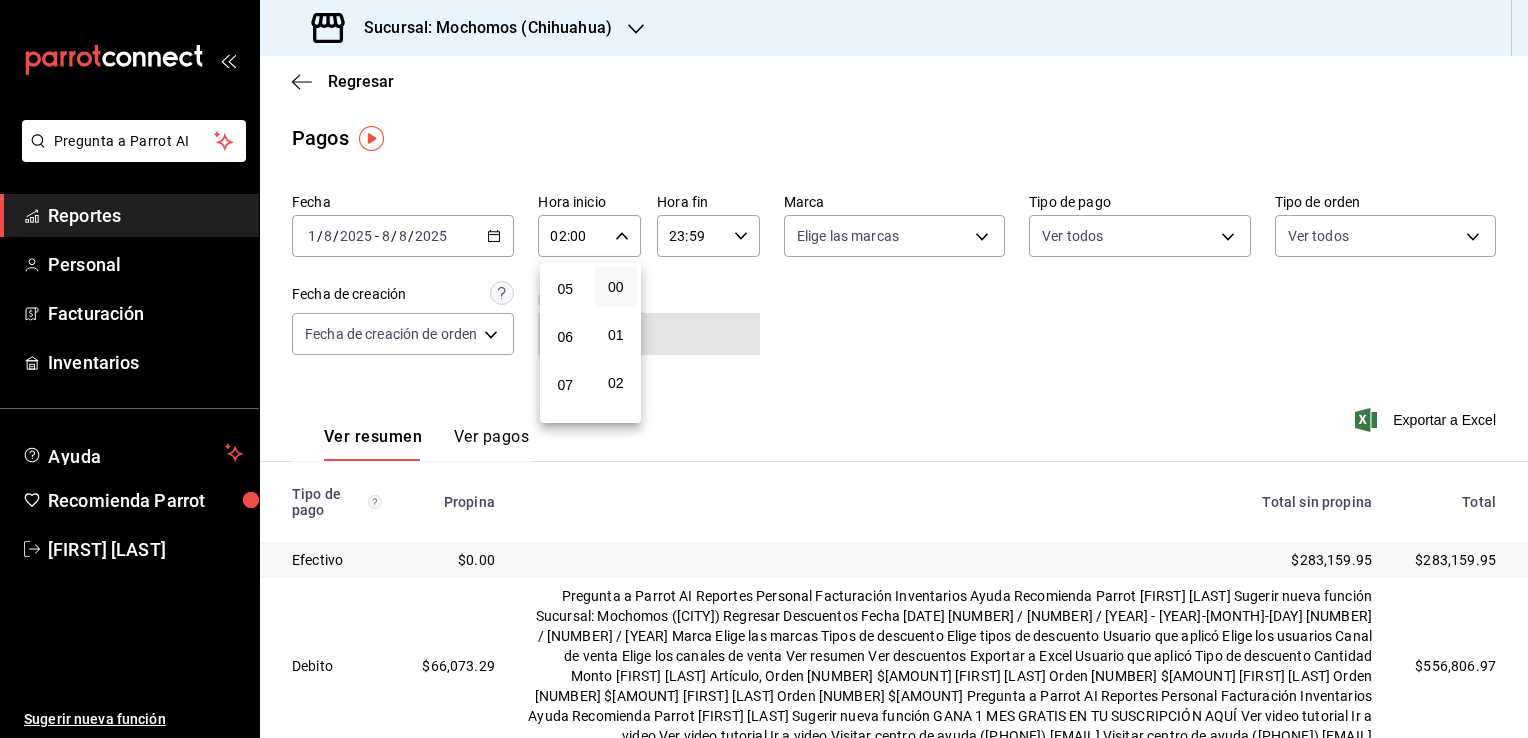 scroll, scrollTop: 240, scrollLeft: 0, axis: vertical 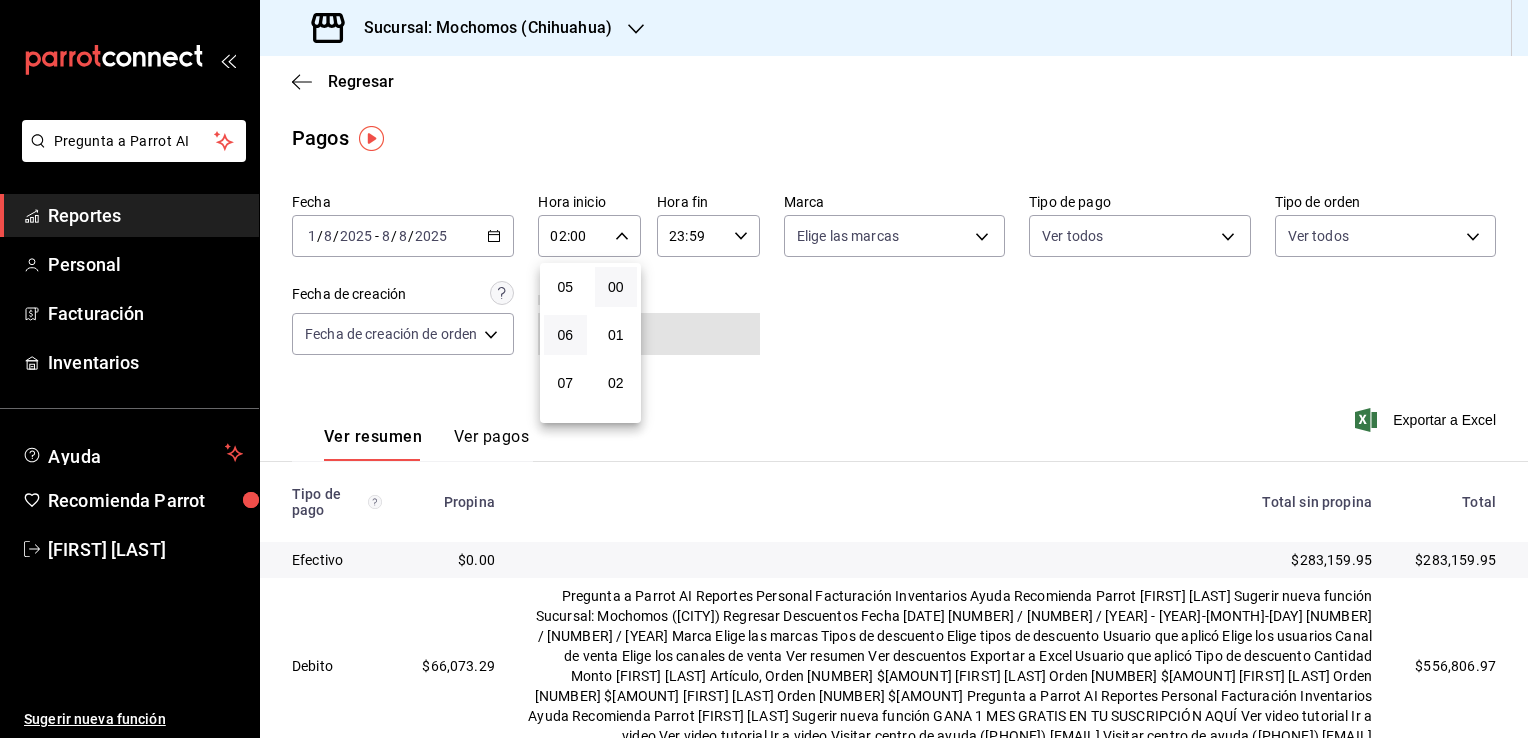 click on "06" at bounding box center (565, 335) 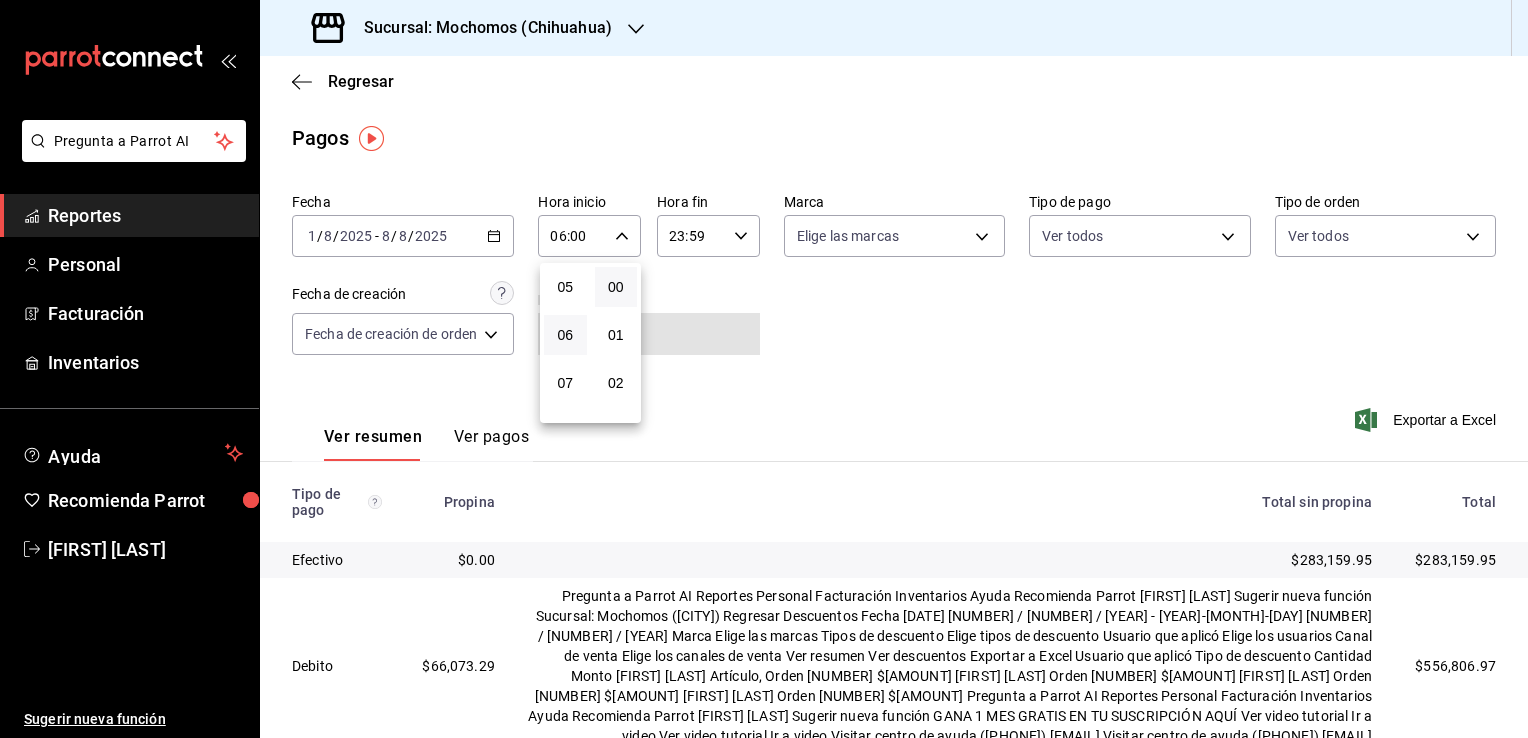 click at bounding box center (764, 369) 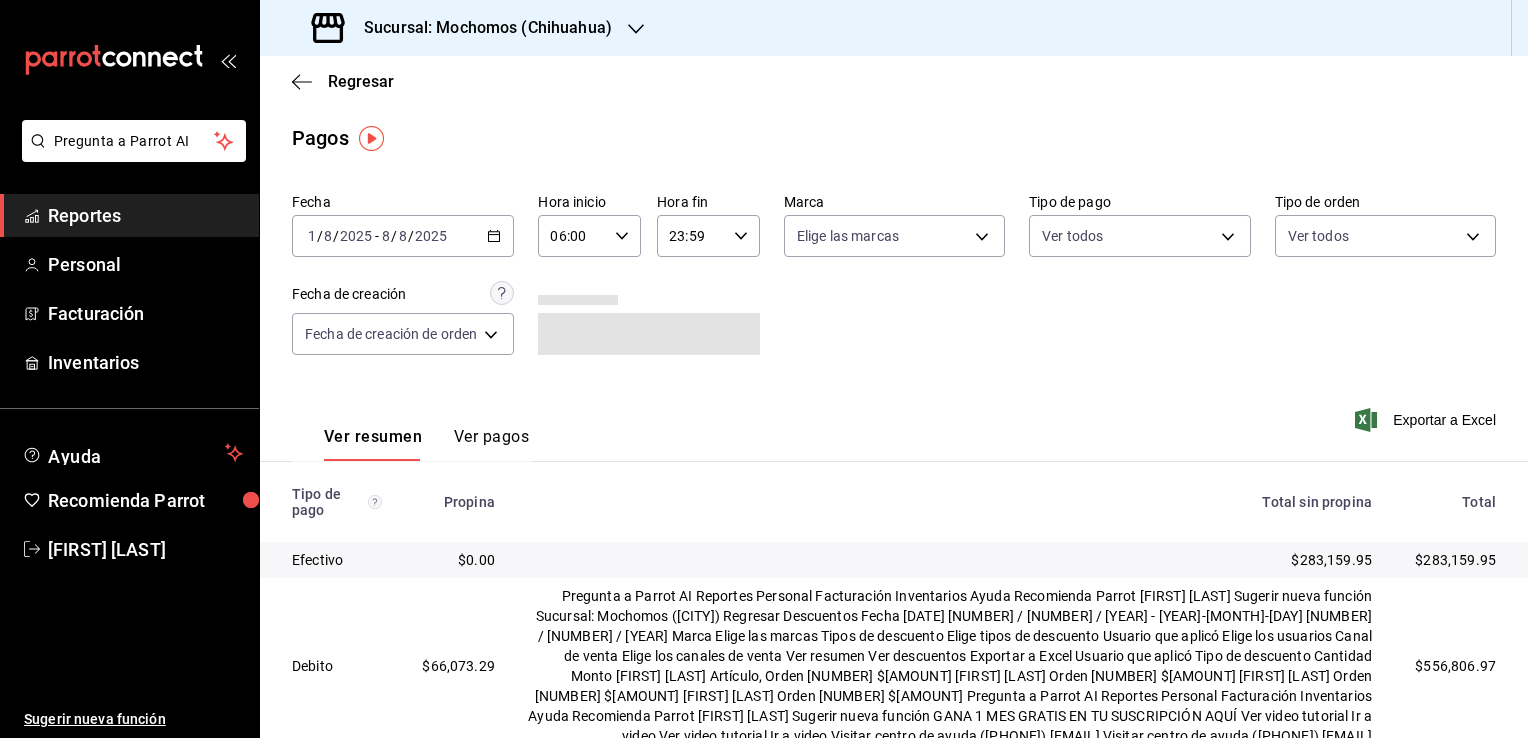 click 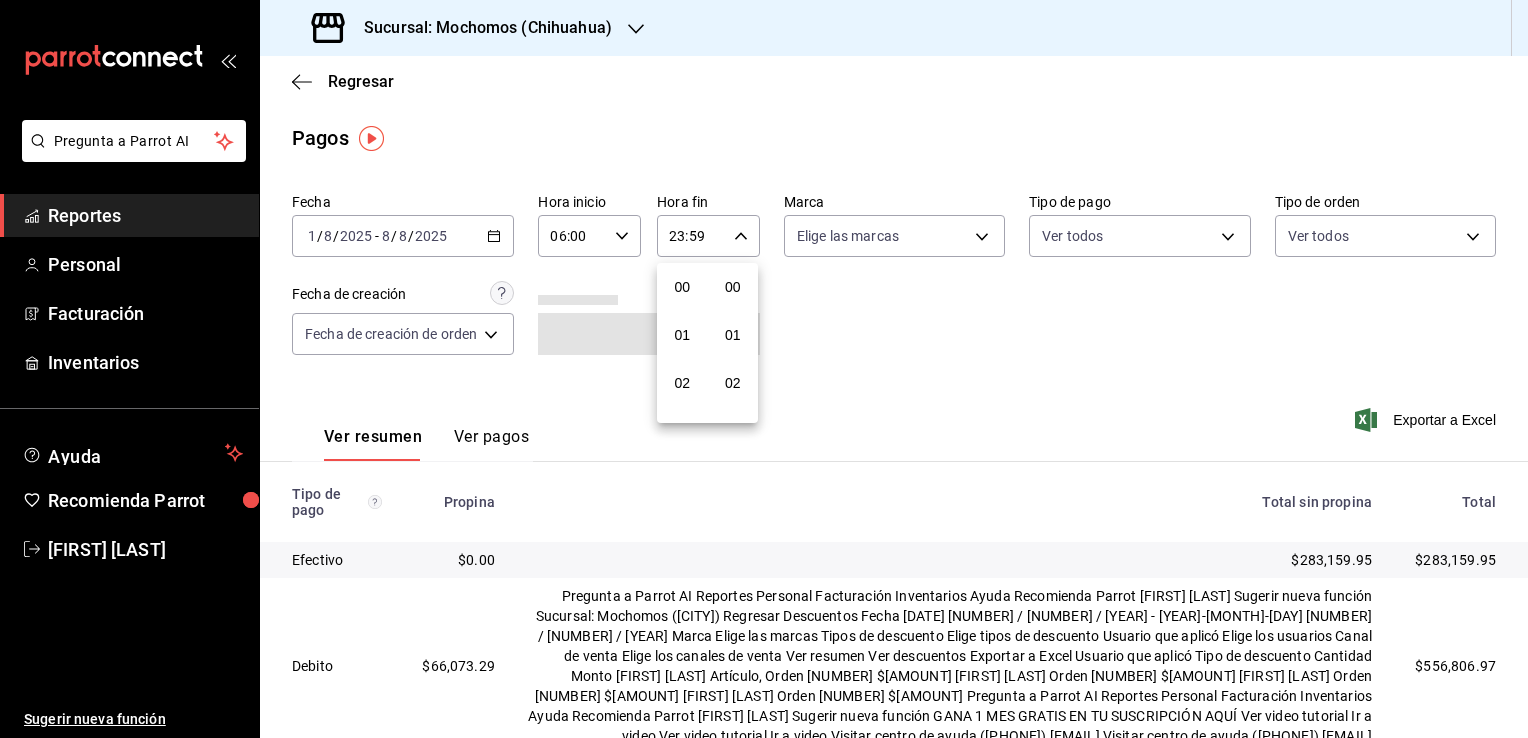 scroll, scrollTop: 1011, scrollLeft: 0, axis: vertical 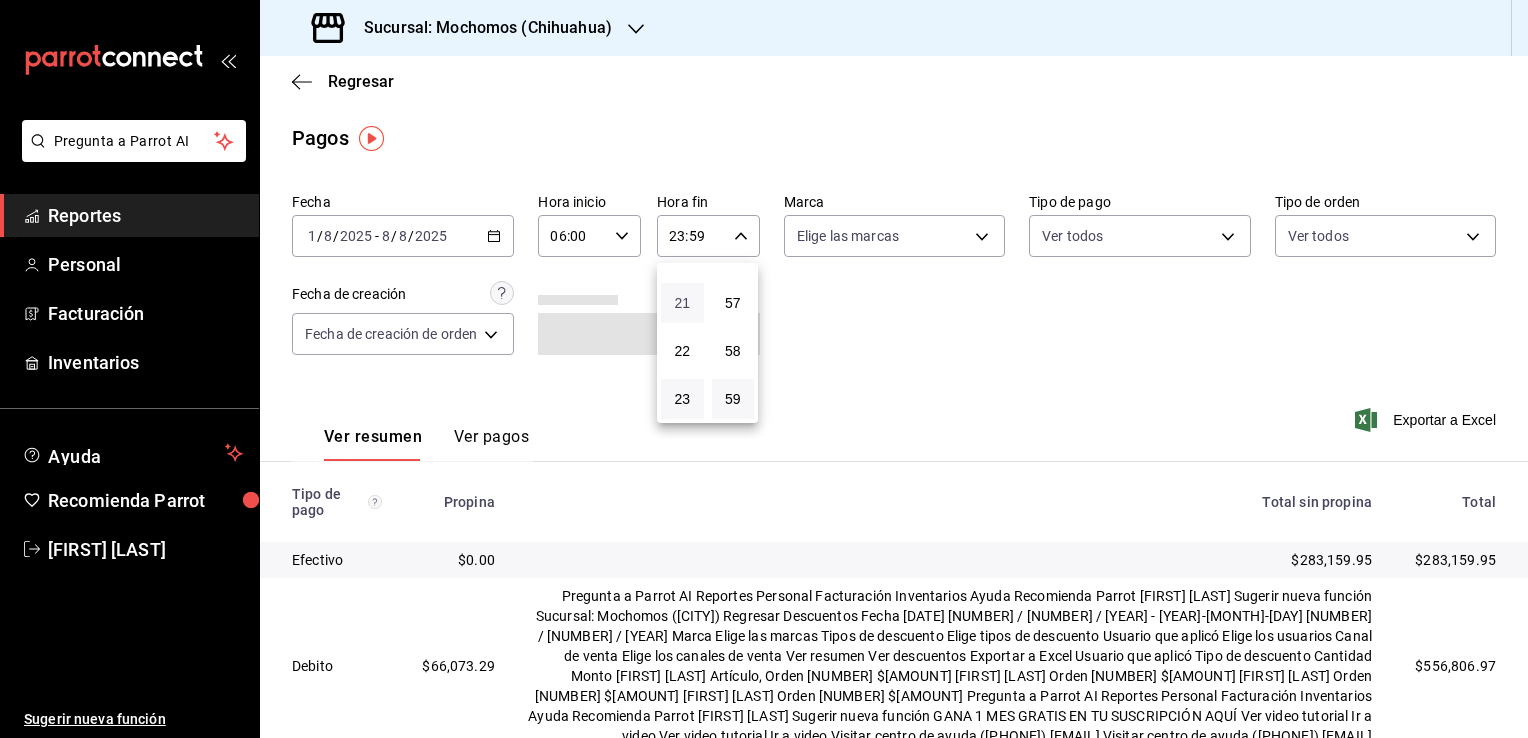 click on "21" at bounding box center [682, 303] 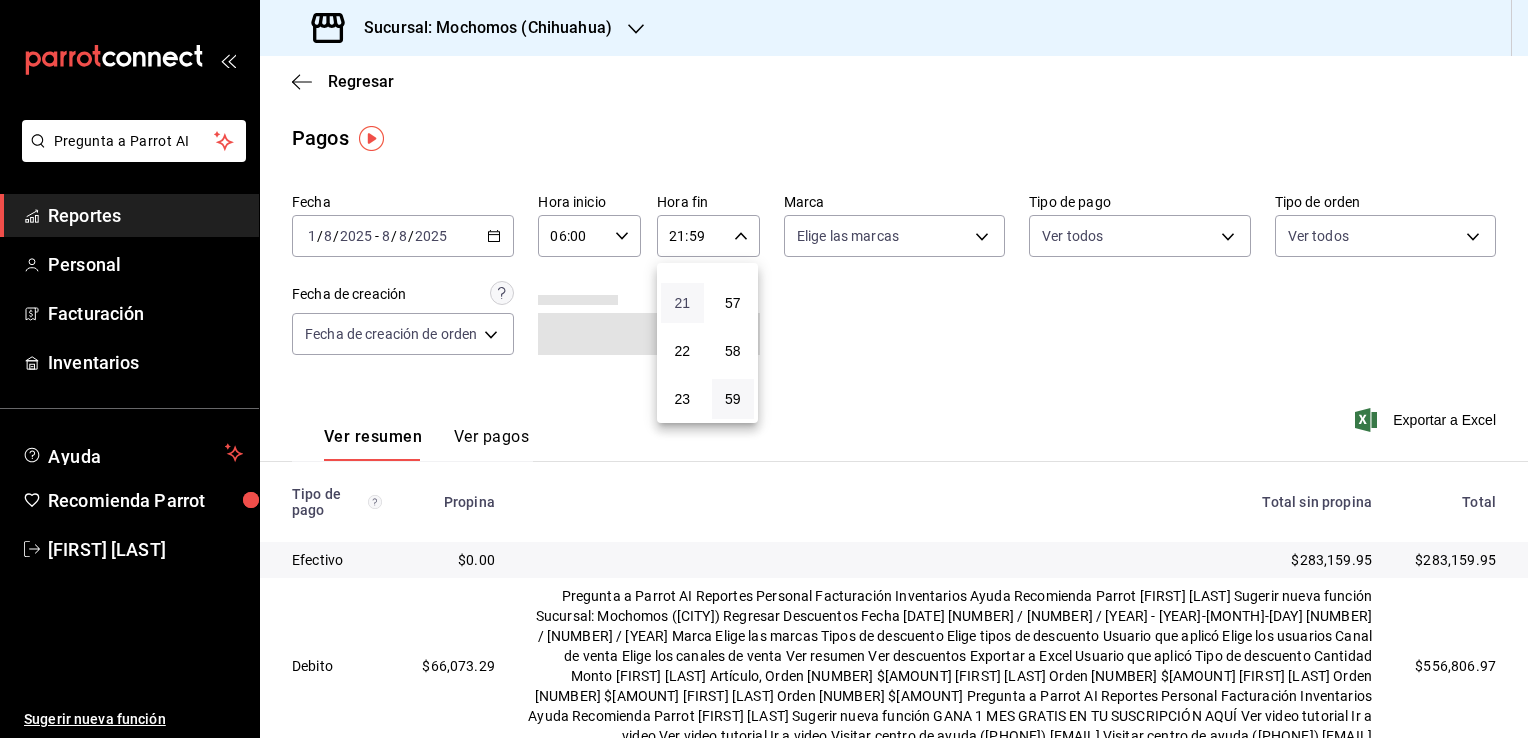 type 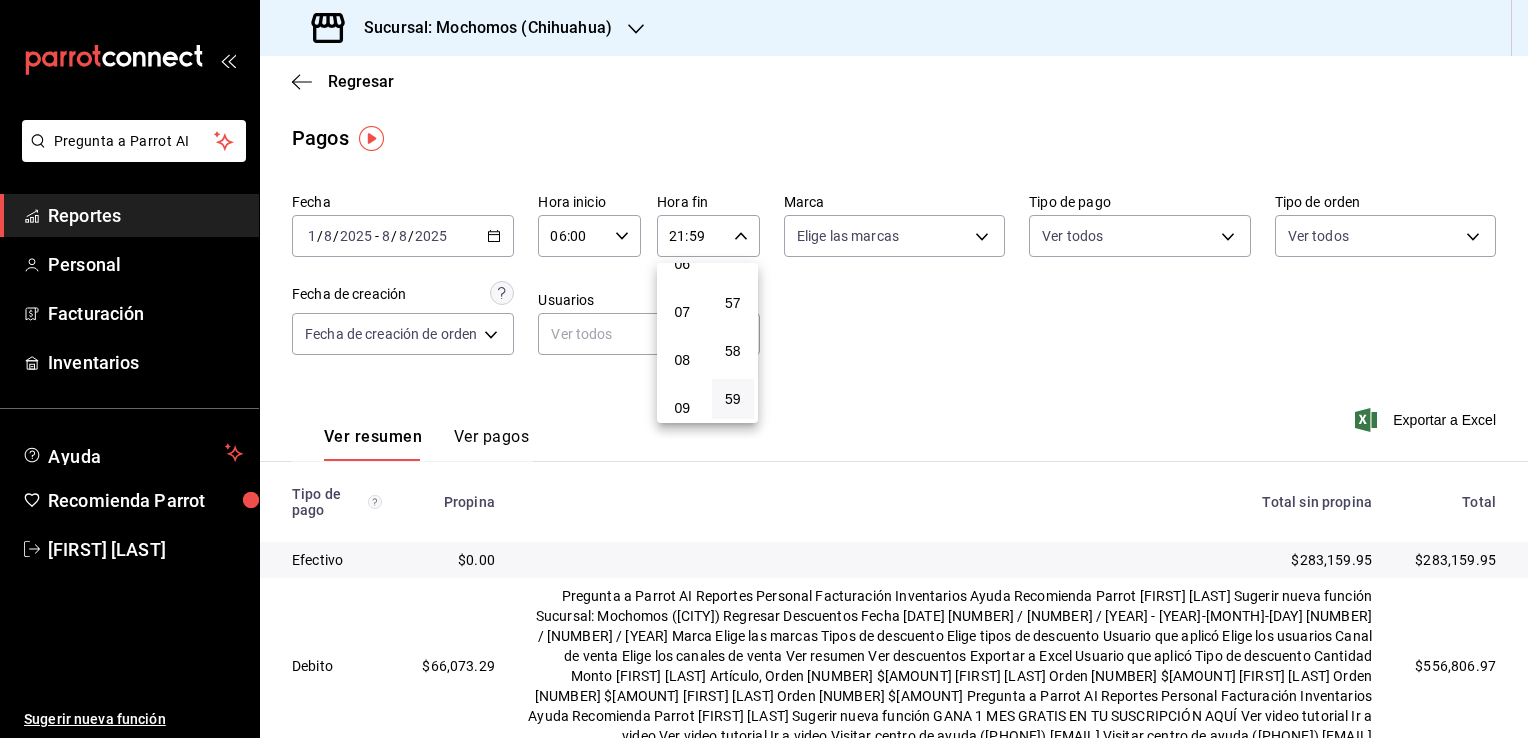 scroll, scrollTop: 171, scrollLeft: 0, axis: vertical 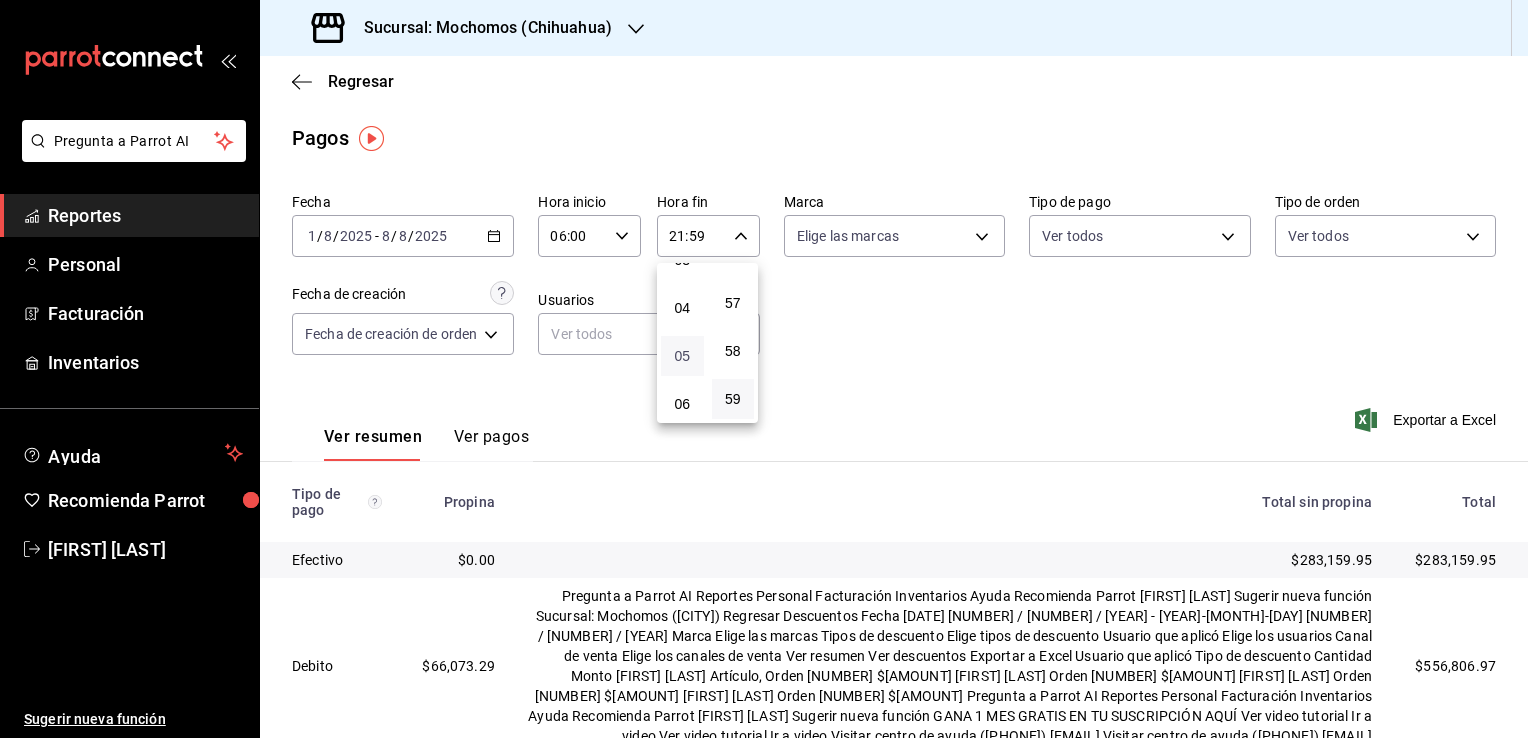 click on "05" at bounding box center (682, 356) 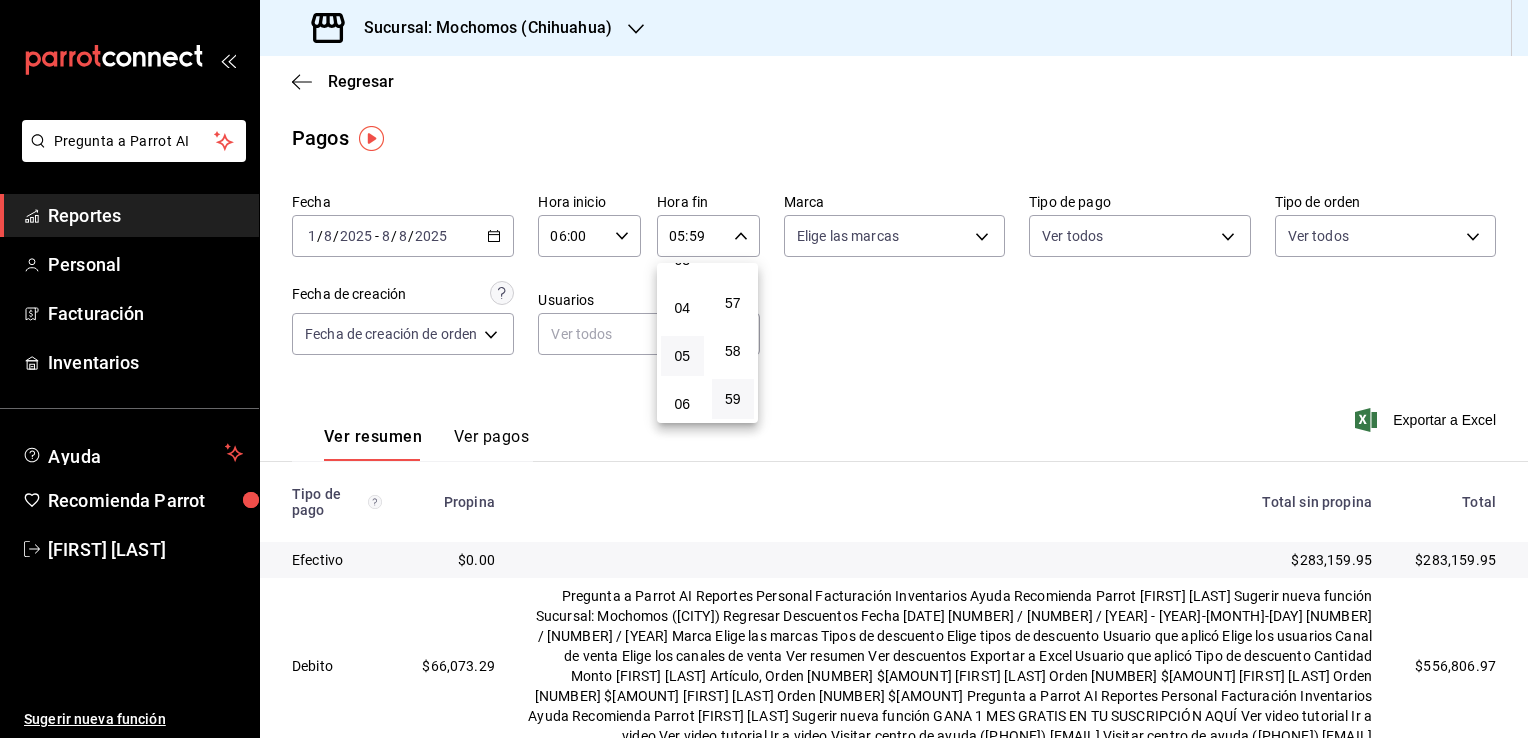 click at bounding box center (764, 369) 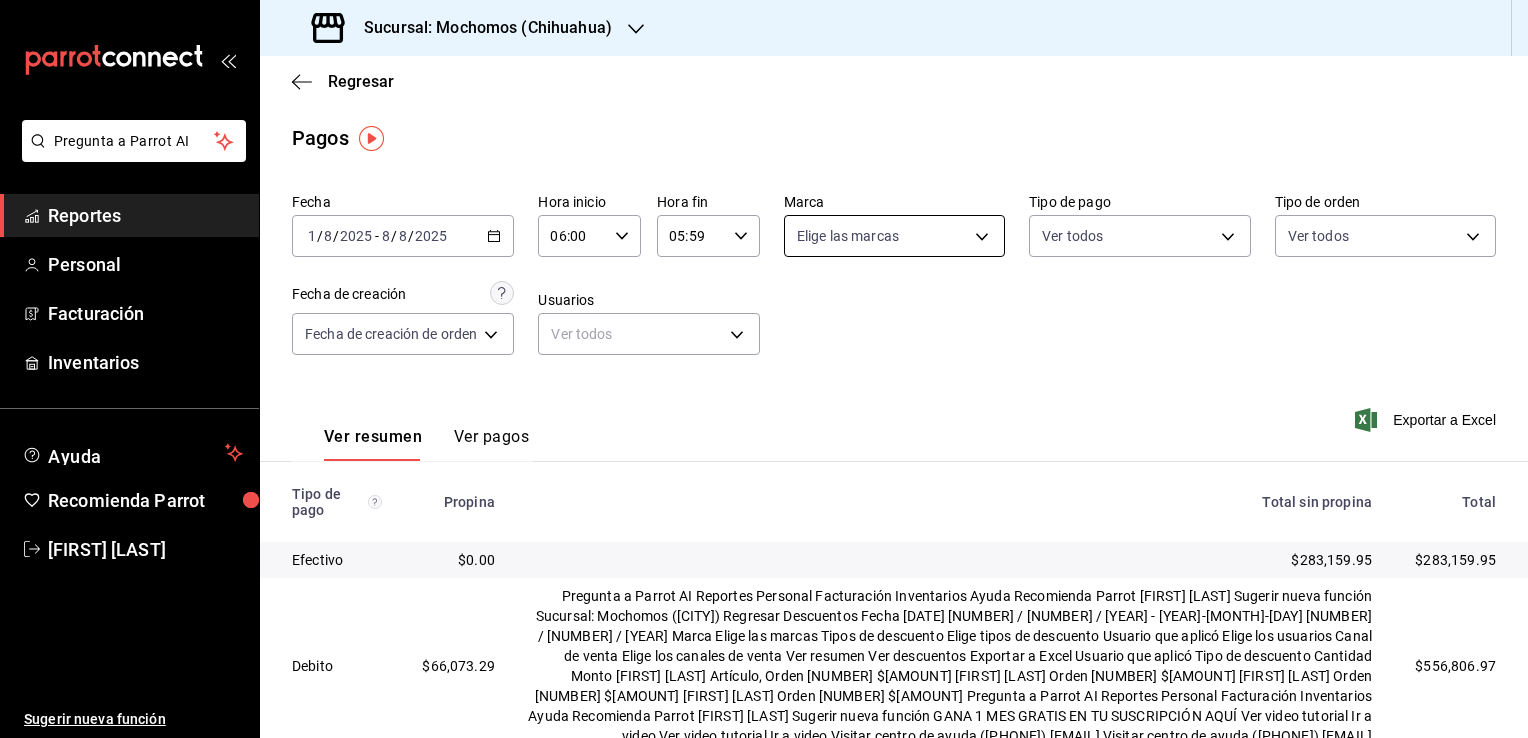 click on "Pregunta a Parrot AI Reportes   Personal   Facturación   Inventarios   Ayuda Recomienda Parrot   [FIRST] [LAST]   Sugerir nueva función   Sucursal: Mochomos ([CITY]) Regresar Pagos Fecha [DATE] [NUMBER] / [NUMBER] / [YEAR] - [YEAR]-[MONTH]-[DAY] [NUMBER] / [NUMBER] / [YEAR] Hora inicio [TIME] Hora inicio Hora fin [TIME] Hora fin Marca Elige las marcas Tipo de pago Ver todos Tipo de orden Ver todos Fecha de creación   Fecha de creación de orden ORDER Usuarios Ver todos ALL ​ ​ Ver resumen Ver pagos Exportar a Excel Tipo de pago   Propina Total sin propina Total Efectivo $[AMOUNT] $[AMOUNT] $[AMOUNT] Debito $[AMOUNT] $[AMOUNT] $[AMOUNT] Credito $[AMOUNT] $[AMOUNT] $[AMOUNT] AMEX $[AMOUNT] $[AMOUNT] $[AMOUNT] Transferencia $[AMOUNT] $[AMOUNT] $[AMOUNT] CxC Emleados $[AMOUNT] $[AMOUNT] $[AMOUNT] CxC Clientes $[AMOUNT] $[AMOUNT] $[AMOUNT] Total $[AMOUNT] $[AMOUNT] $[AMOUNT] Pregunta a Parrot AI Reportes   Personal   Facturación   Inventarios   Ayuda Recomienda Parrot   [FIRST] [LAST]   Sugerir nueva función   Ver video tutorial Ir a video" at bounding box center [764, 369] 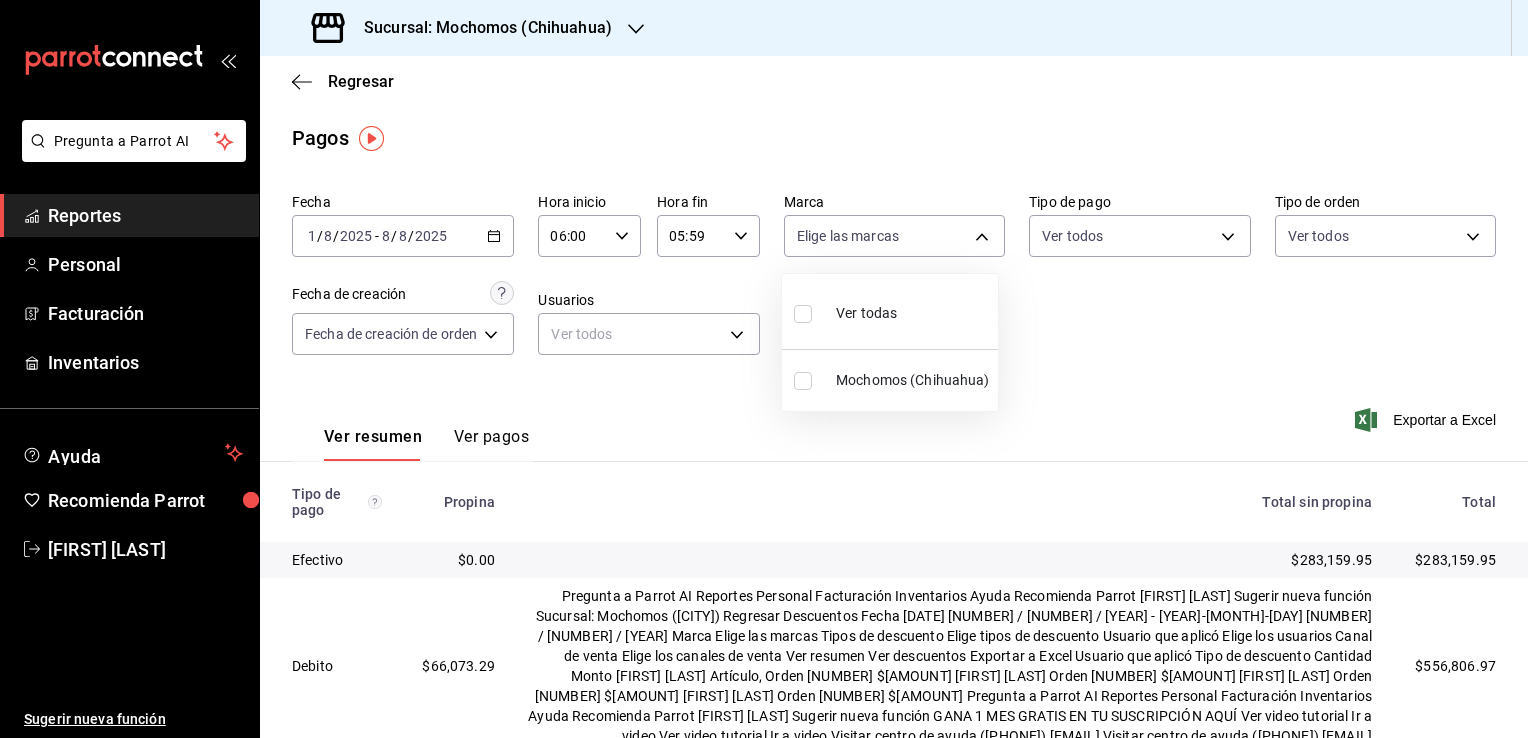 click on "Ver todas" at bounding box center (890, 311) 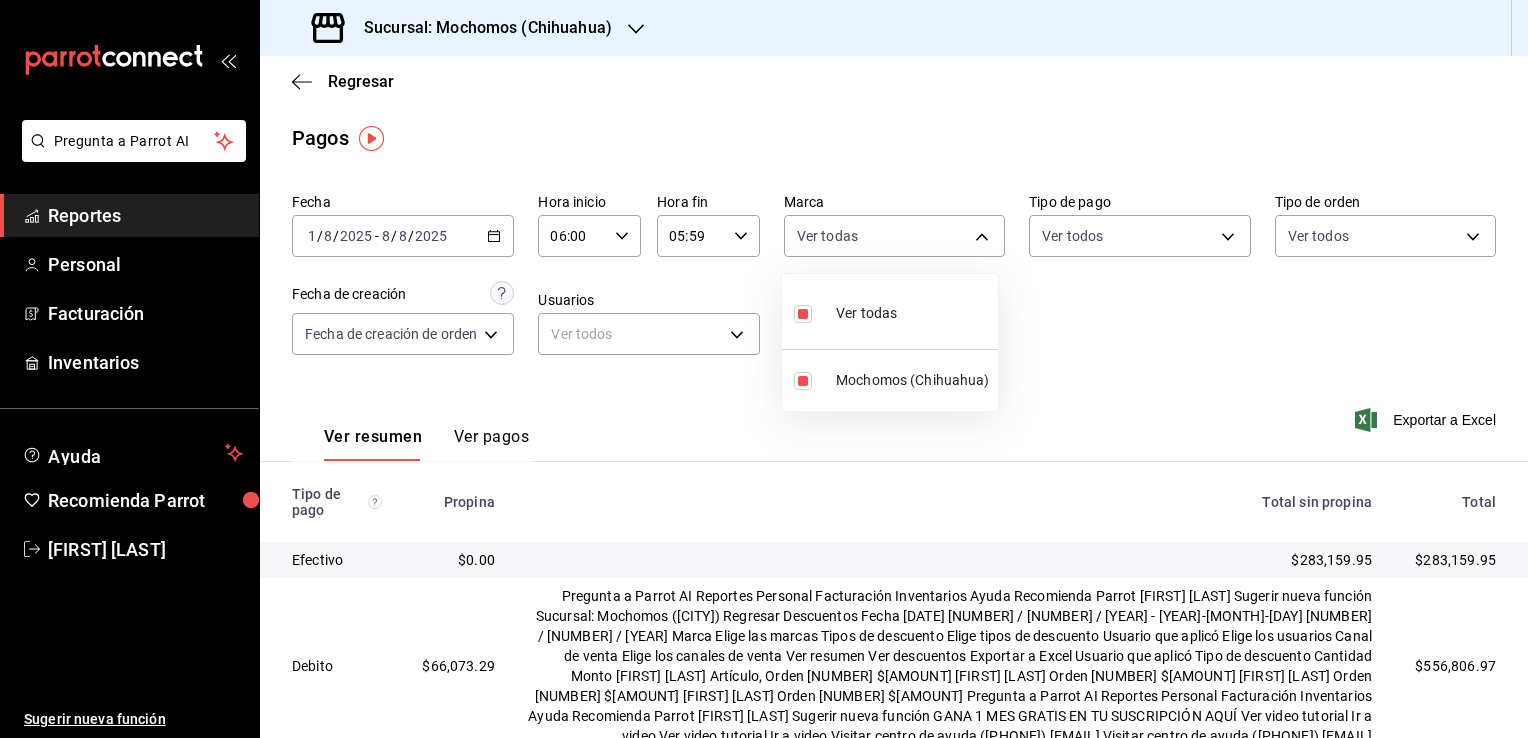 click at bounding box center (764, 369) 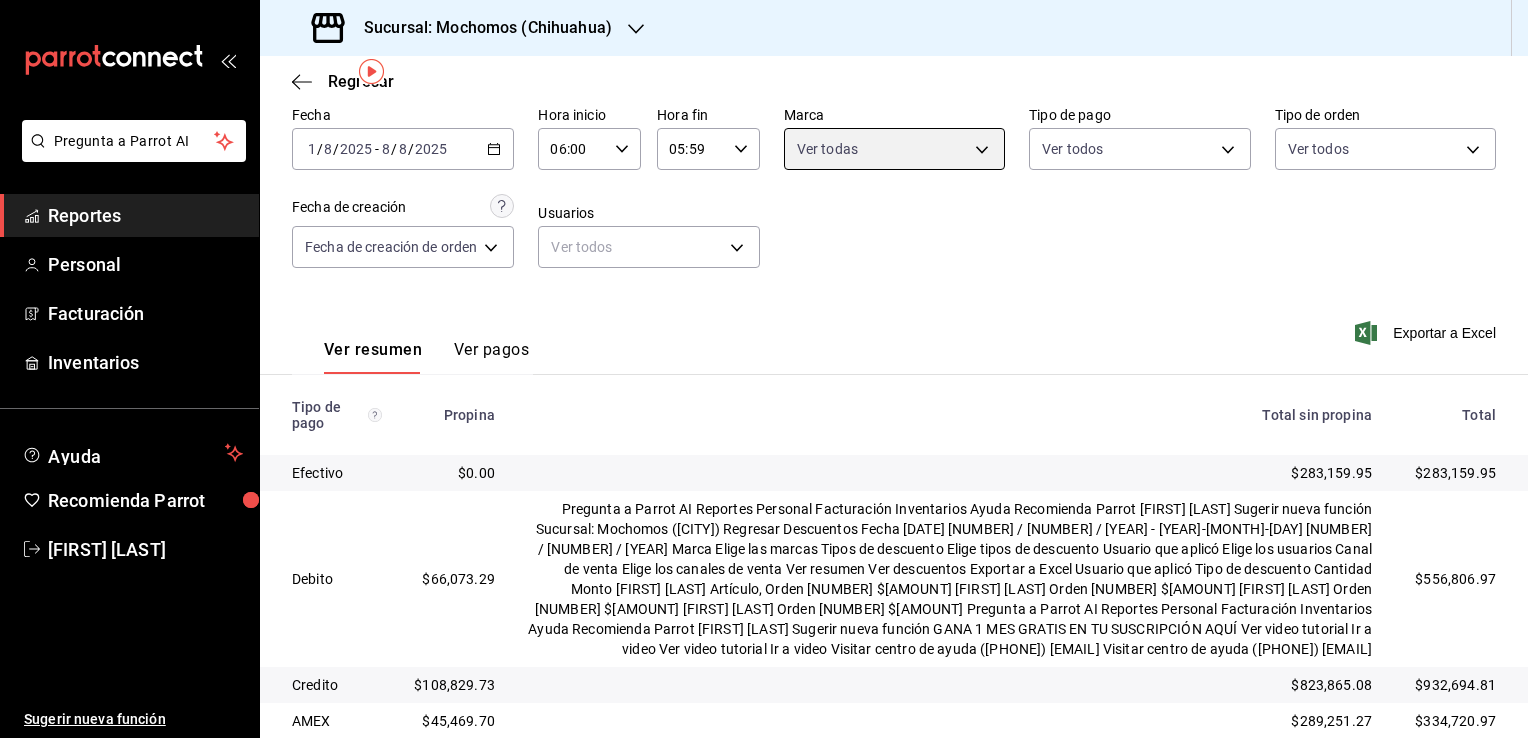 scroll, scrollTop: 108, scrollLeft: 0, axis: vertical 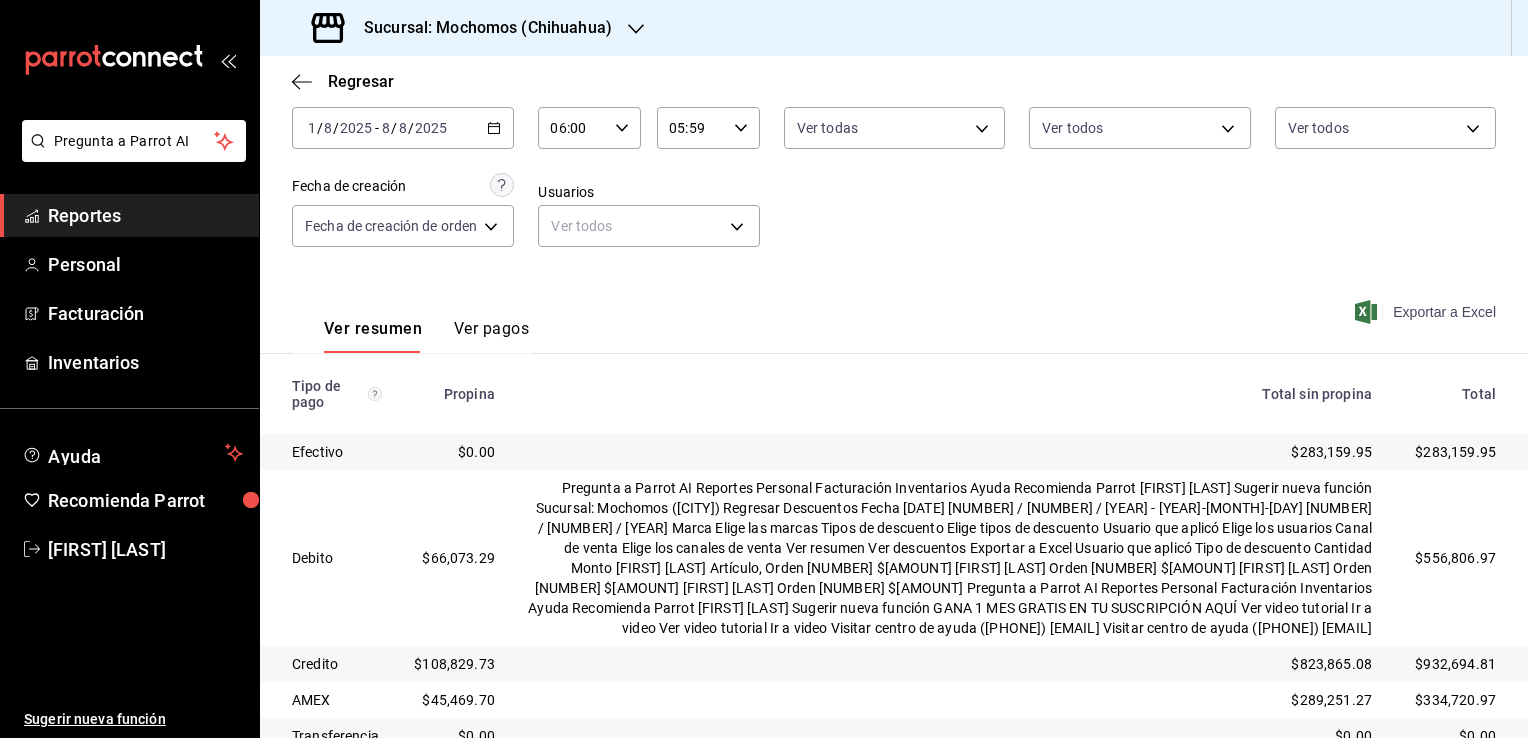 click on "Exportar a Excel" at bounding box center [1427, 312] 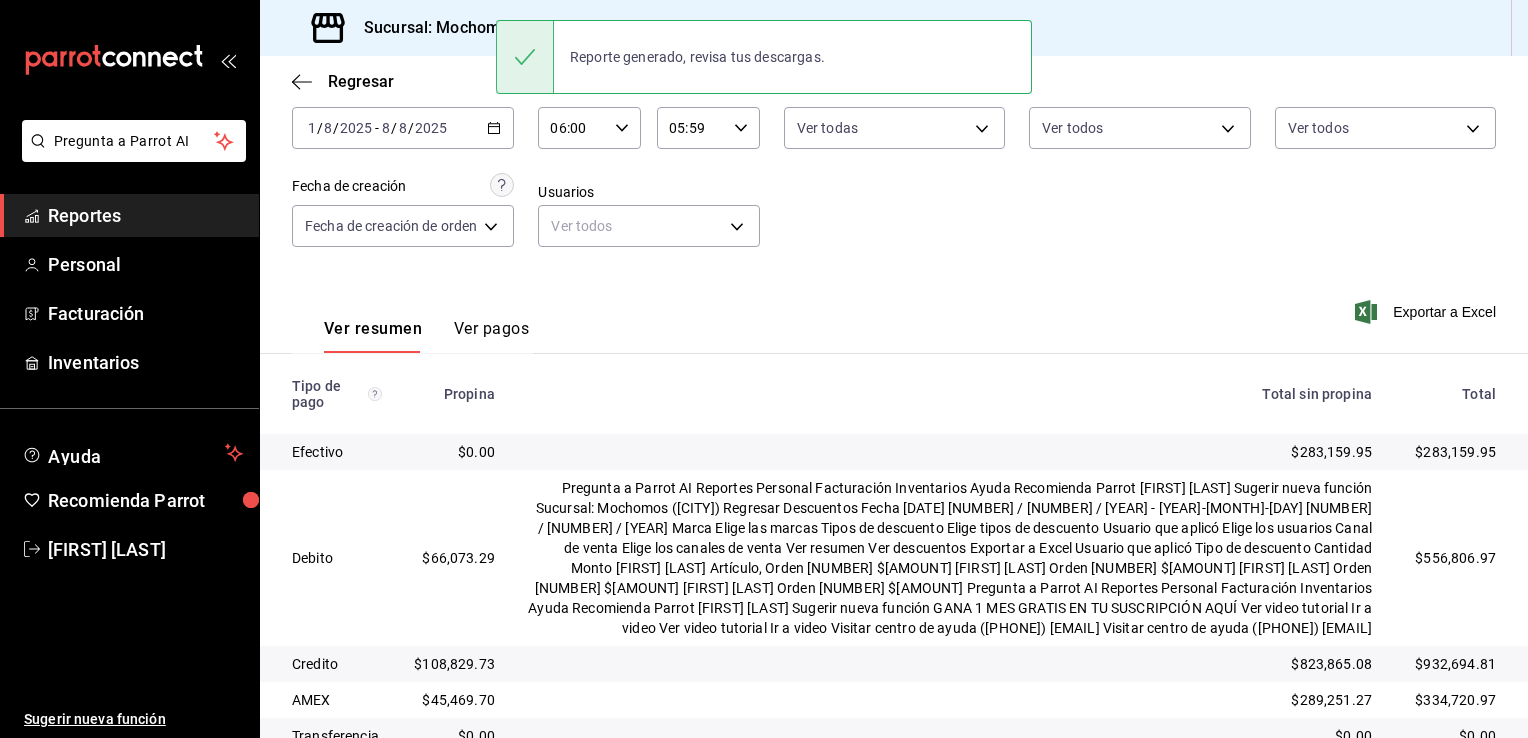 click on "2025-08-01 1 / 8 / 2025 - 2025-08-08 8 / 8 / 2025" at bounding box center [403, 128] 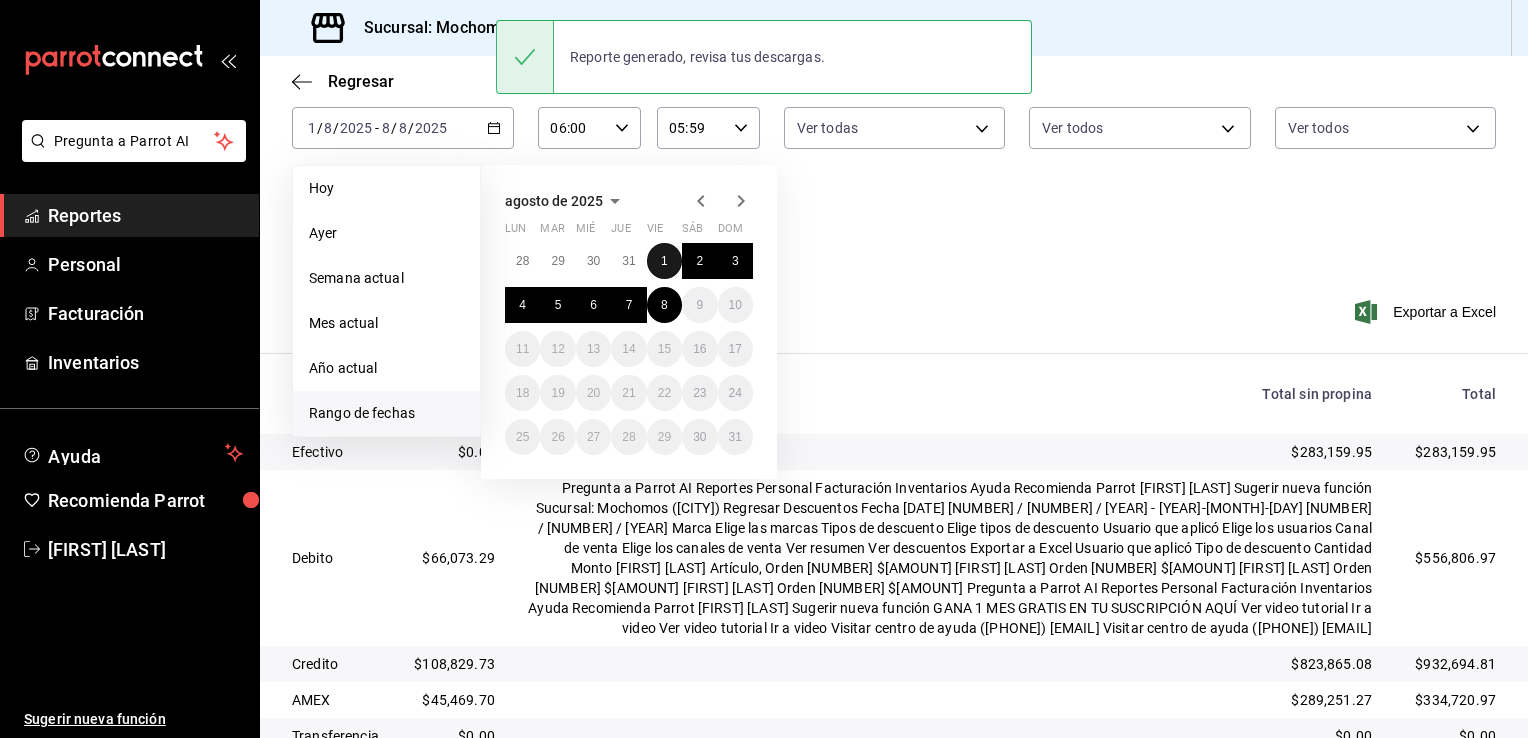 click on "1" at bounding box center (664, 261) 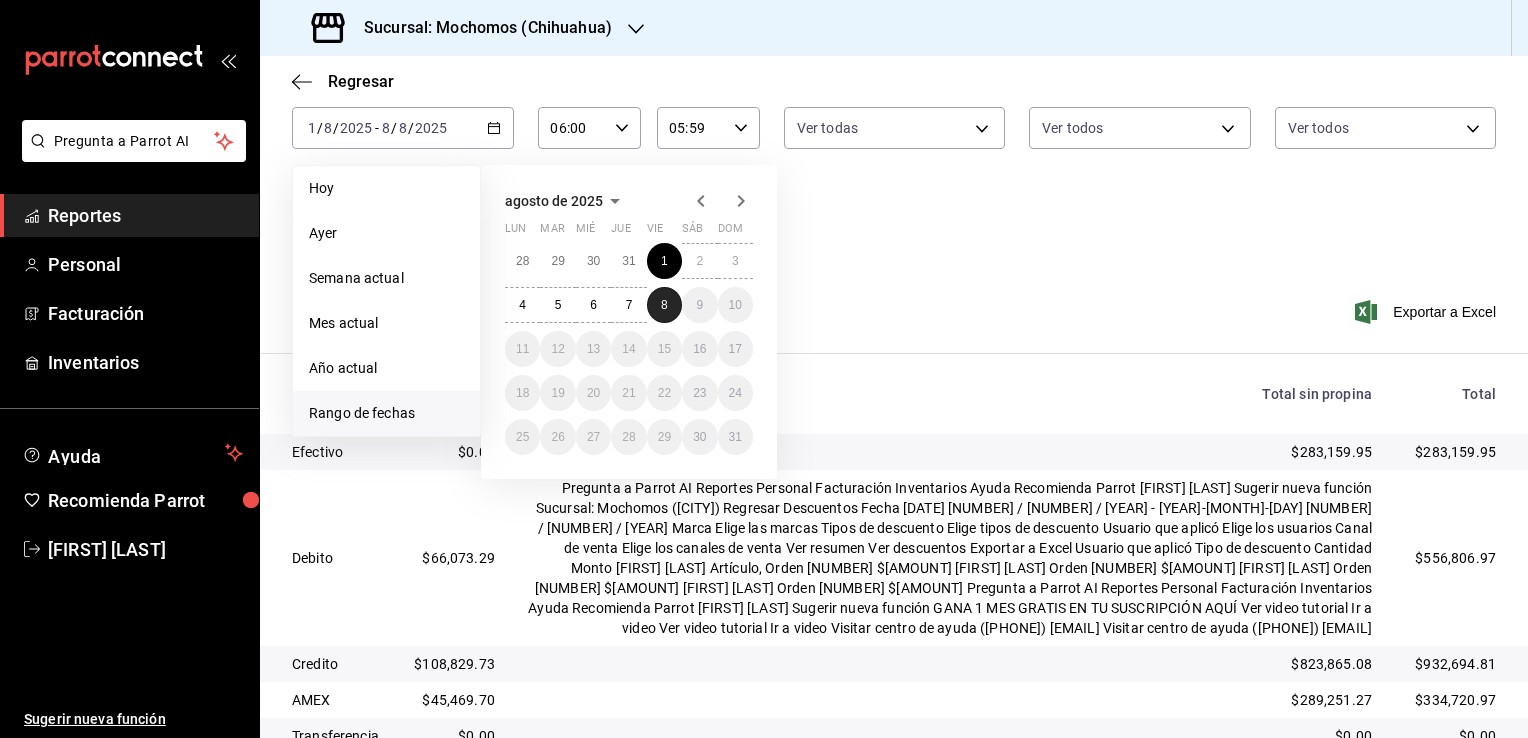 click on "8" at bounding box center [664, 305] 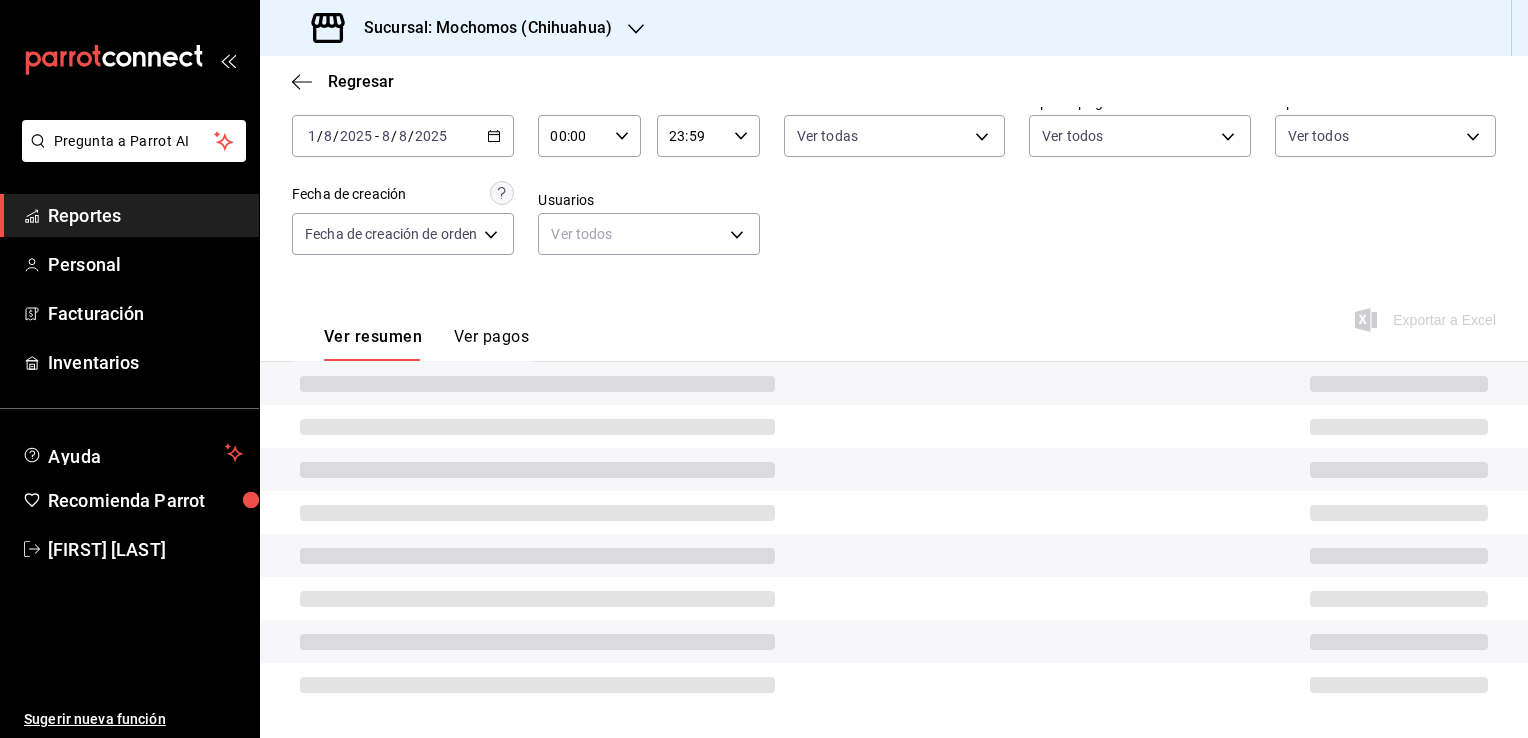 scroll, scrollTop: 108, scrollLeft: 0, axis: vertical 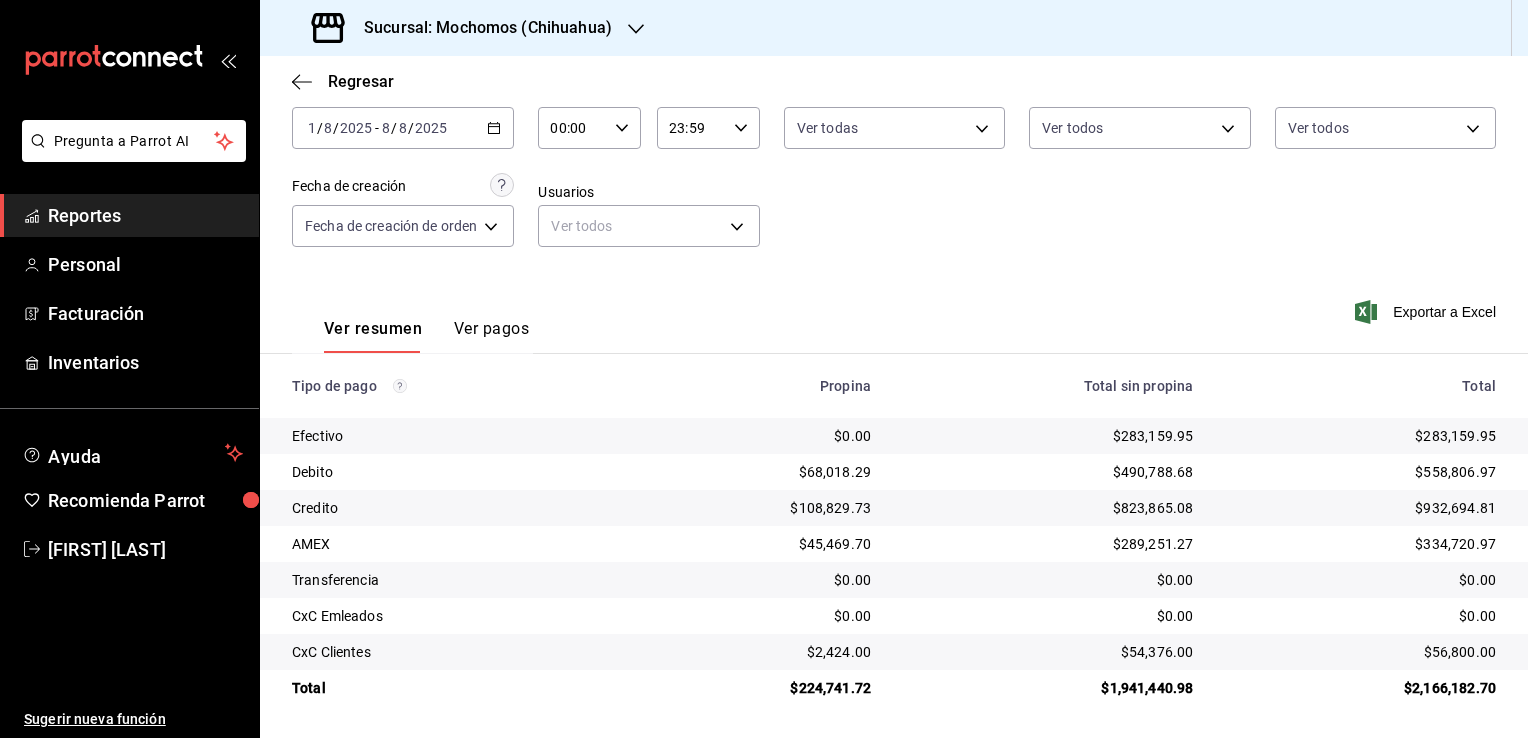 click 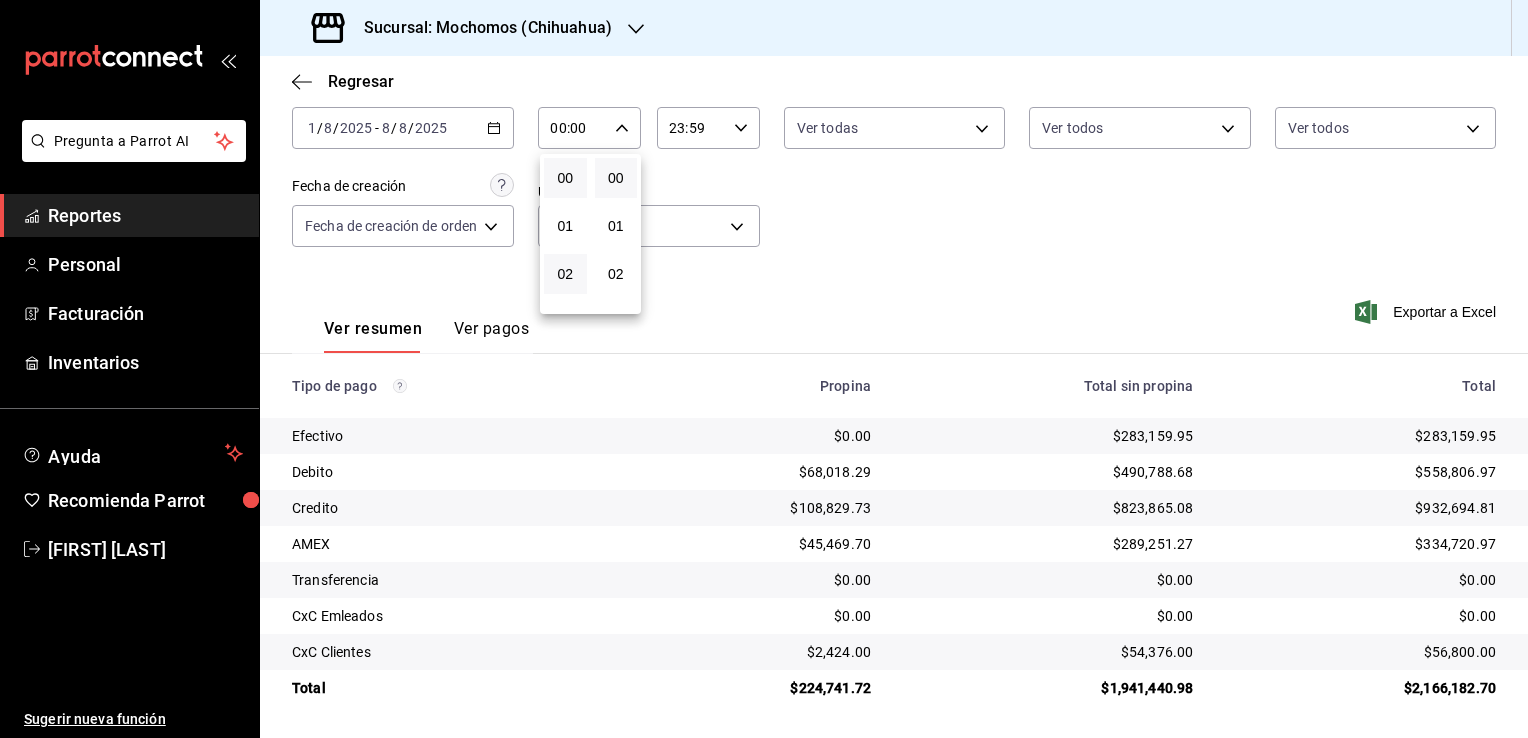 click on "02" at bounding box center [565, 274] 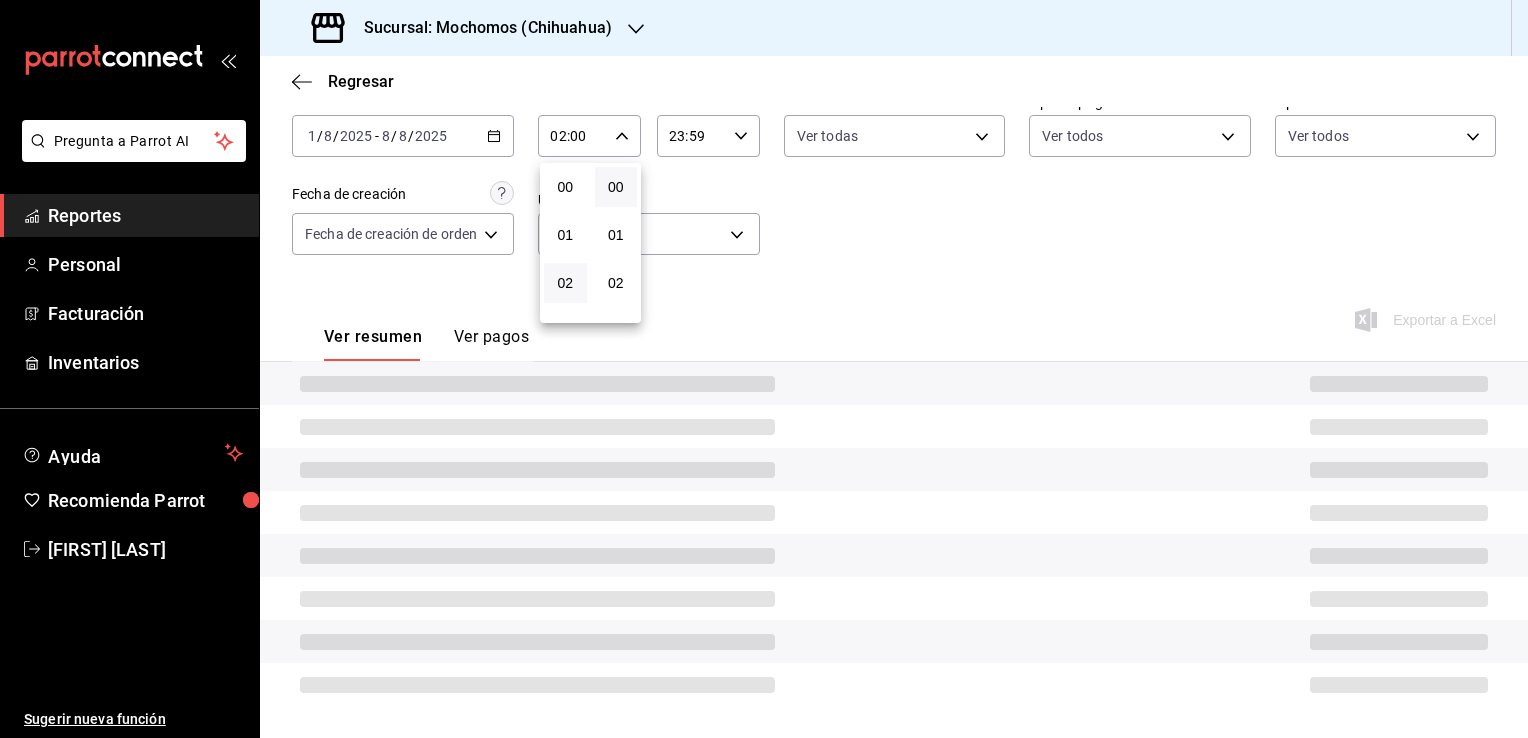 scroll, scrollTop: 100, scrollLeft: 0, axis: vertical 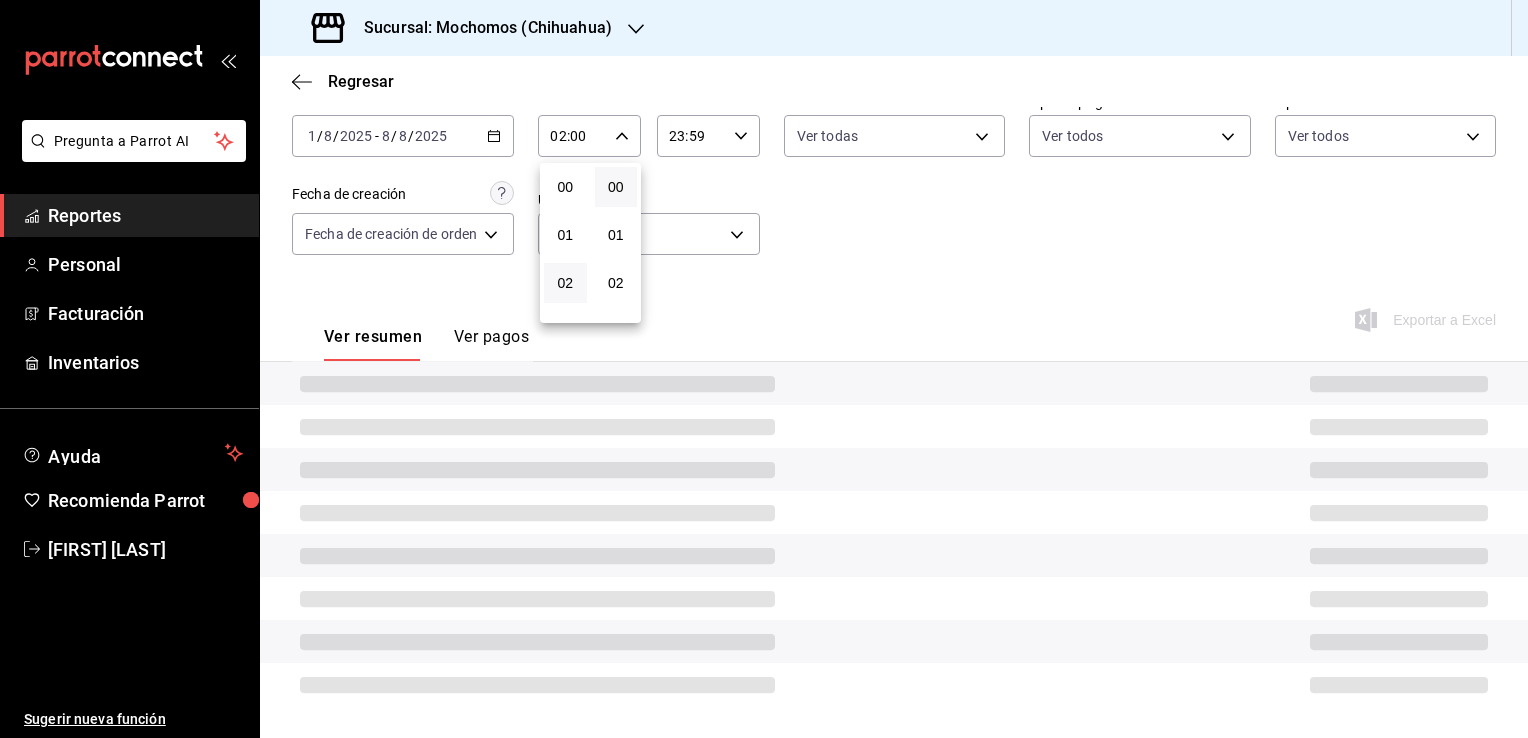 type 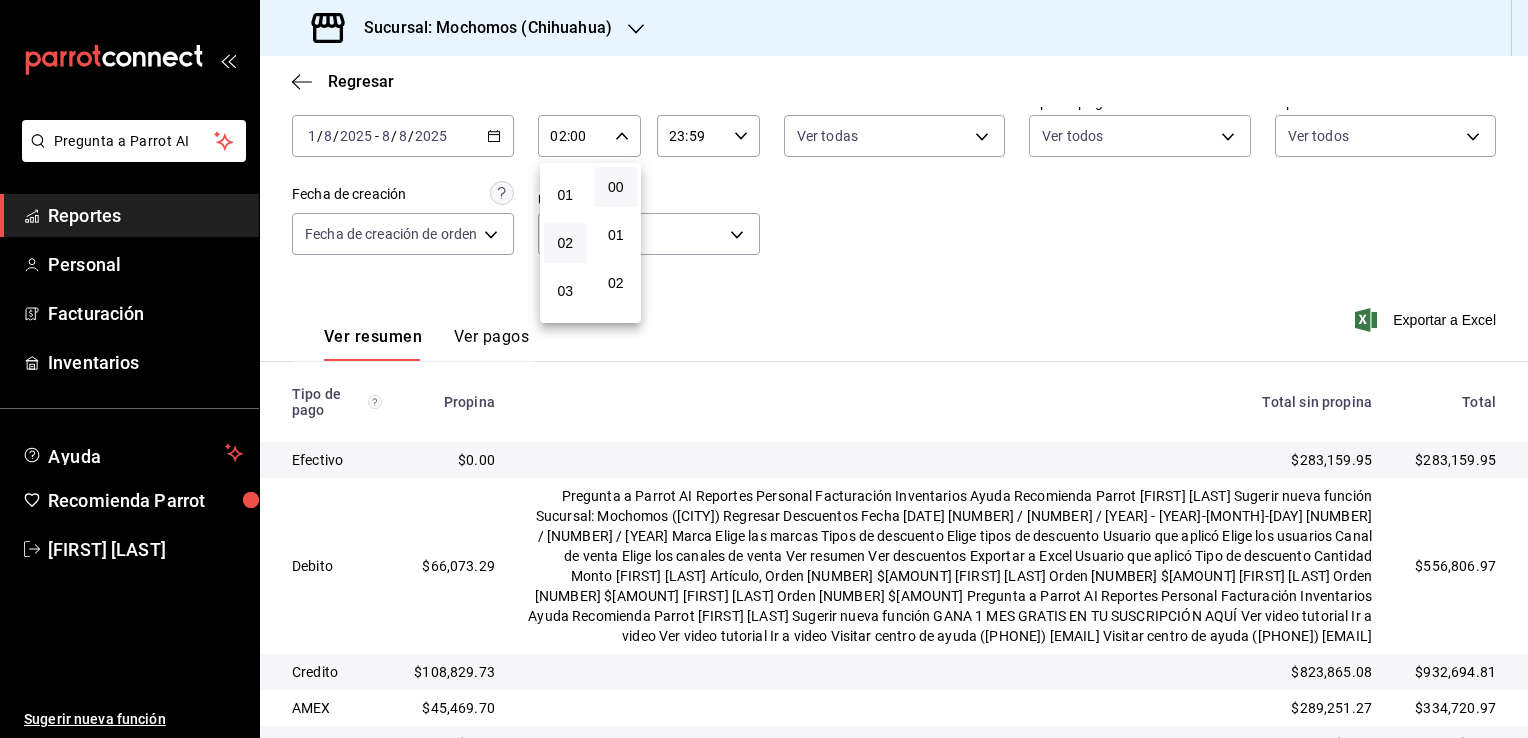 scroll, scrollTop: 80, scrollLeft: 0, axis: vertical 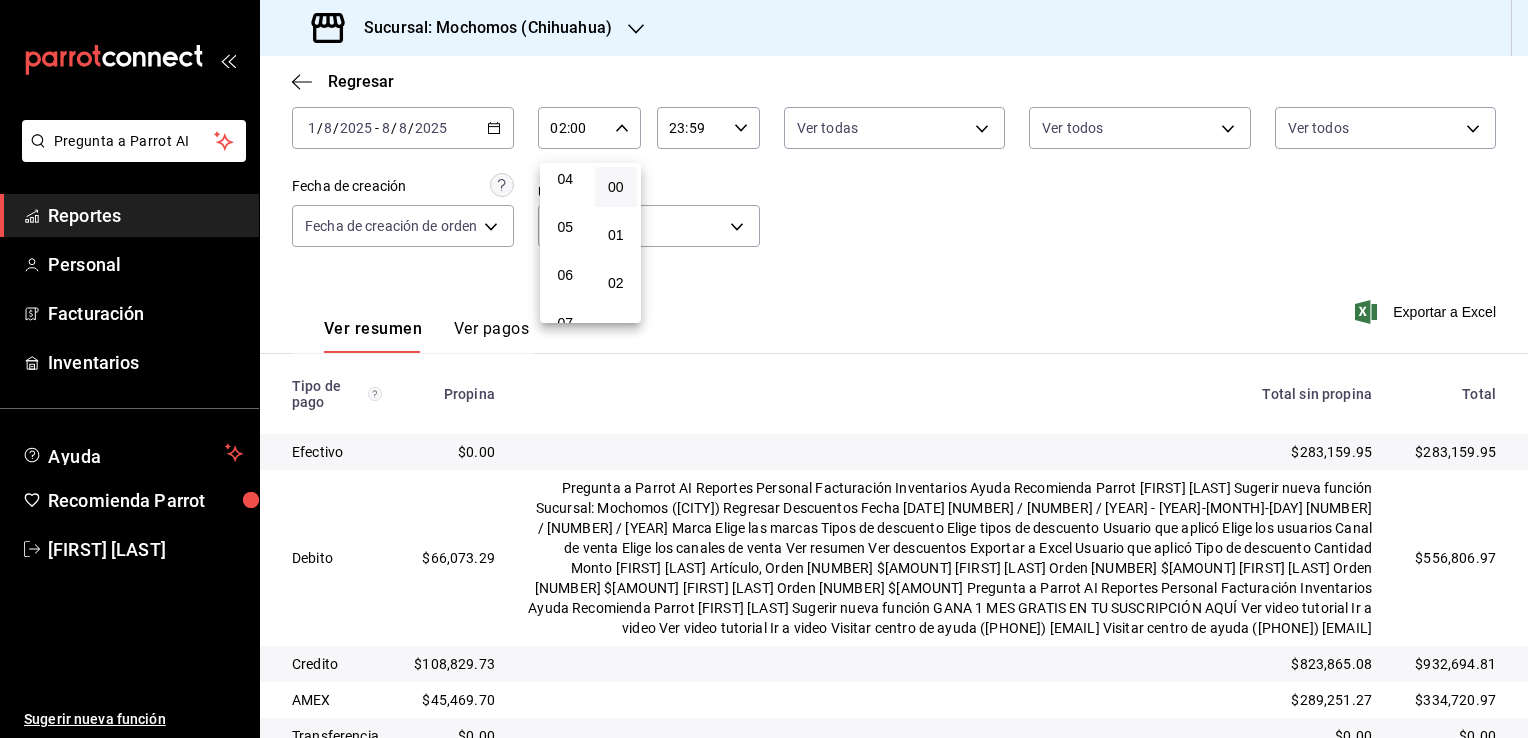 click on "06" at bounding box center (565, 275) 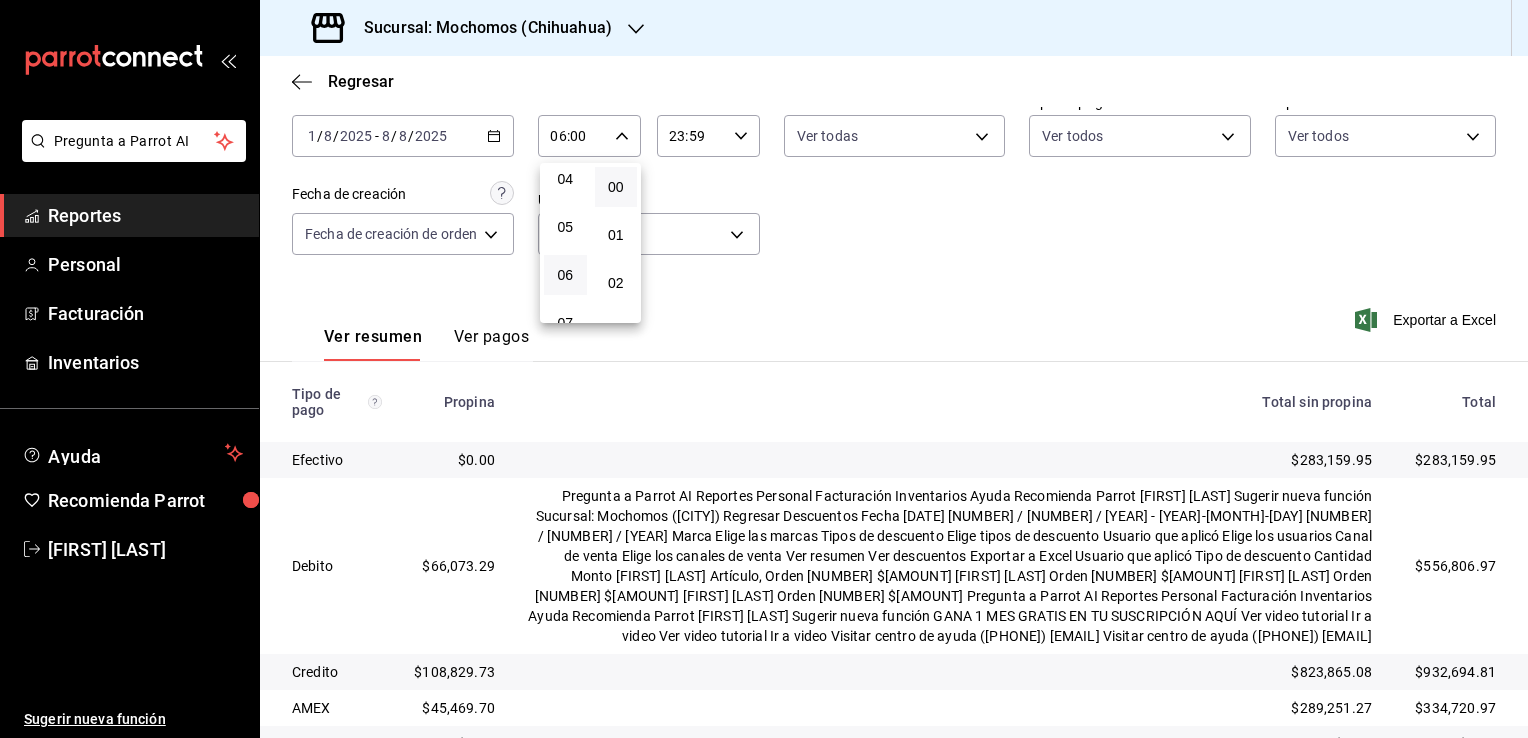 click at bounding box center [764, 369] 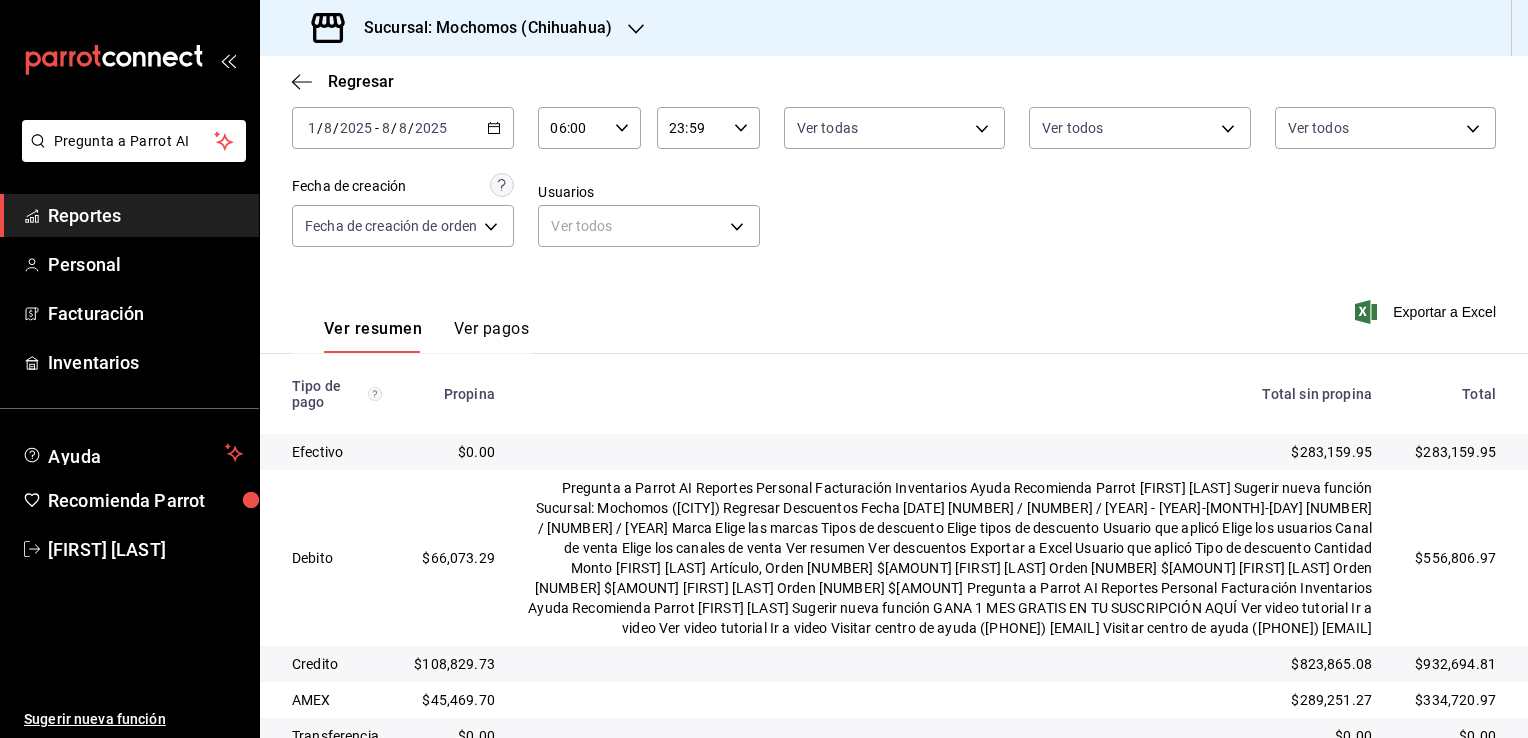 click 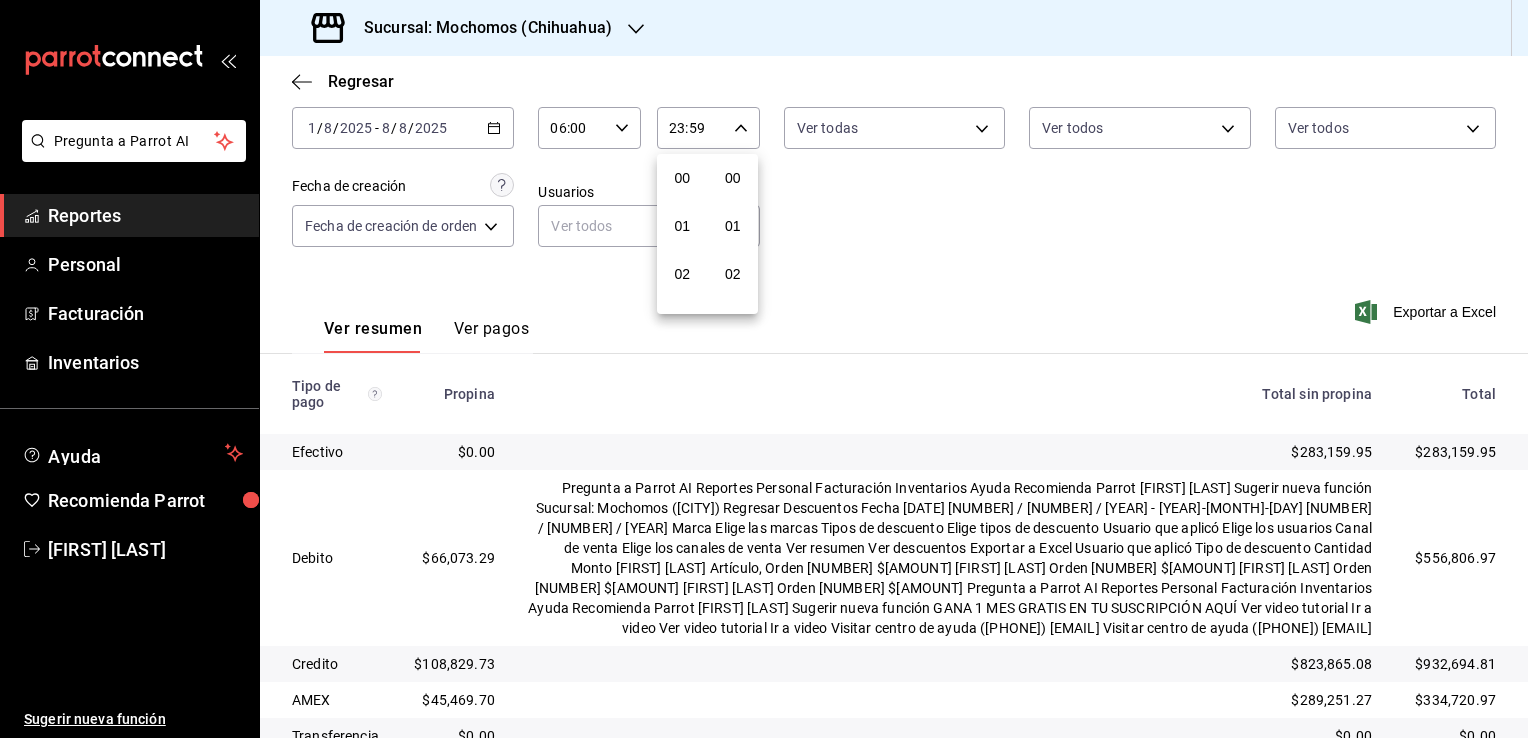 scroll, scrollTop: 1011, scrollLeft: 0, axis: vertical 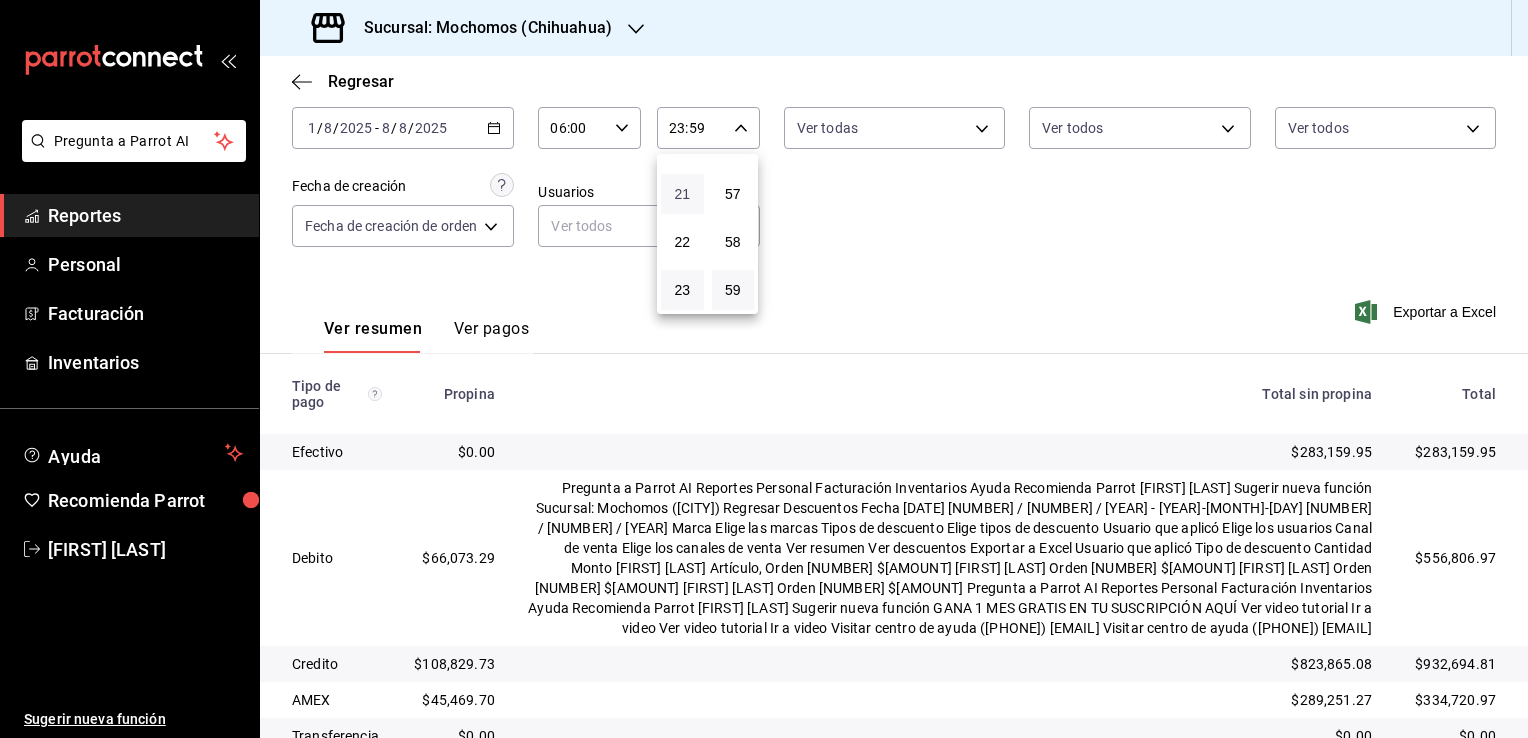 click on "21" at bounding box center (682, 194) 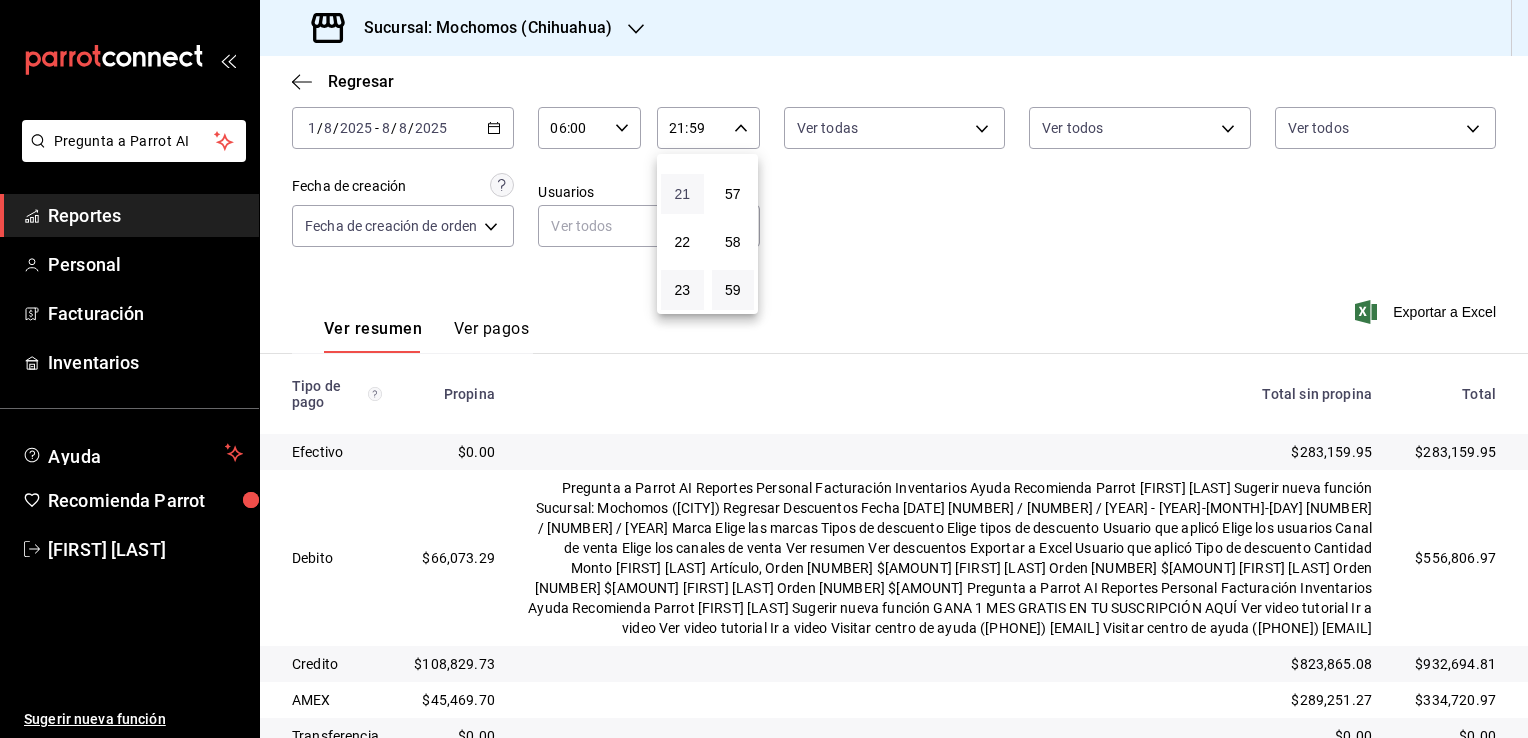 scroll, scrollTop: 100, scrollLeft: 0, axis: vertical 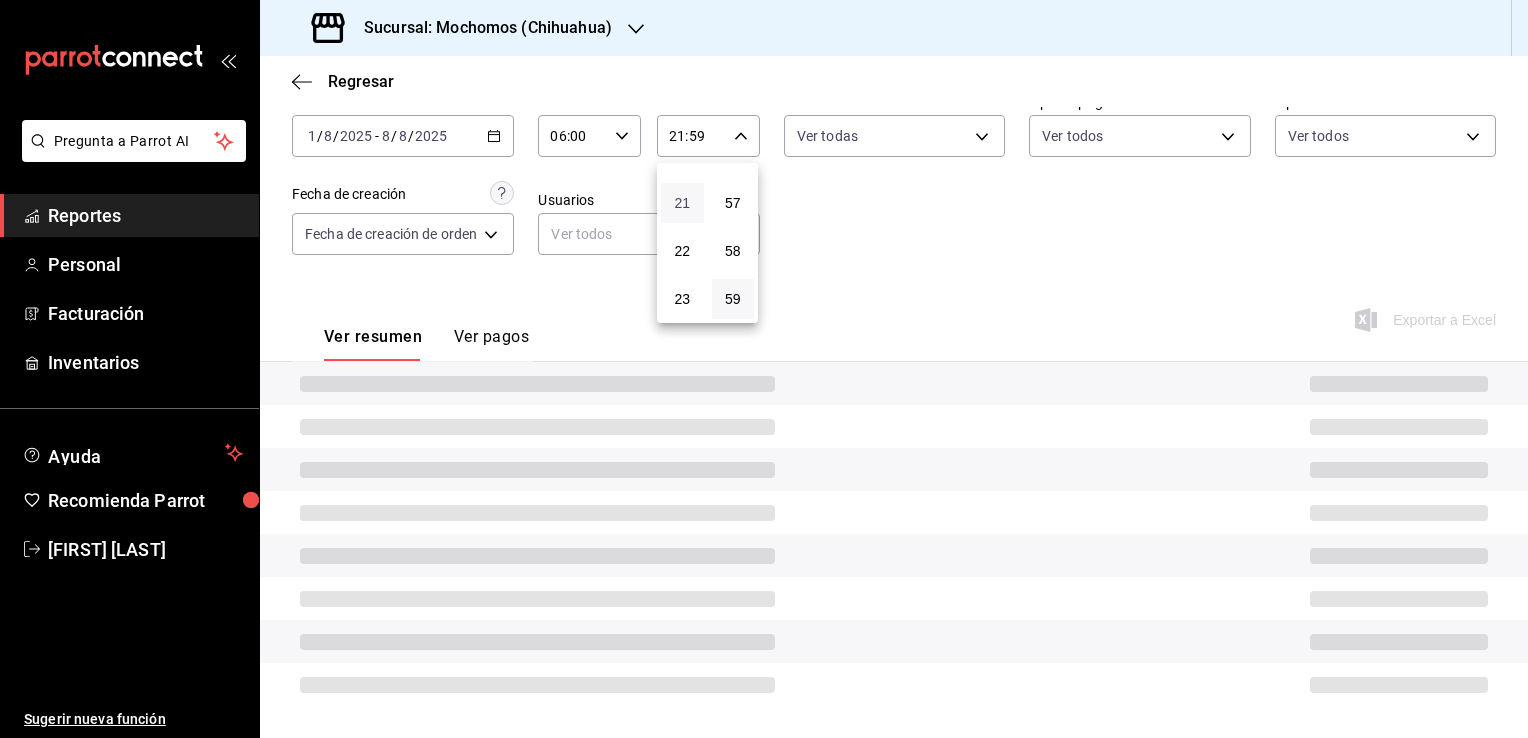 type 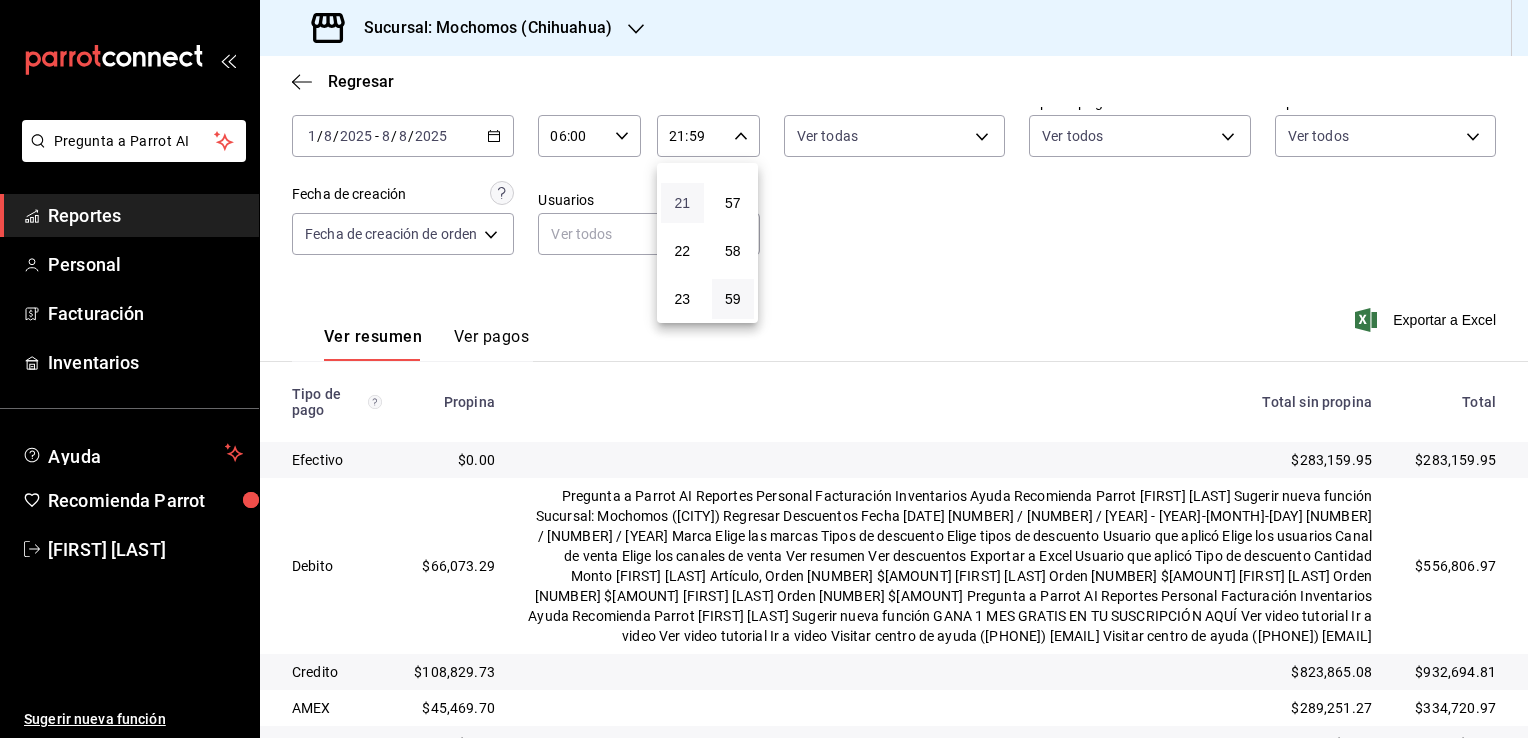 scroll, scrollTop: 834, scrollLeft: 0, axis: vertical 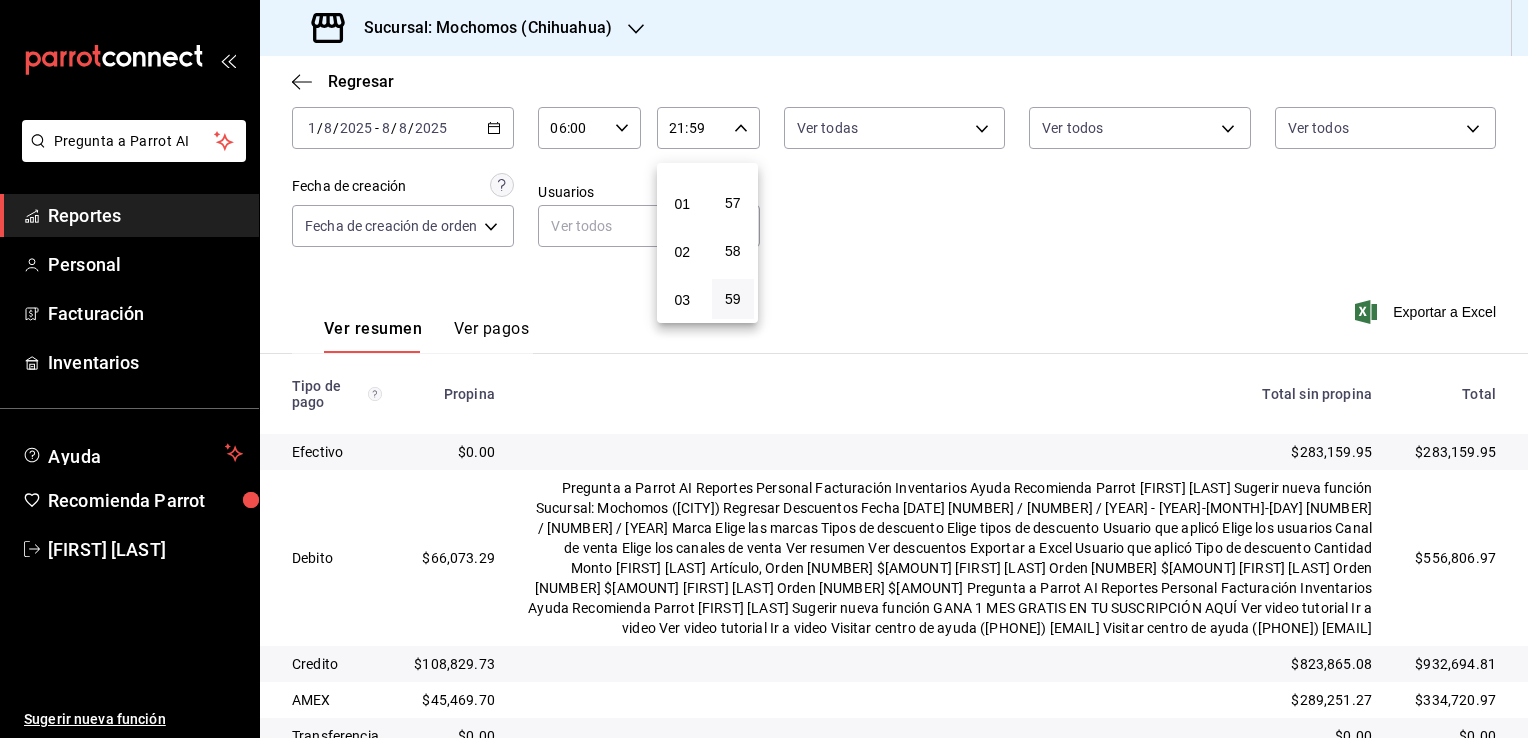 click on "01" at bounding box center (682, 204) 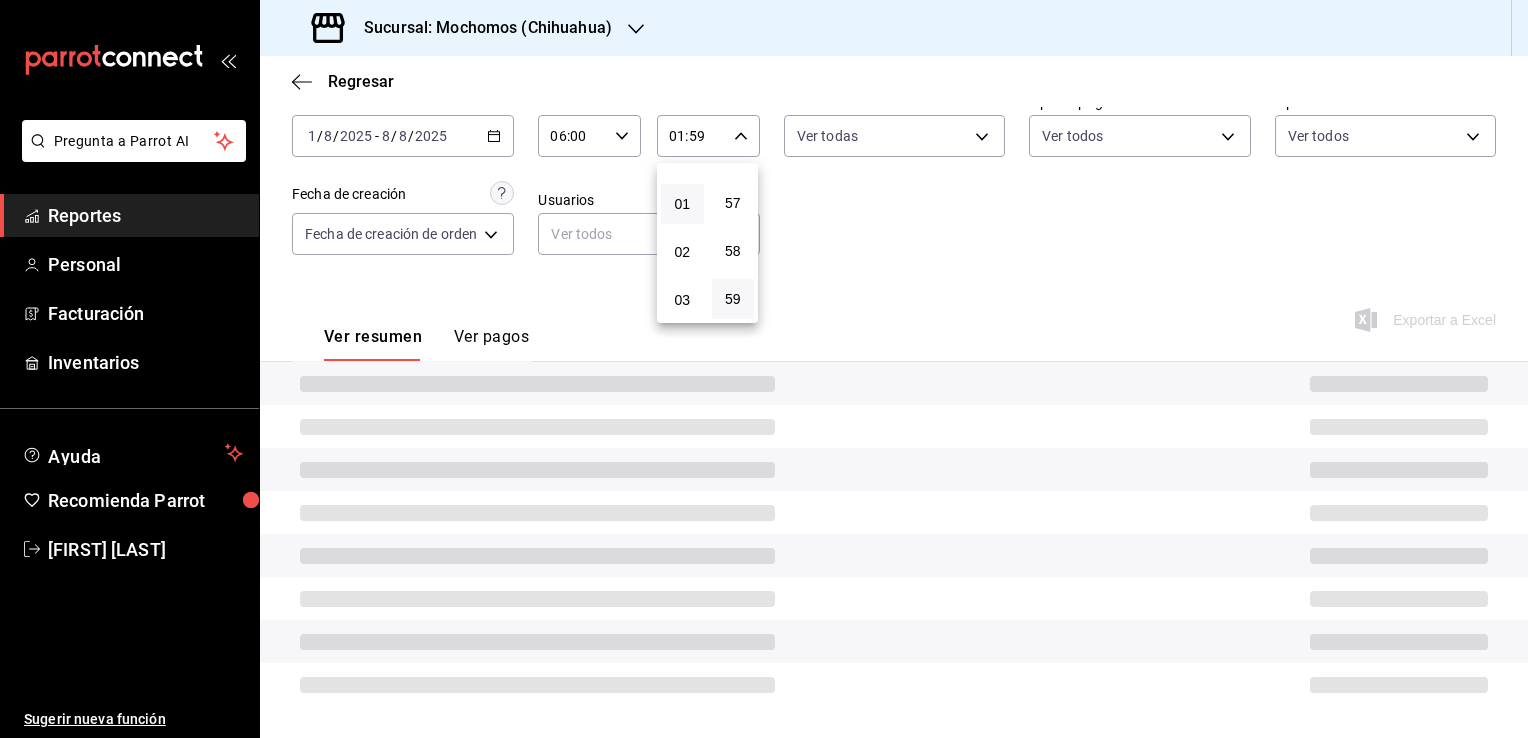 scroll, scrollTop: 100, scrollLeft: 0, axis: vertical 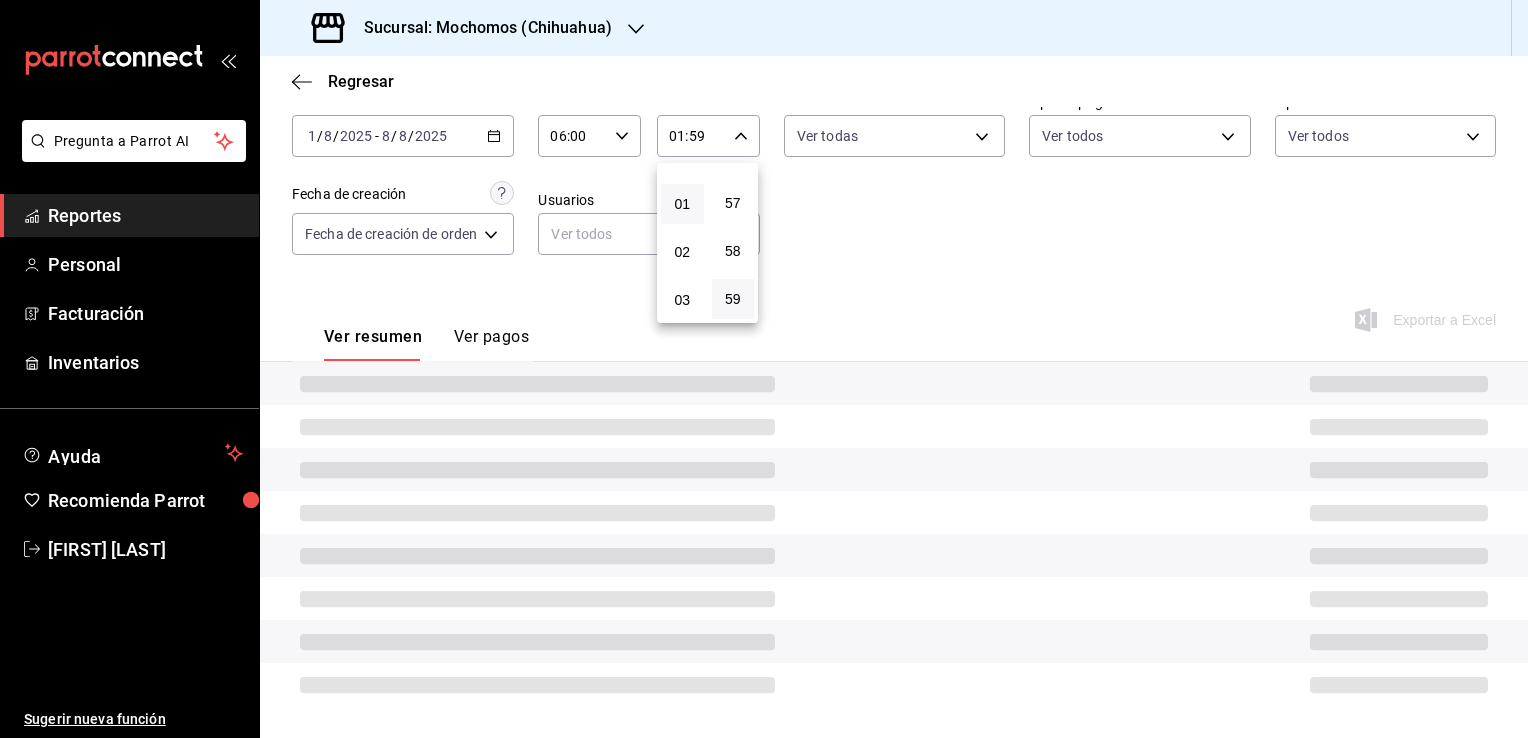 type 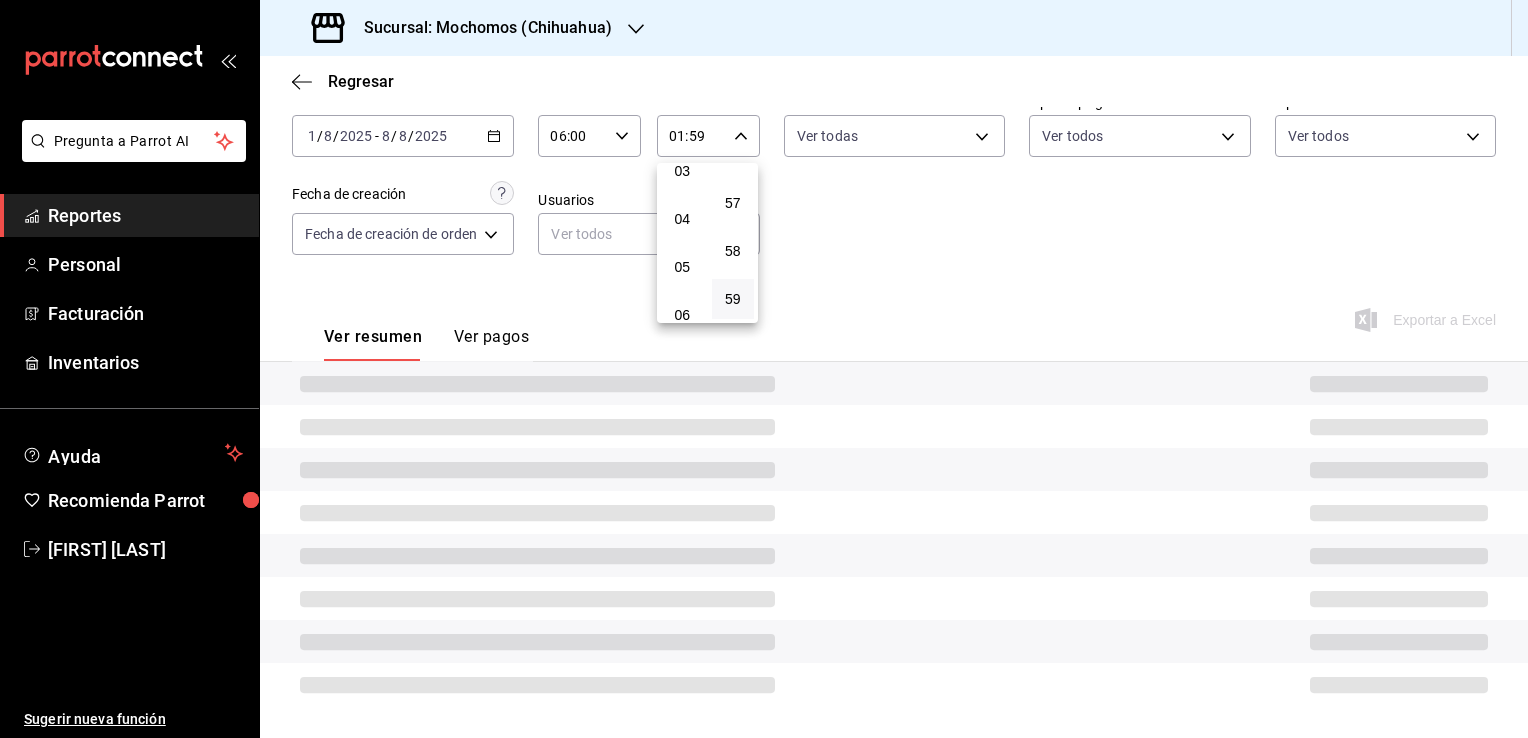 scroll, scrollTop: 171, scrollLeft: 0, axis: vertical 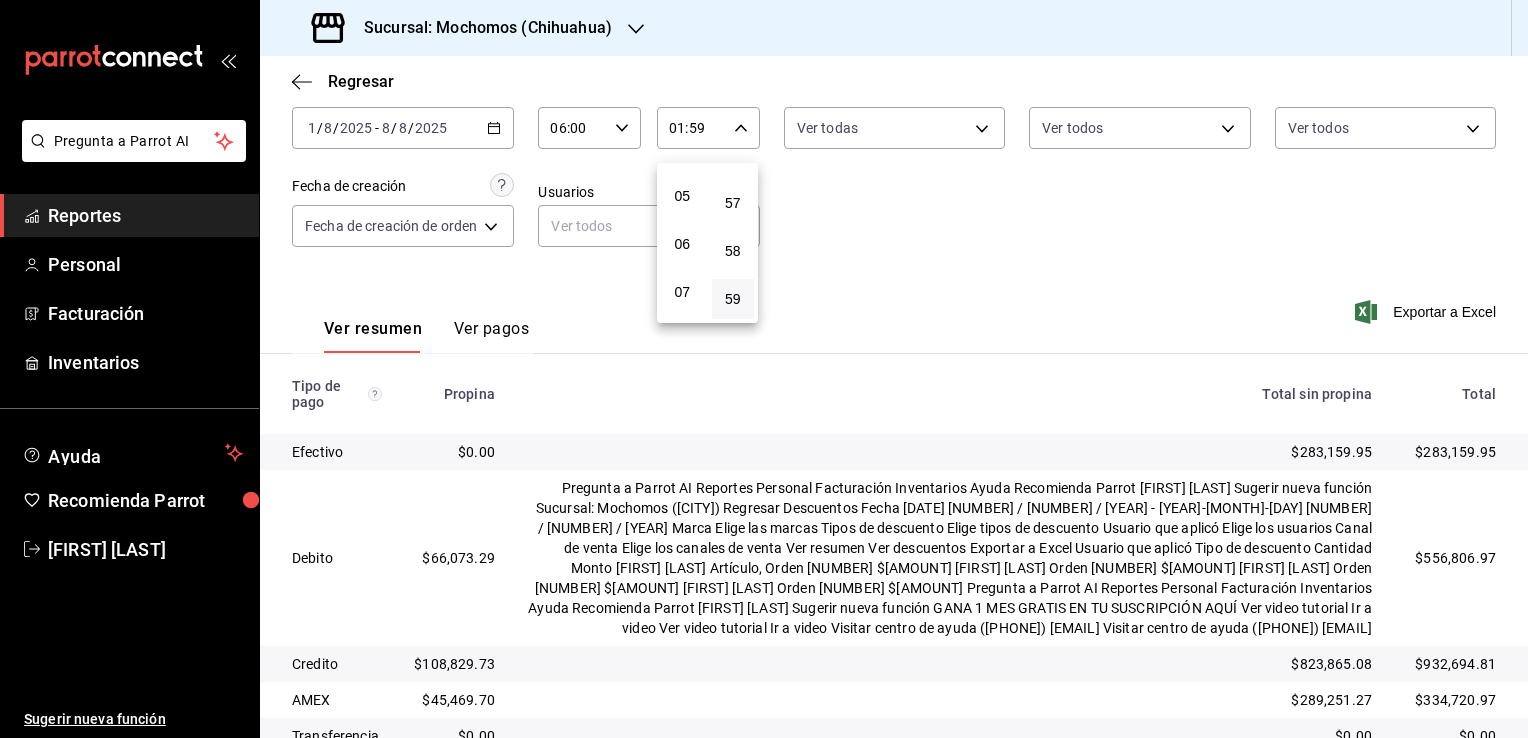 click on "05" at bounding box center (682, 196) 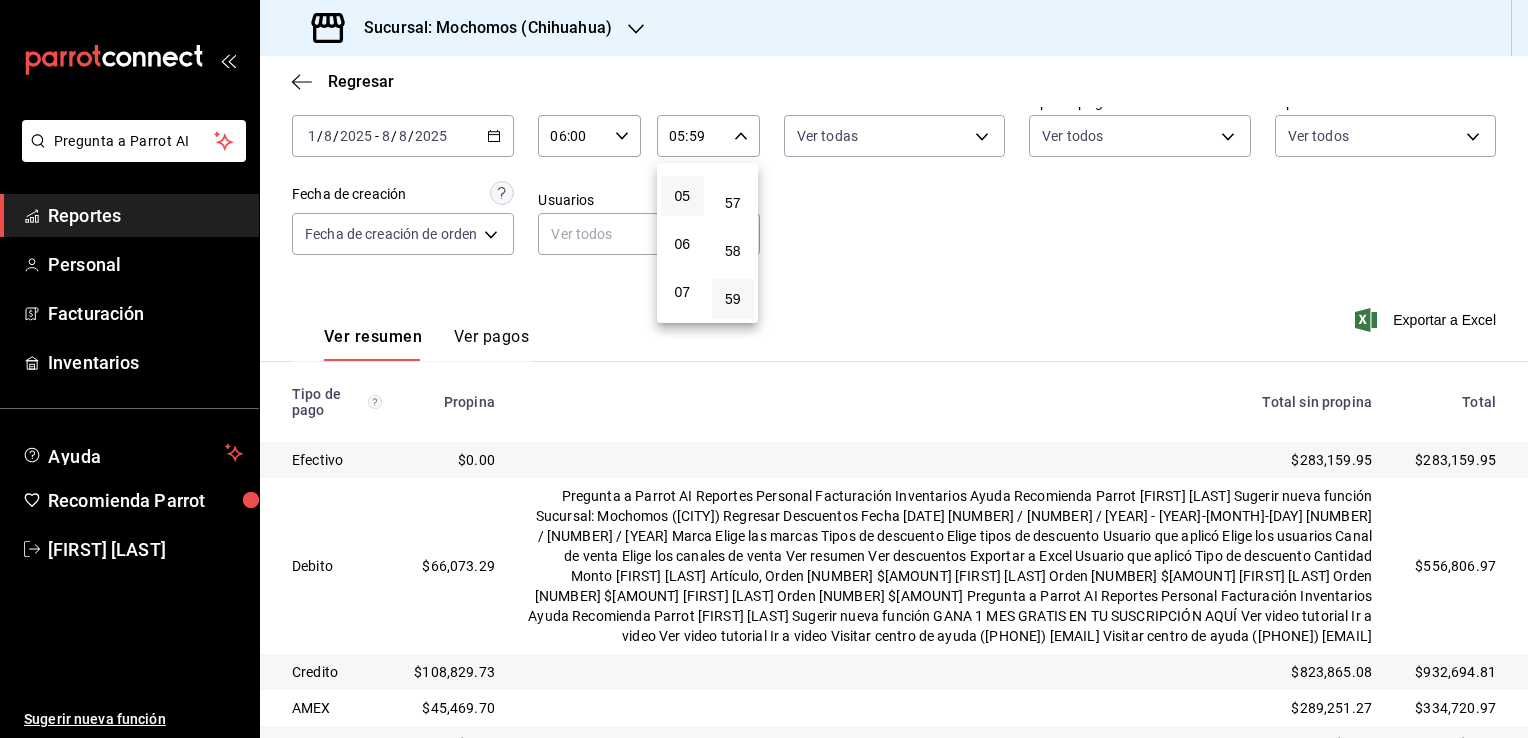 click at bounding box center [764, 369] 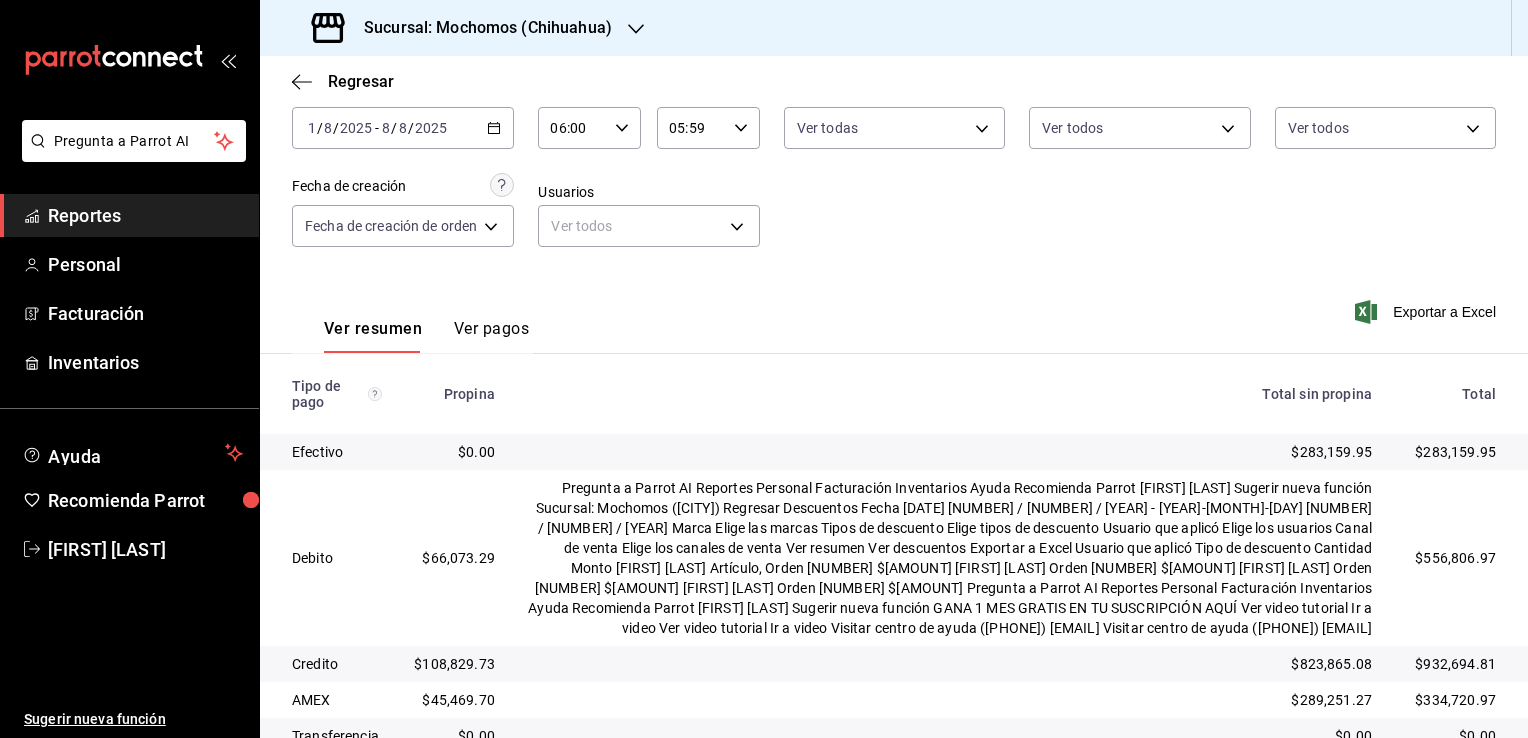 type 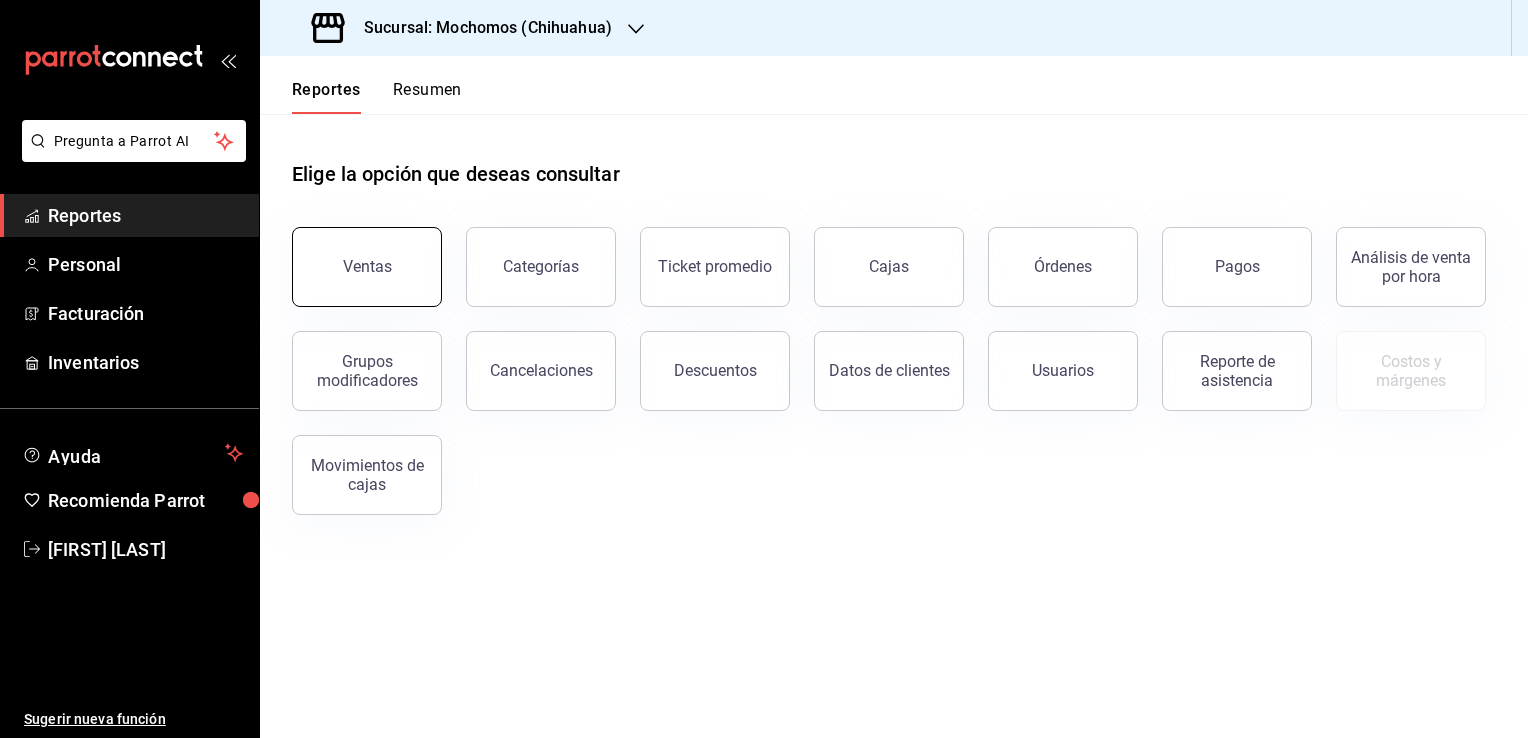 click on "Ventas" at bounding box center [367, 266] 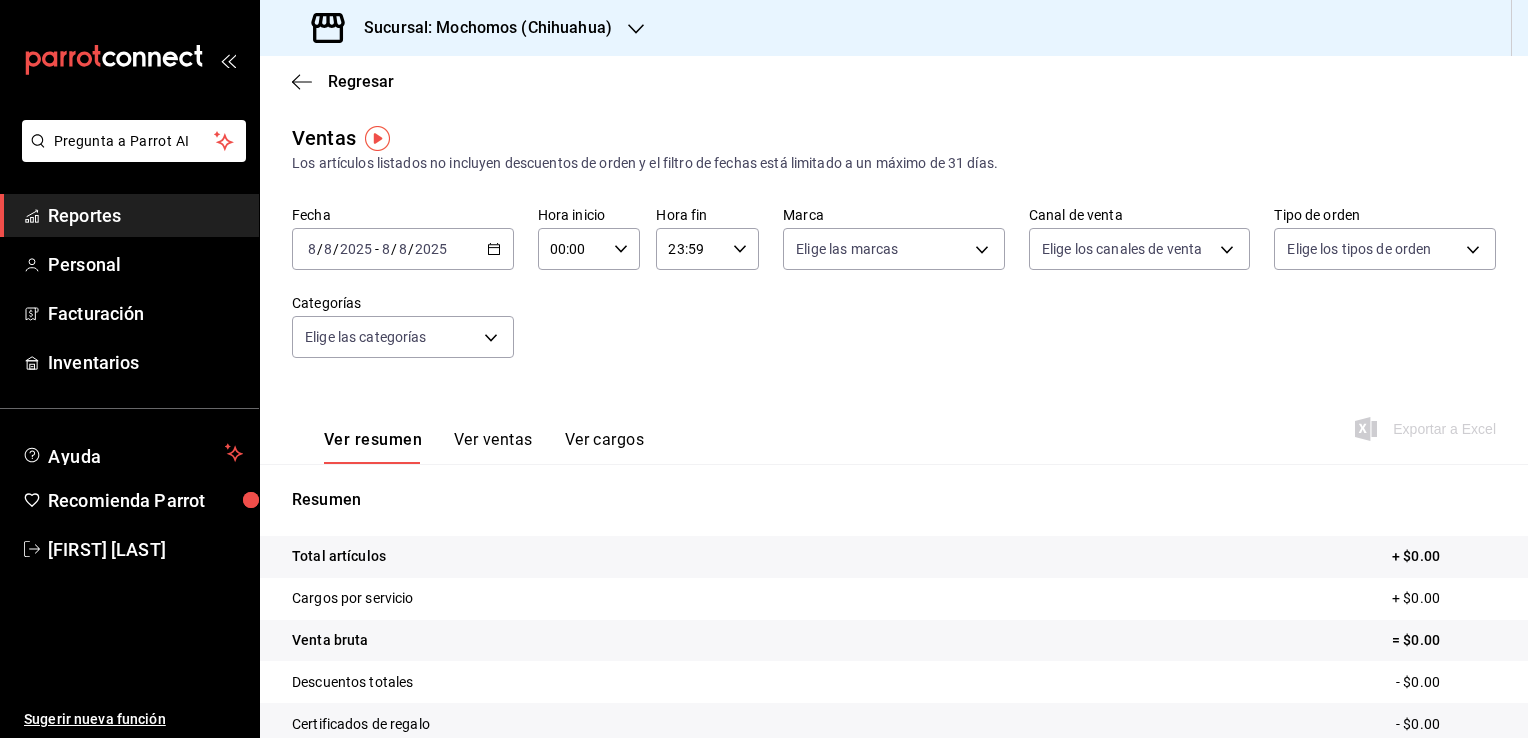 click 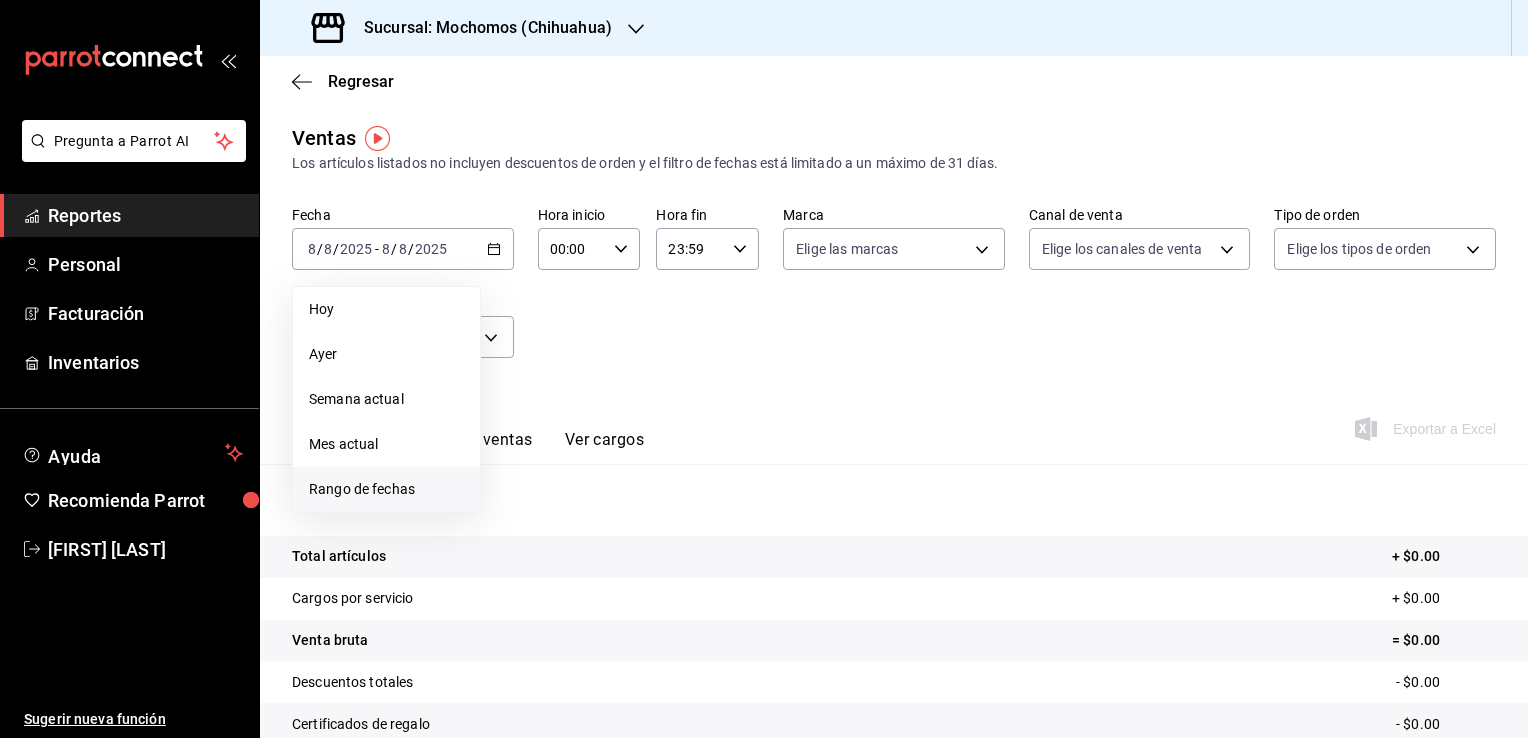 click on "Rango de fechas" at bounding box center [386, 489] 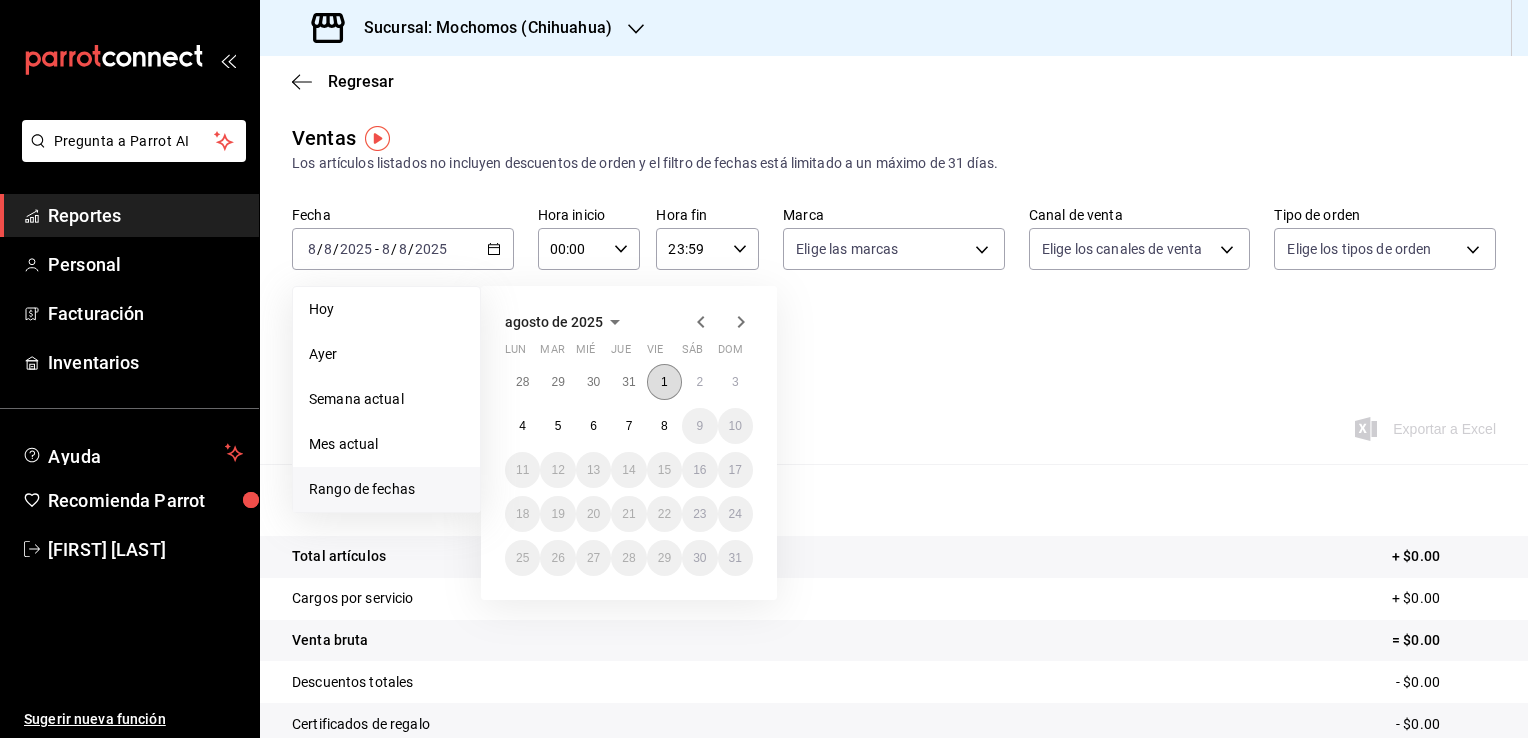 click on "1" at bounding box center (664, 382) 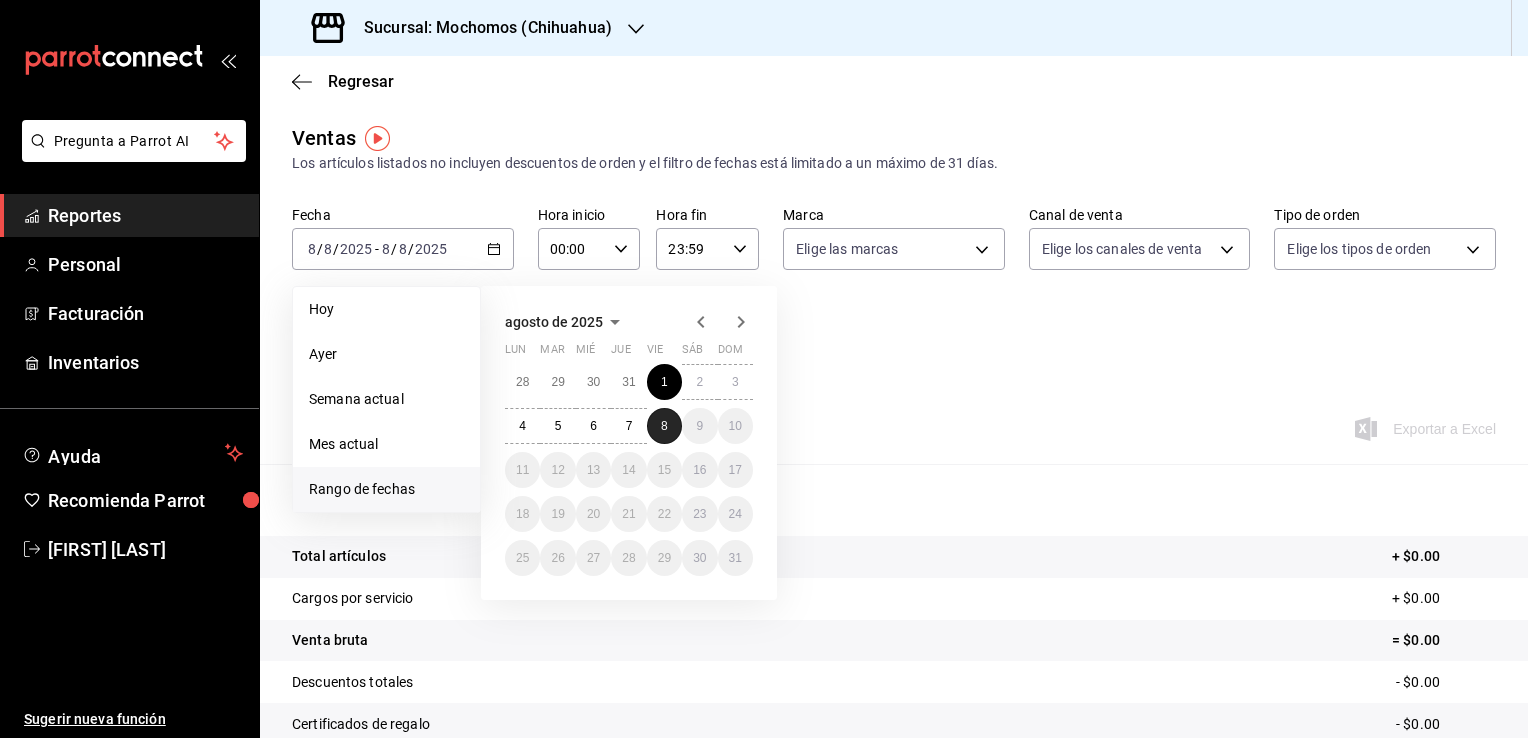 click on "8" at bounding box center [664, 426] 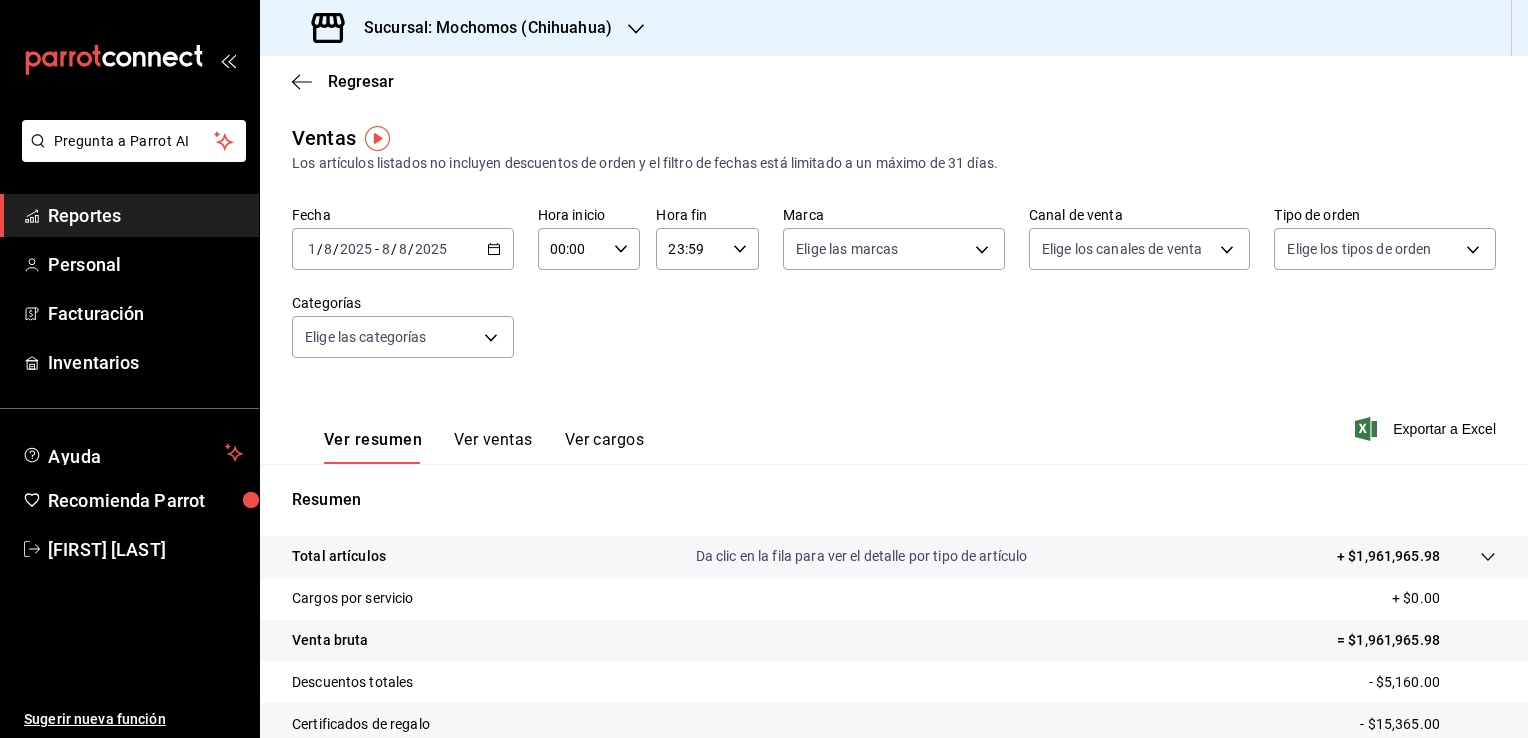 click 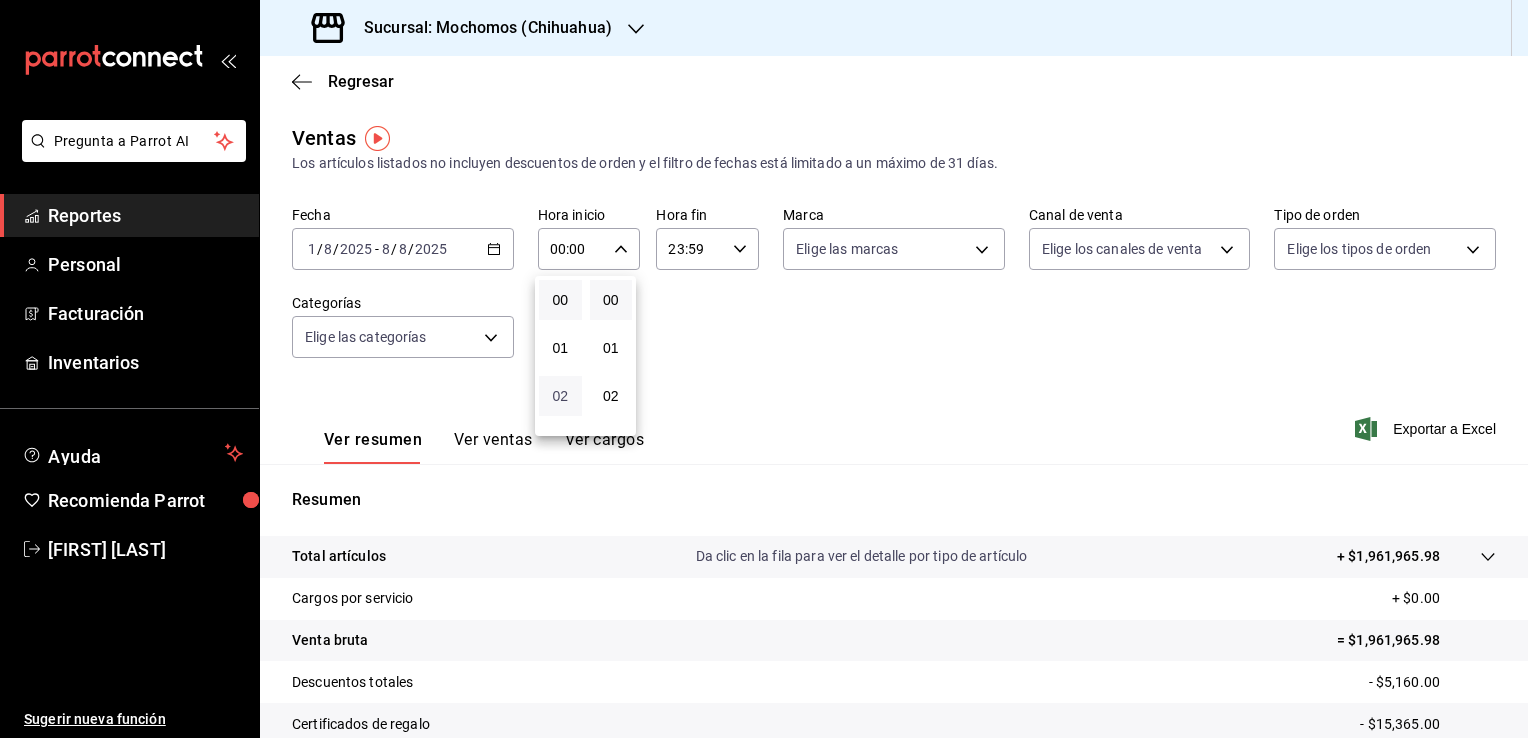 click on "02" at bounding box center [560, 396] 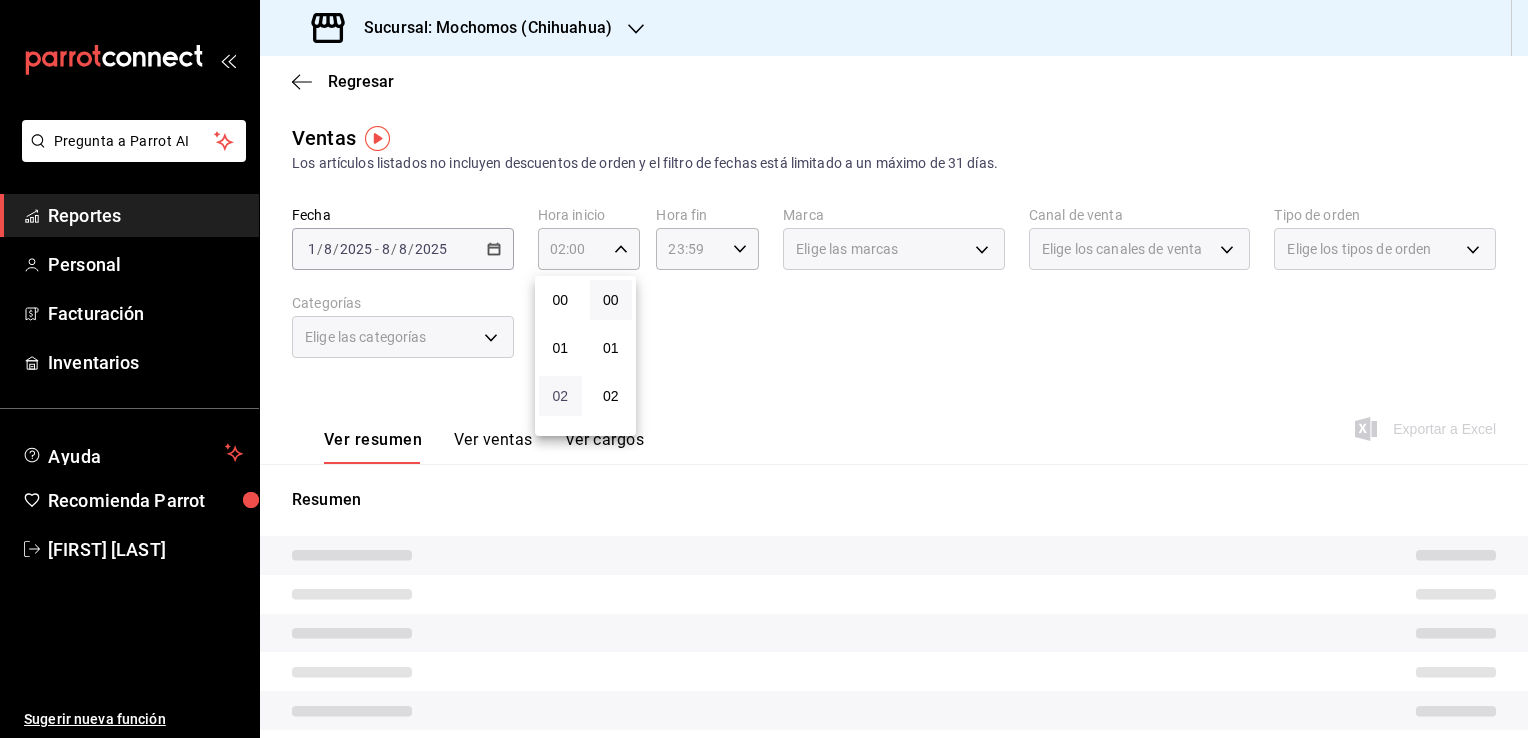 type 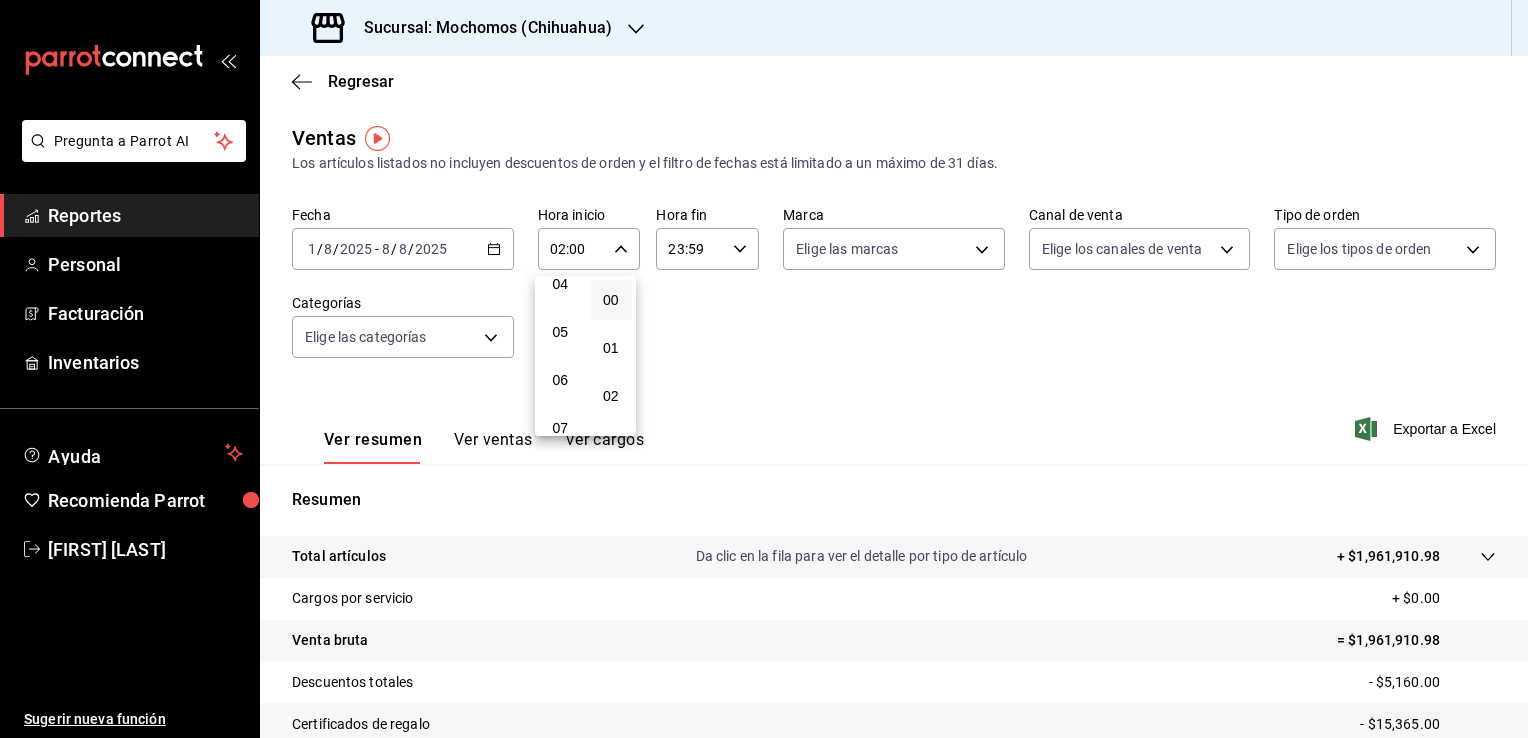 scroll, scrollTop: 240, scrollLeft: 0, axis: vertical 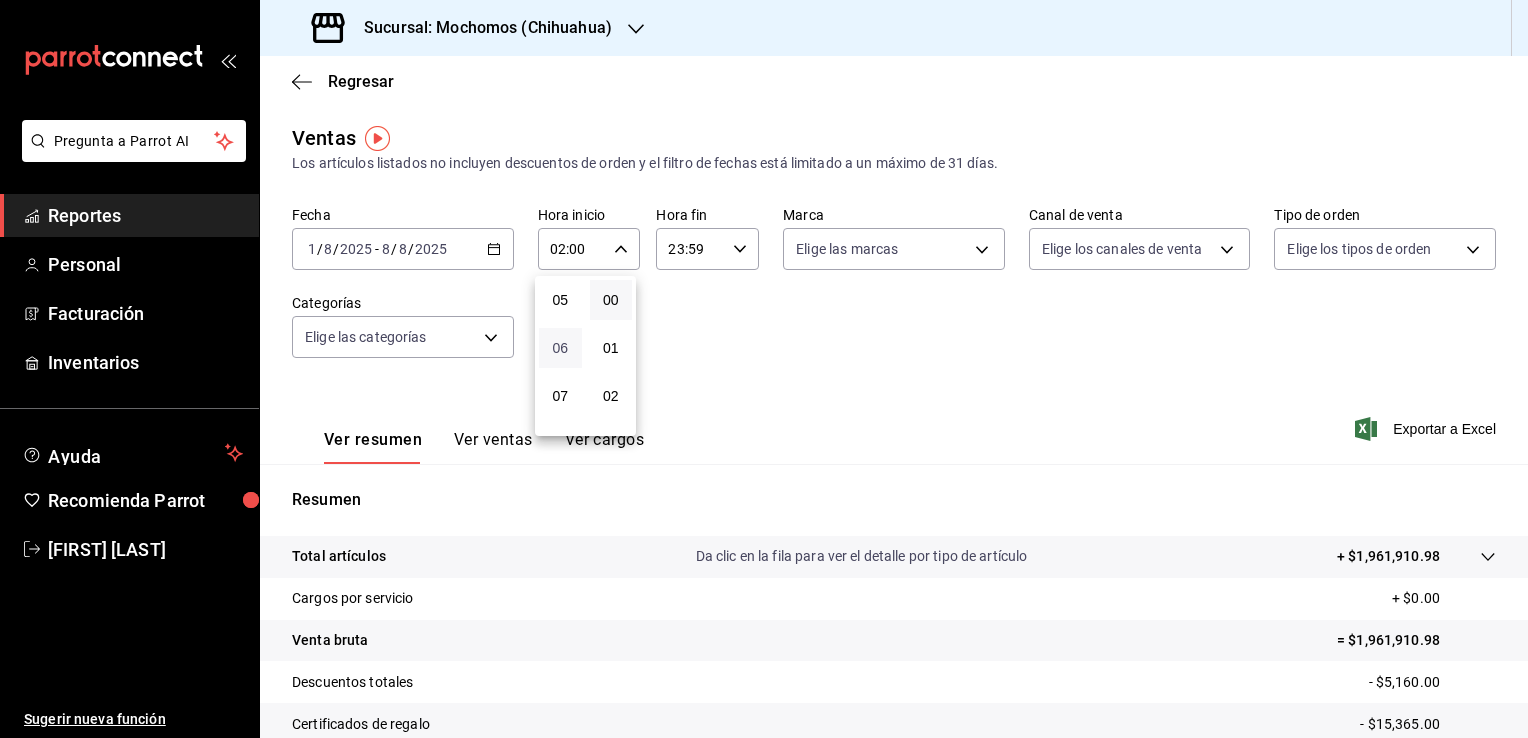 click on "06" at bounding box center [560, 348] 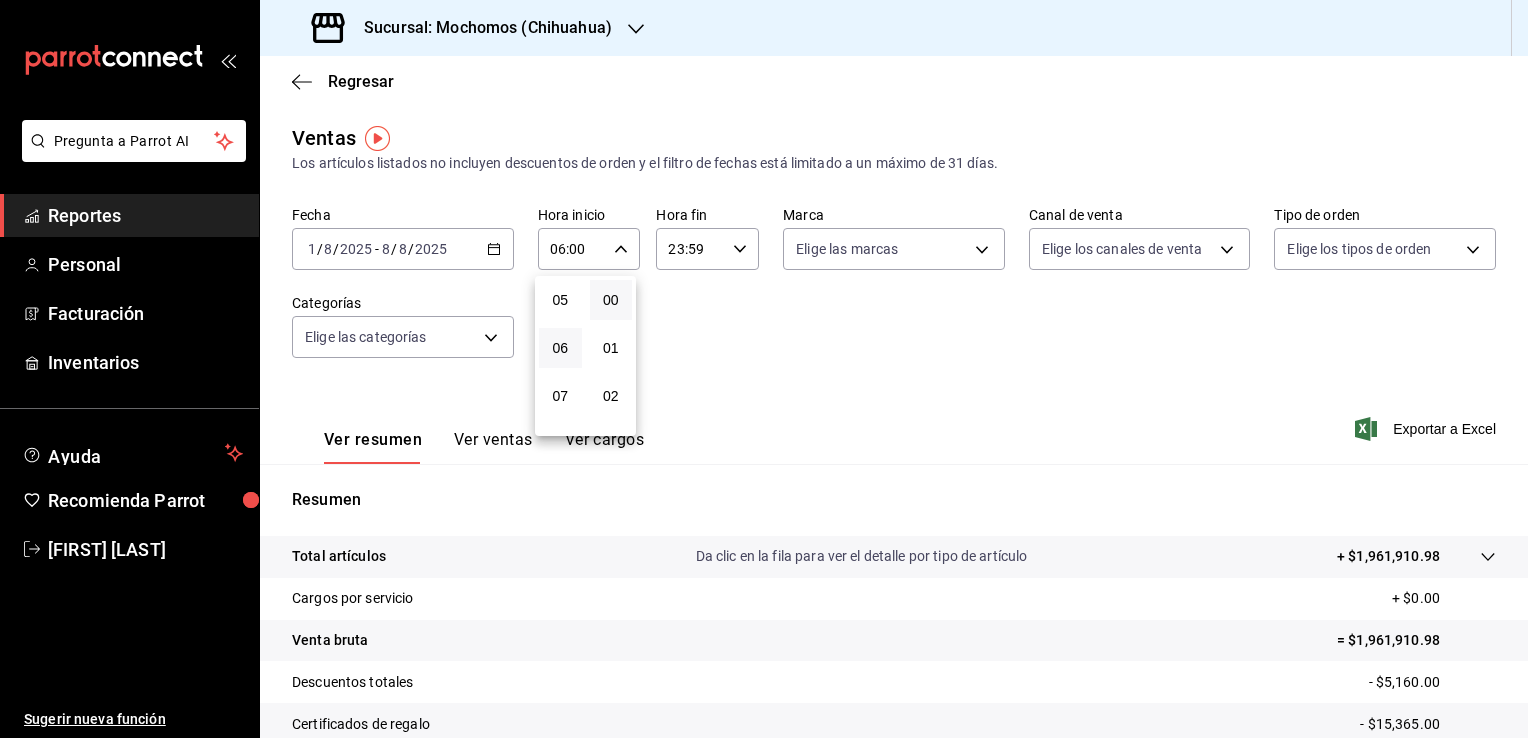 click at bounding box center [764, 369] 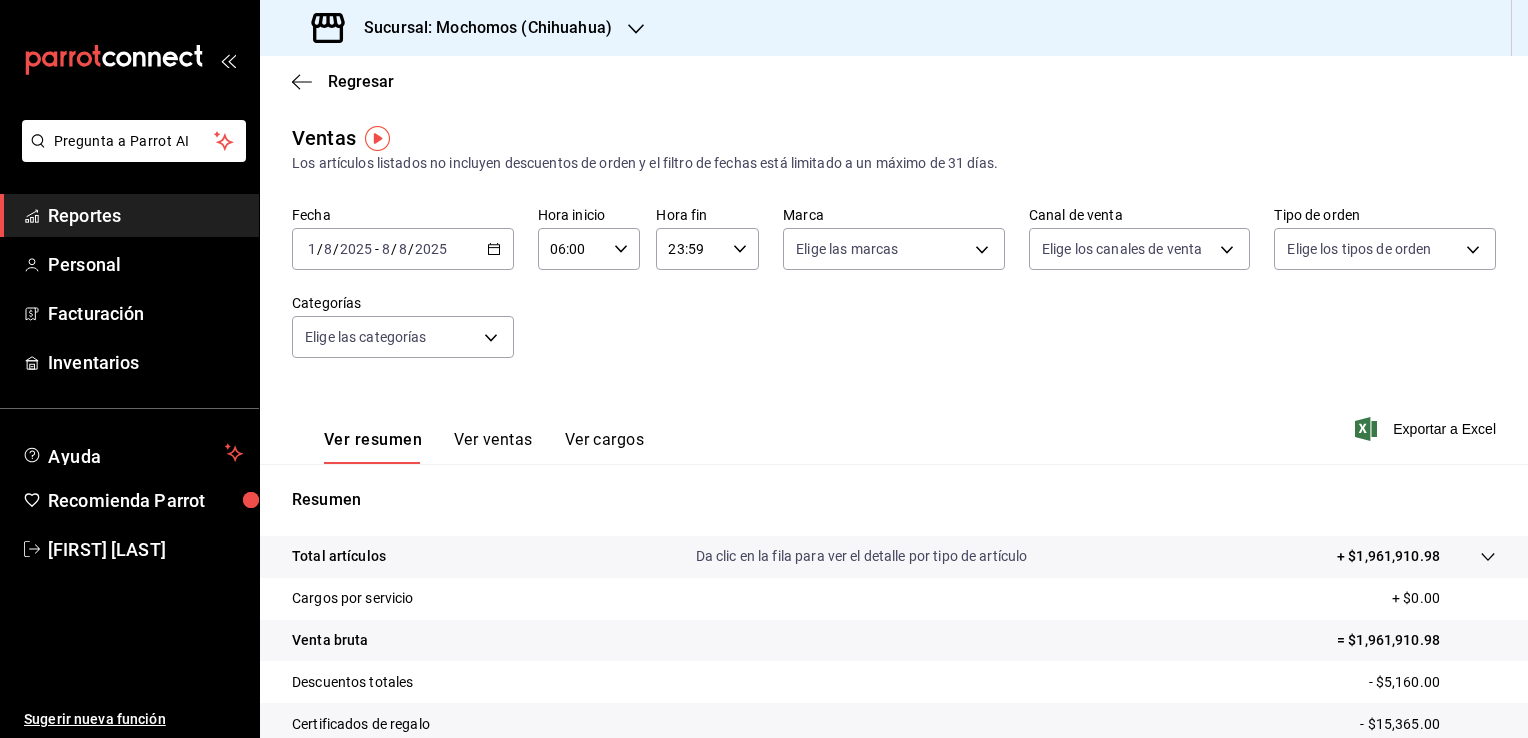 click 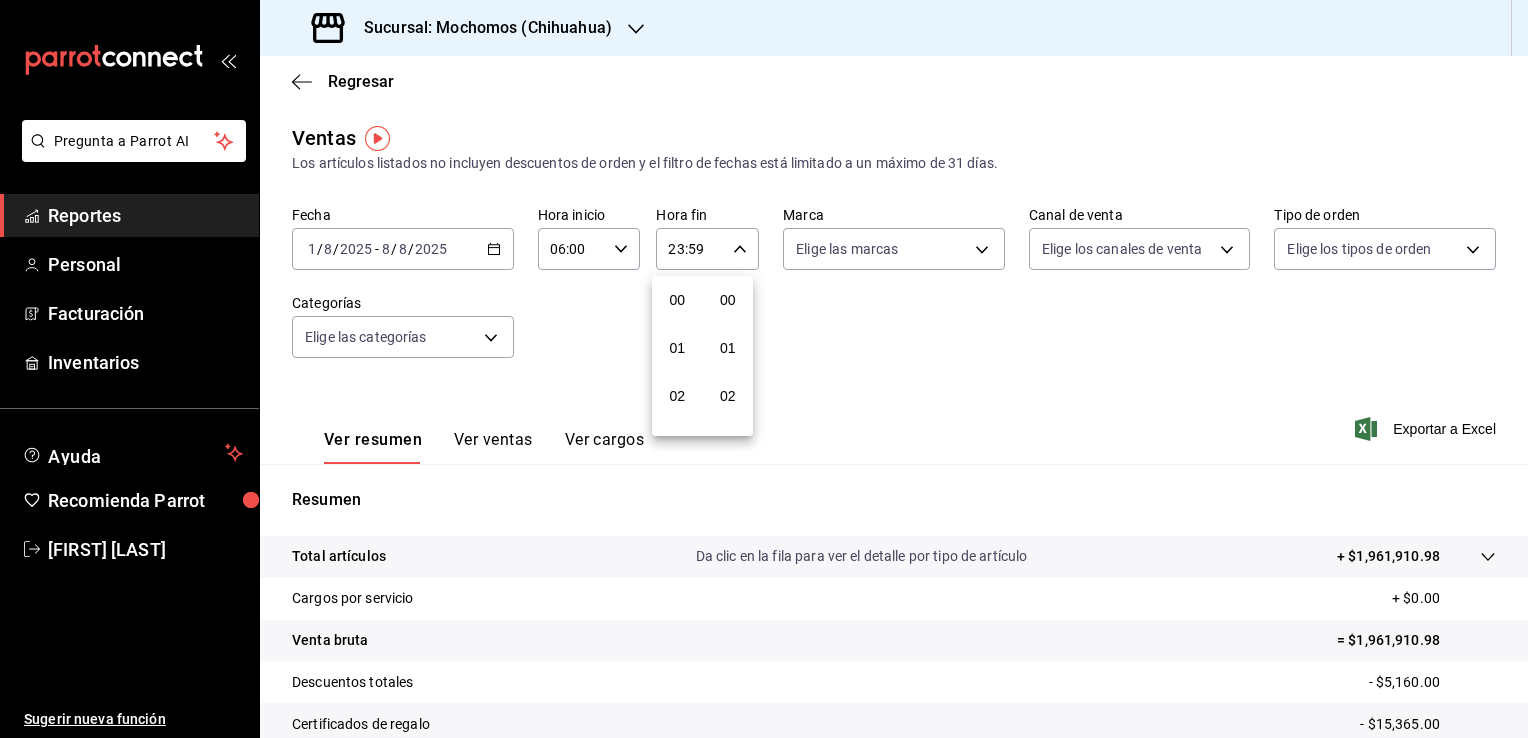 scroll, scrollTop: 1011, scrollLeft: 0, axis: vertical 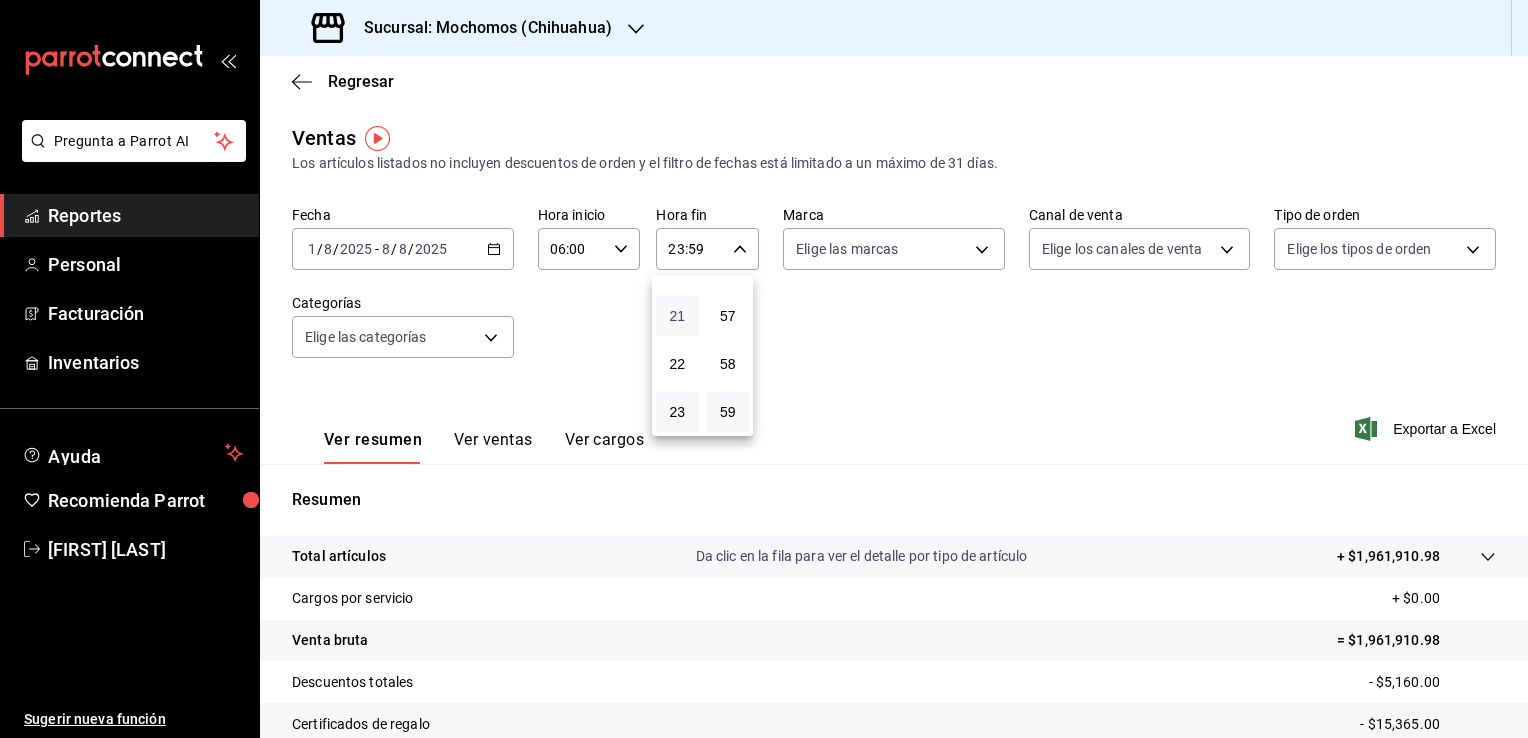 click on "21" at bounding box center [677, 316] 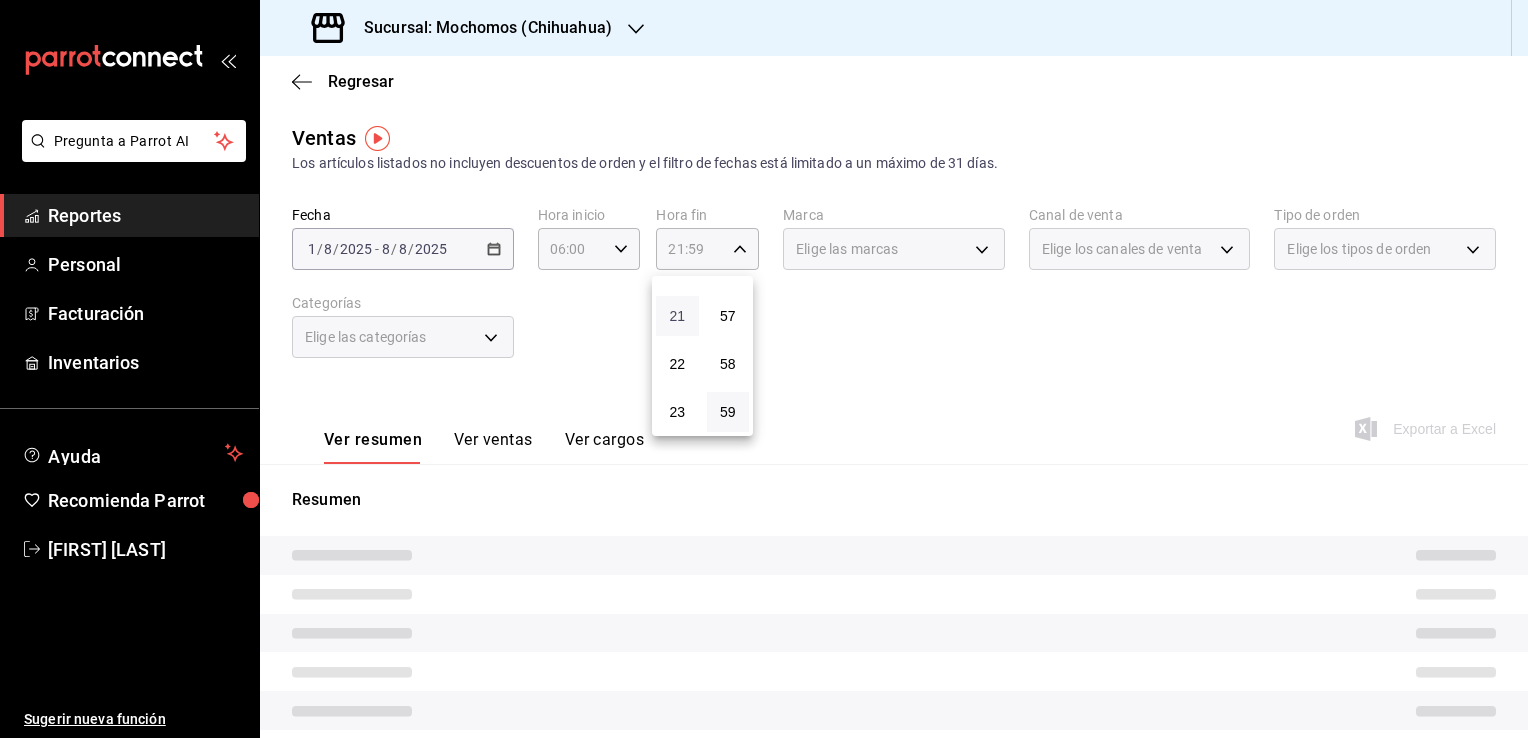 type 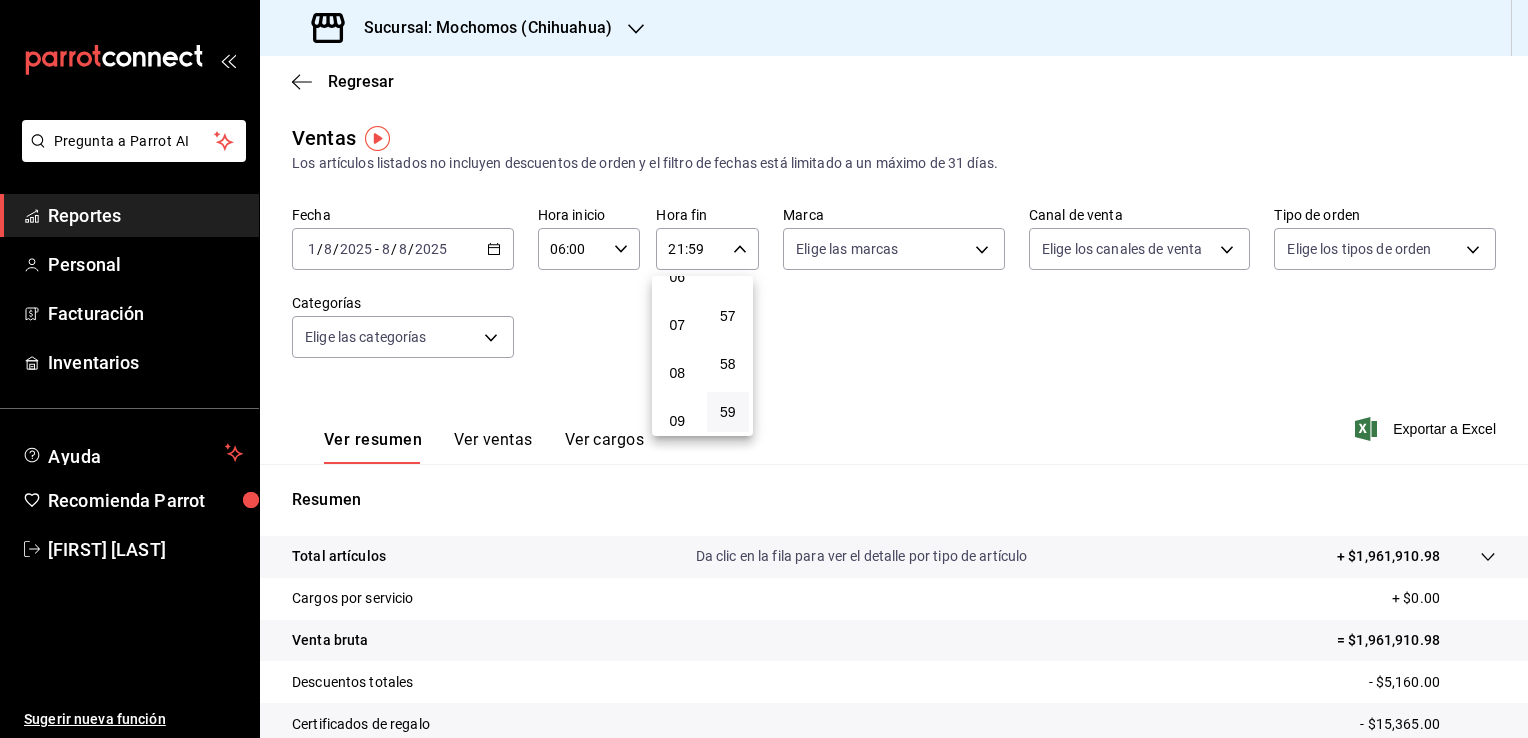 scroll, scrollTop: 171, scrollLeft: 0, axis: vertical 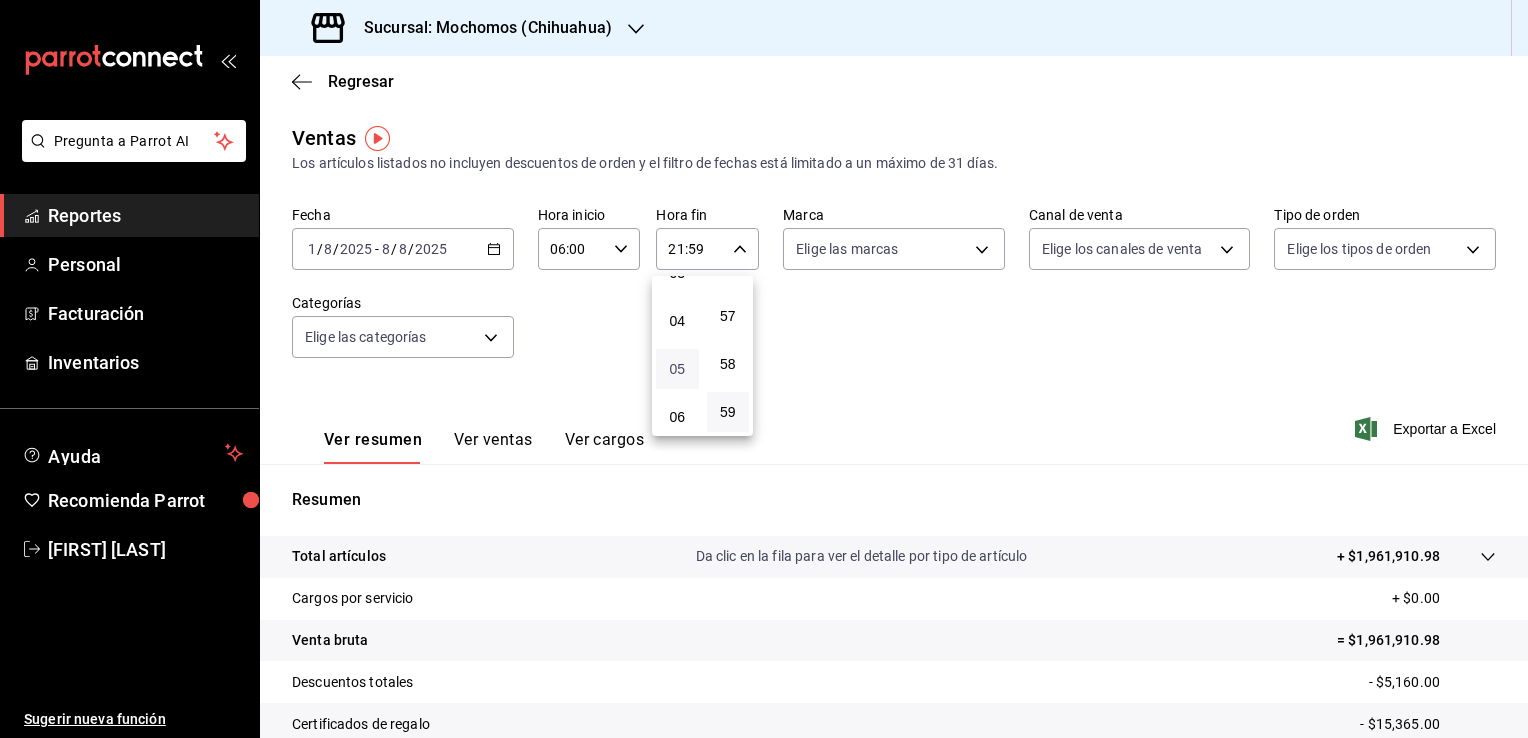 click on "05" at bounding box center (677, 369) 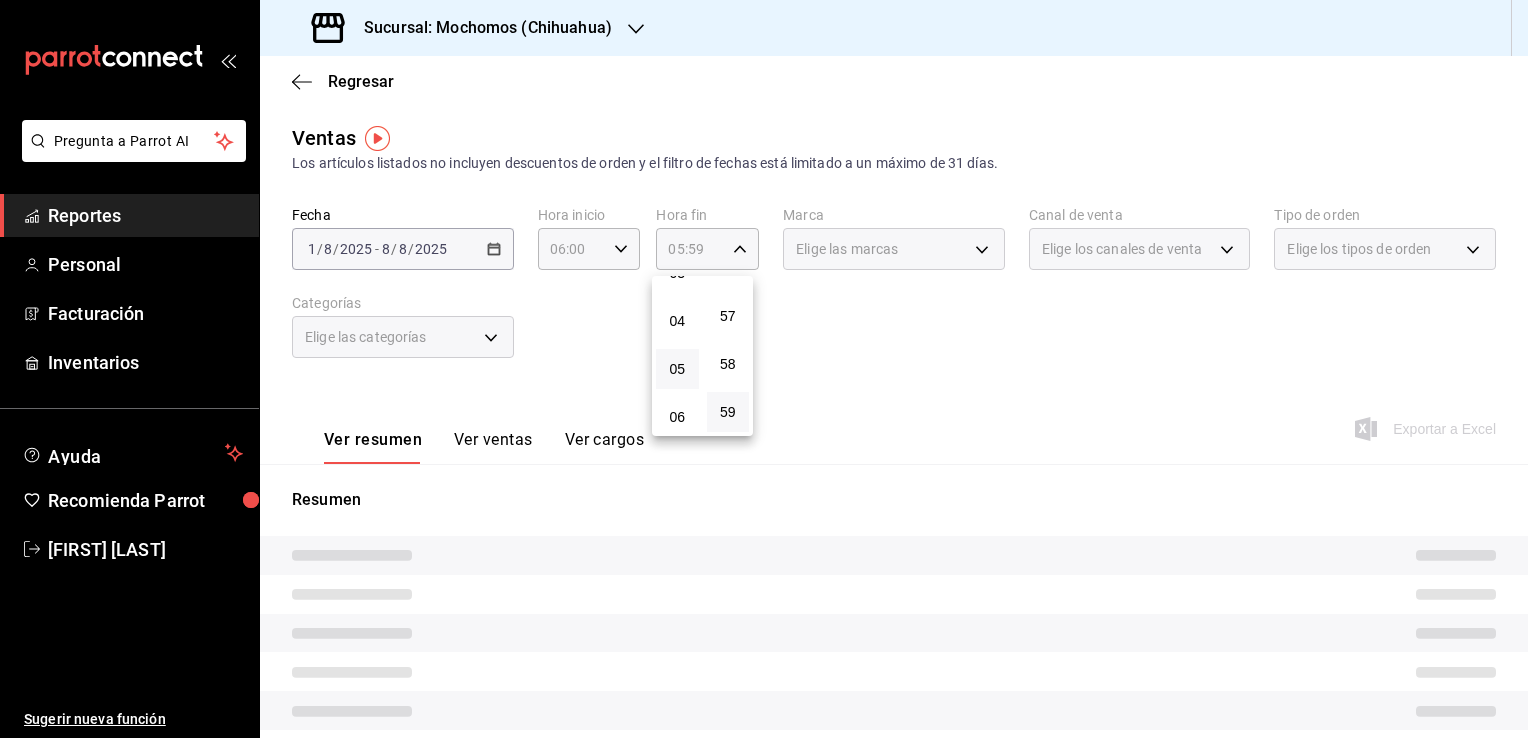 click at bounding box center [764, 369] 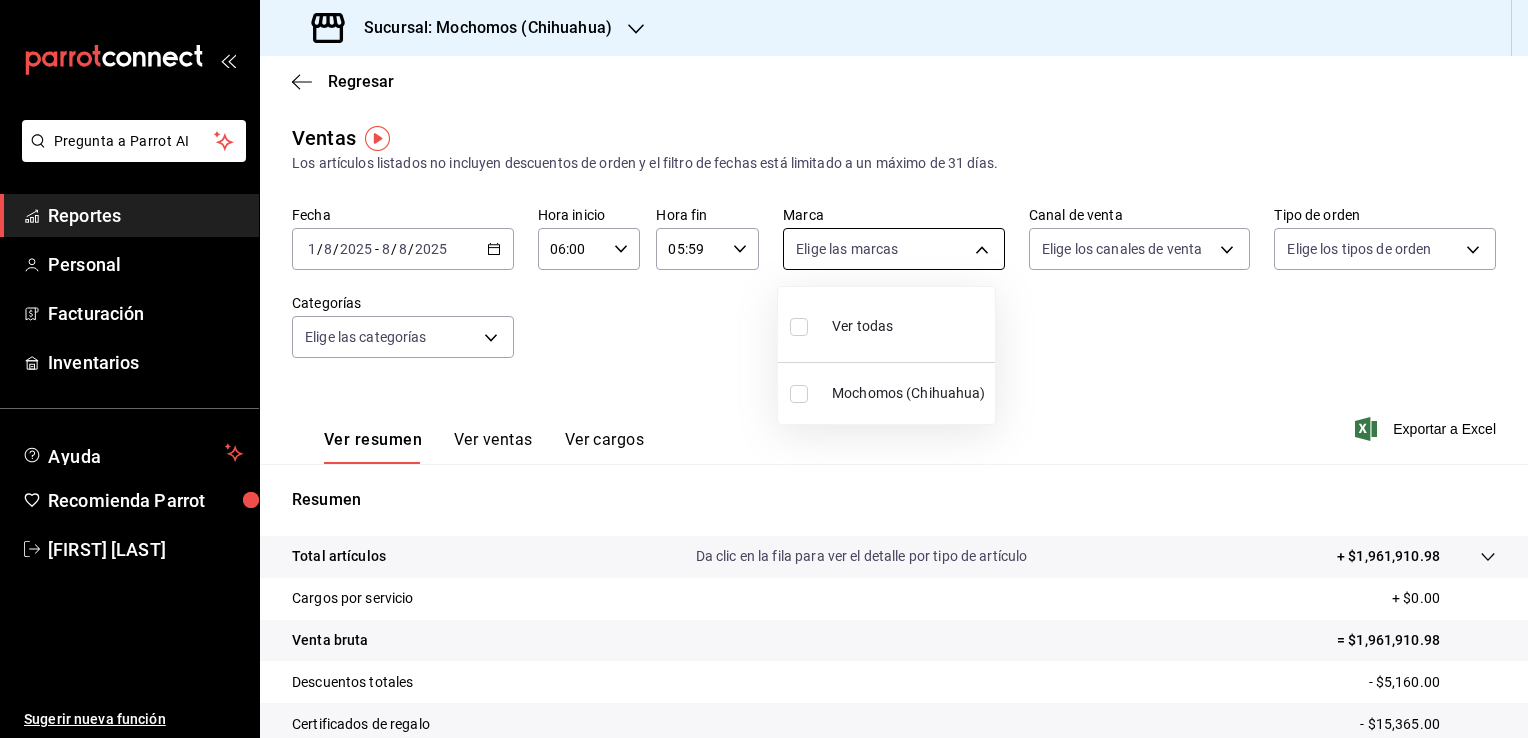 click on "Pregunta a Parrot AI Reportes   Personal   Facturación   Inventarios   Ayuda Recomienda Parrot   [FIRST] [LAST]   Sugerir nueva función   Sucursal: Mochomos ([CITY]) Regresar Pagos Fecha [DATE] [NUMBER] / [NUMBER] / [YEAR] - [YEAR]-[MONTH]-[DAY] [NUMBER] / [NUMBER] / [YEAR] Hora inicio [TIME] Hora inicio Hora fin [TIME] Hora fin Marca Elige las marcas Tipo de pago Ver todos Tipo de orden Ver todos Fecha de creación   Fecha de creación de orden ORDER Usuarios Ver todos ALL ​ ​ Ver resumen Ver pagos Exportar a Excel Tipo de pago   Propina Total sin propina Total Efectivo $[AMOUNT] $[AMOUNT] $[AMOUNT] Debito $[AMOUNT] $[AMOUNT] $[AMOUNT] Credito $[AMOUNT] $[AMOUNT] $[AMOUNT] AMEX $[AMOUNT] $[AMOUNT] $[AMOUNT] Transferencia $[AMOUNT] $[AMOUNT] $[AMOUNT] CxC Emleados $[AMOUNT] $[AMOUNT] $[AMOUNT] CxC Clientes $[AMOUNT] $[AMOUNT] $[AMOUNT] Total $[AMOUNT] $[AMOUNT] $[AMOUNT] Pregunta a Parrot AI Reportes   Personal   Facturación   Inventarios   Ayuda Recomienda Parrot   [FIRST] [LAST]   Sugerir nueva función   Ver video tutorial Ir a video" at bounding box center (764, 369) 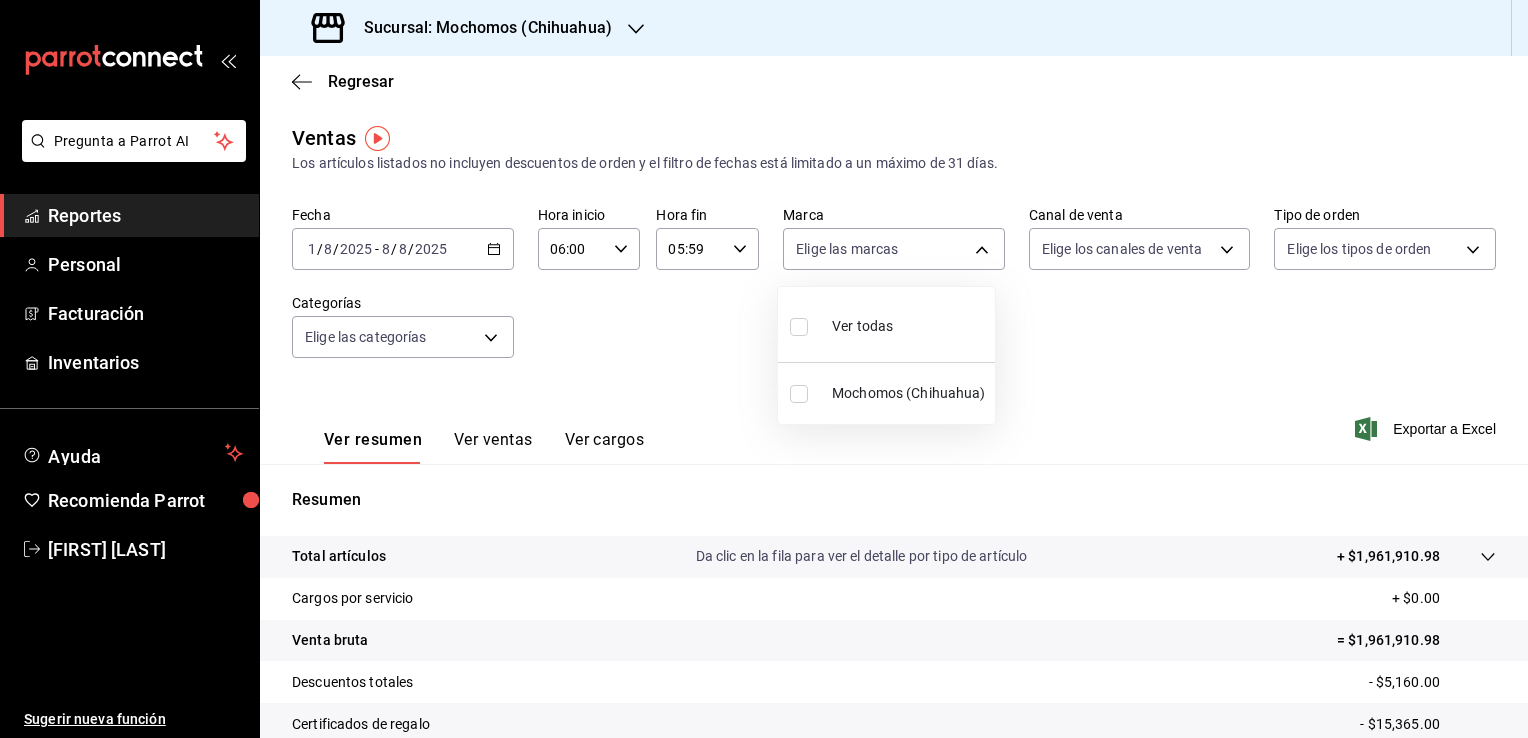 click on "Ver todas" at bounding box center [886, 324] 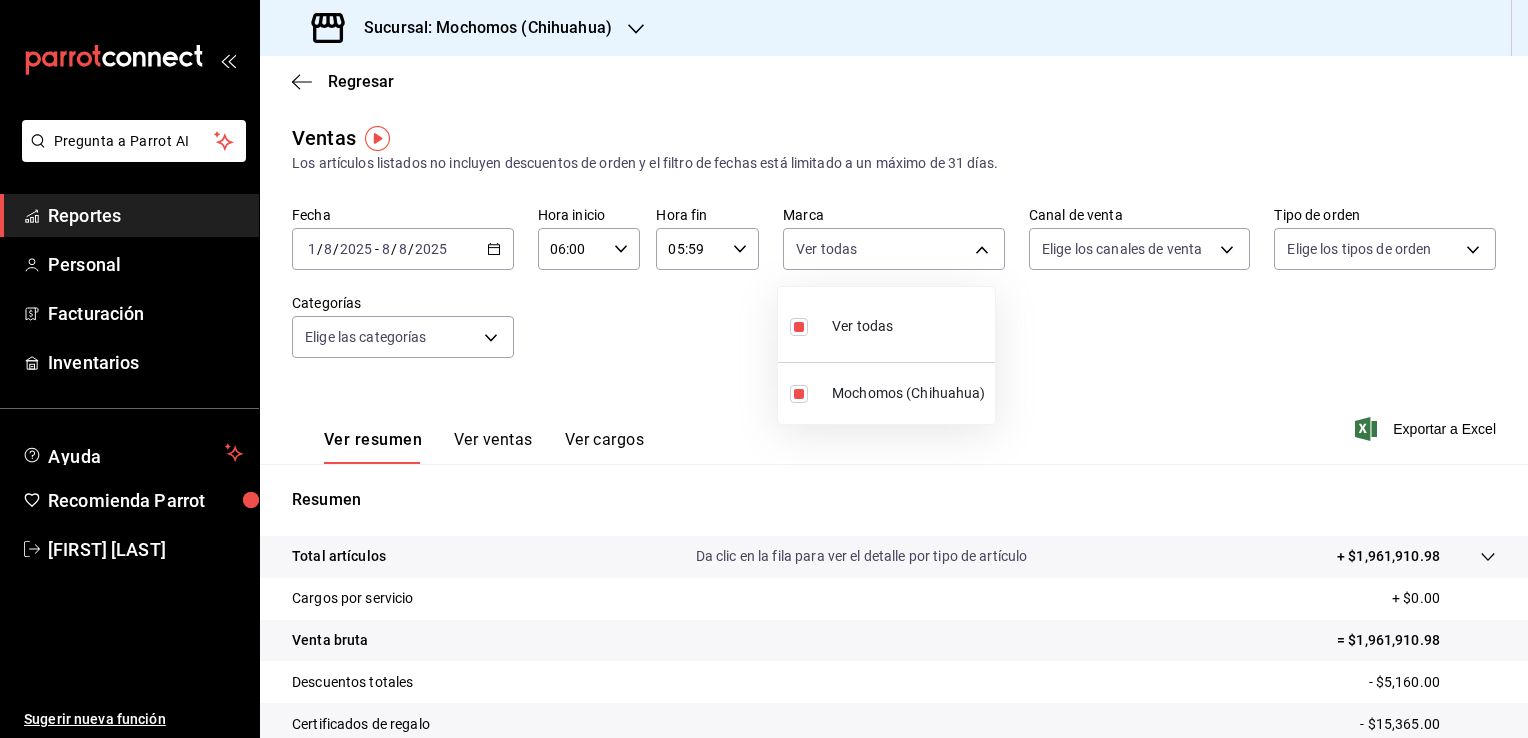 click at bounding box center [764, 369] 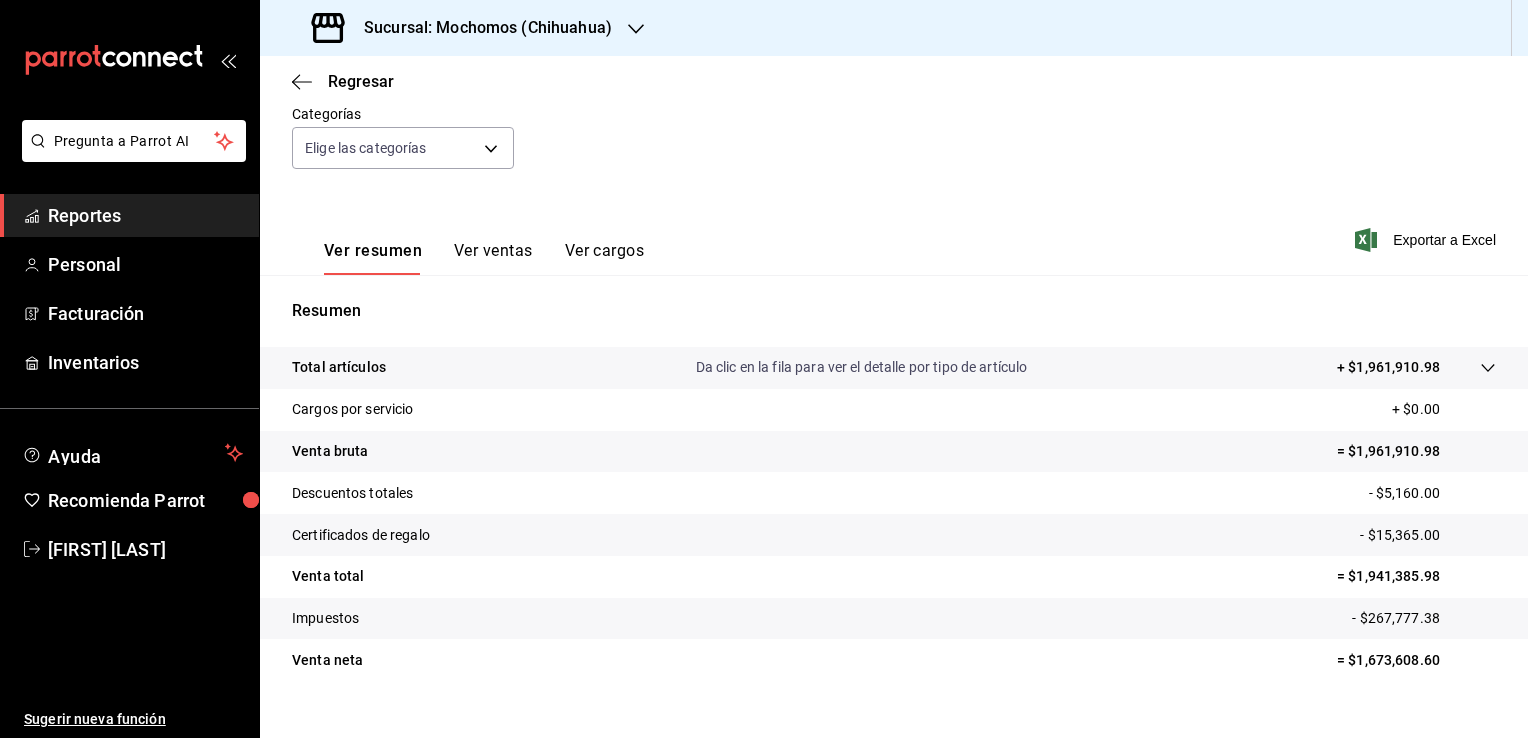 scroll, scrollTop: 188, scrollLeft: 0, axis: vertical 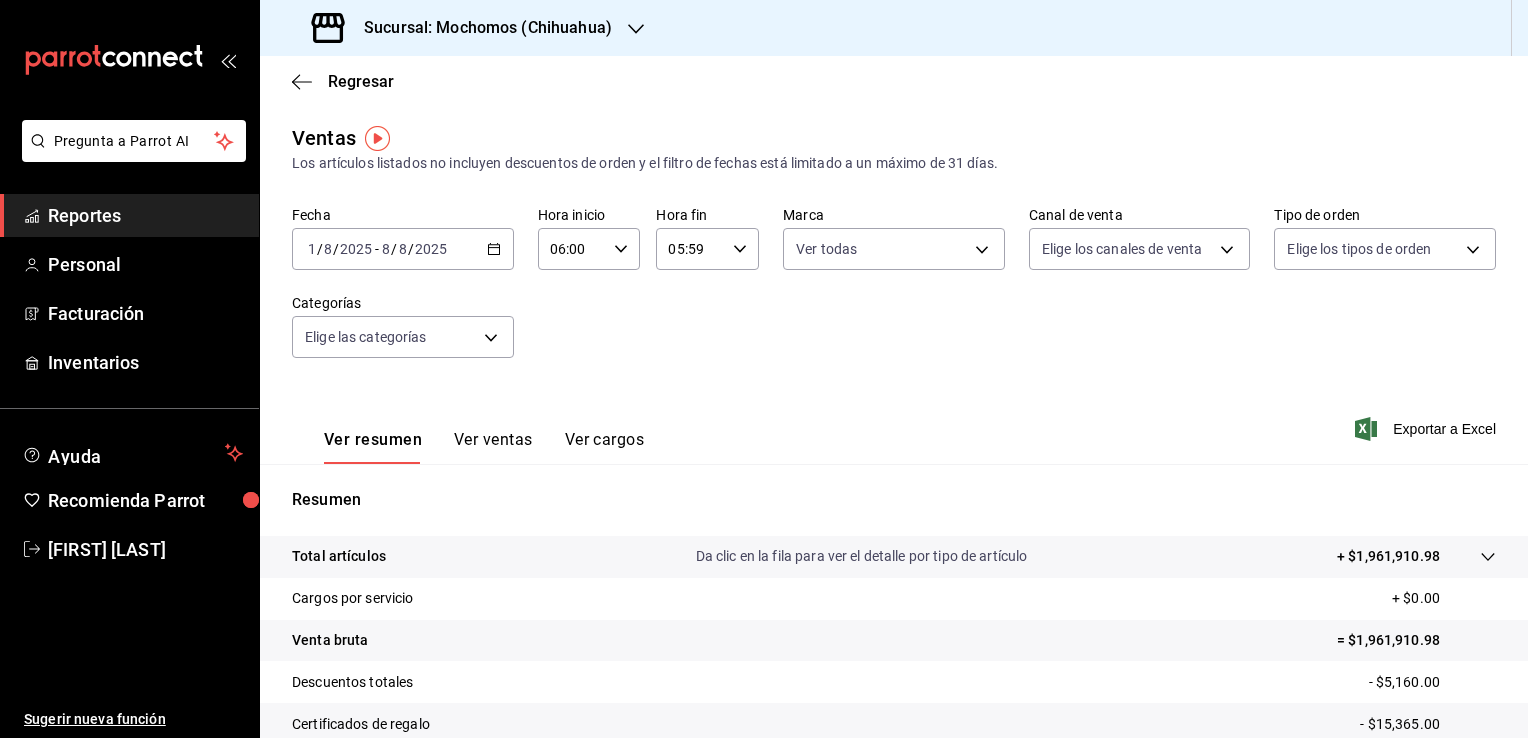 click 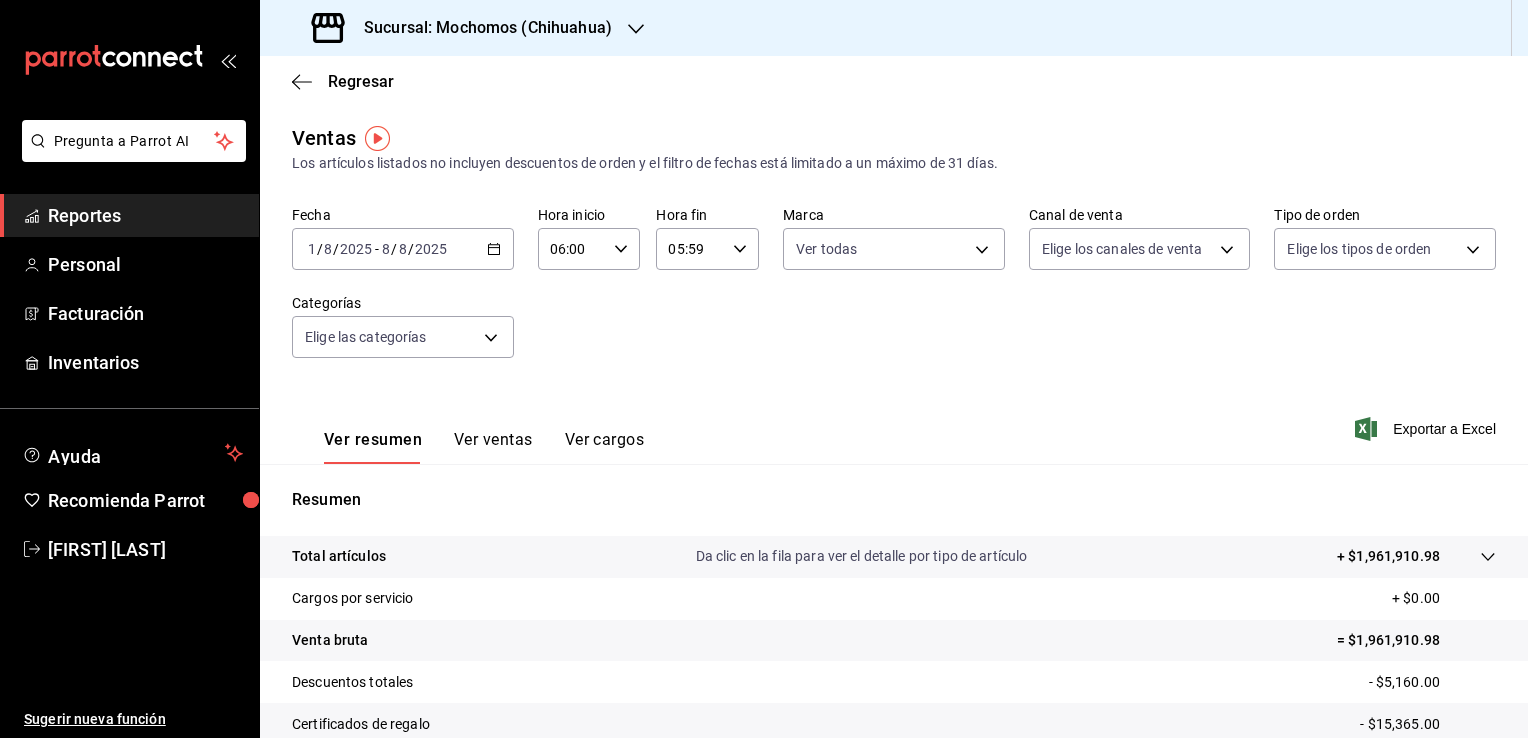 click on "Regresar" at bounding box center (894, 81) 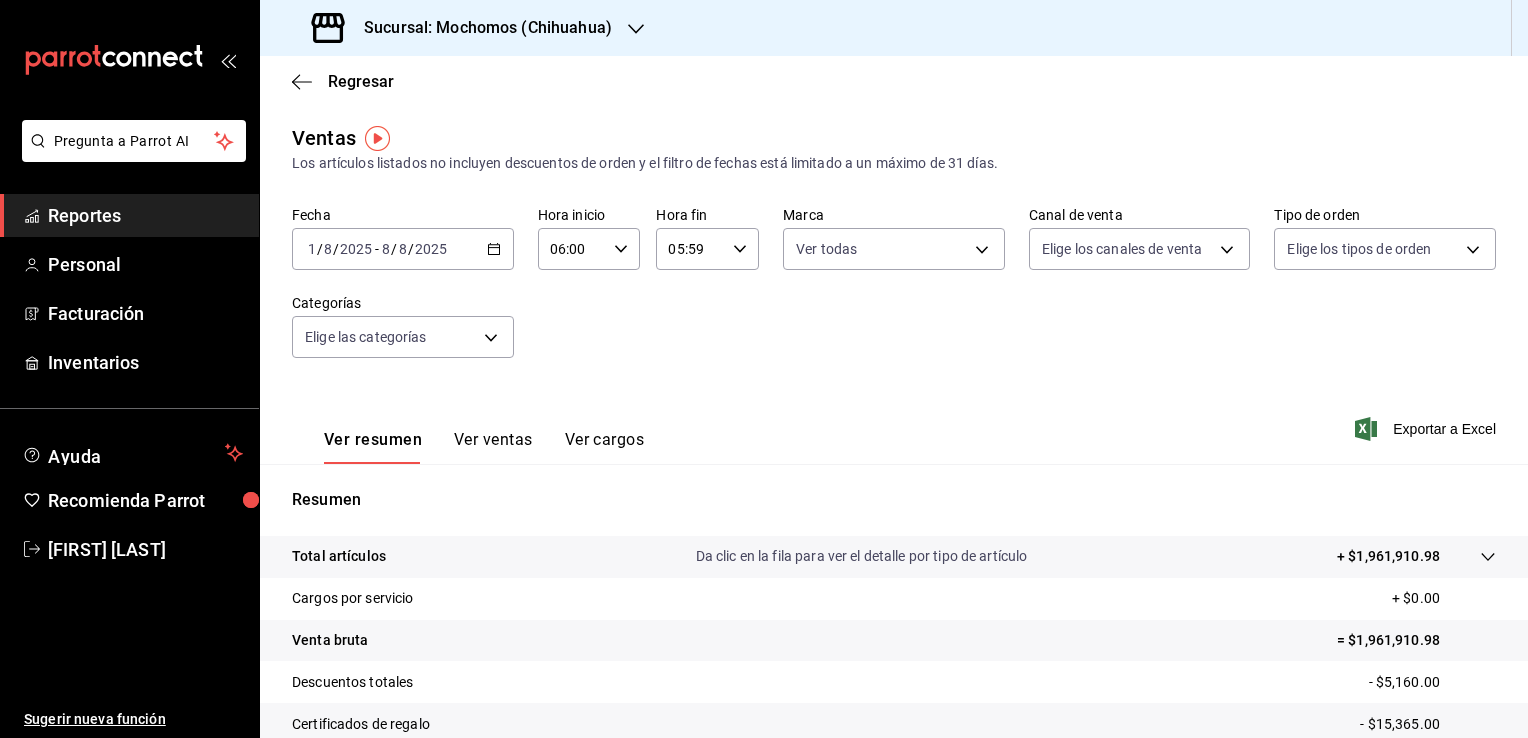 click on "Reportes" at bounding box center [145, 215] 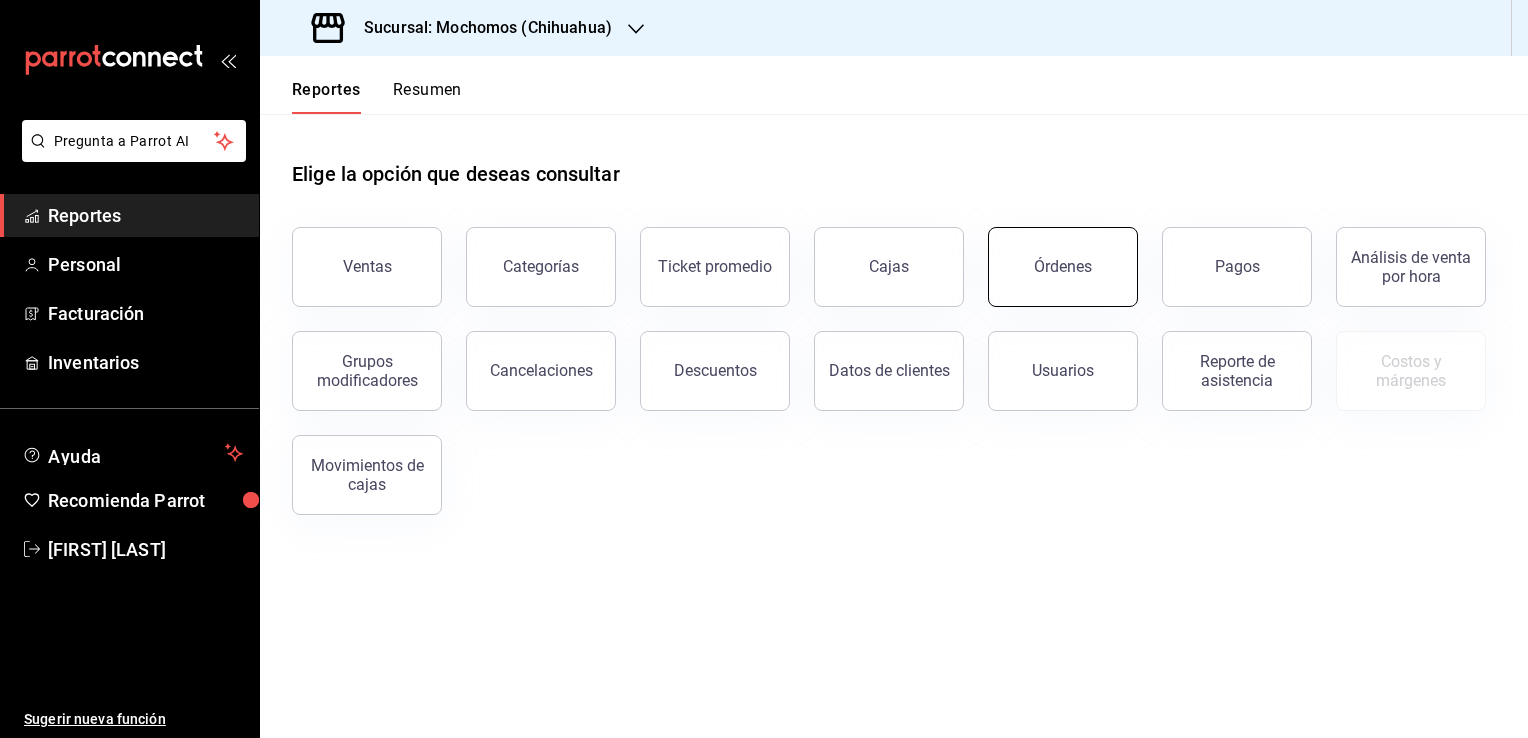 click on "Órdenes" at bounding box center (1063, 267) 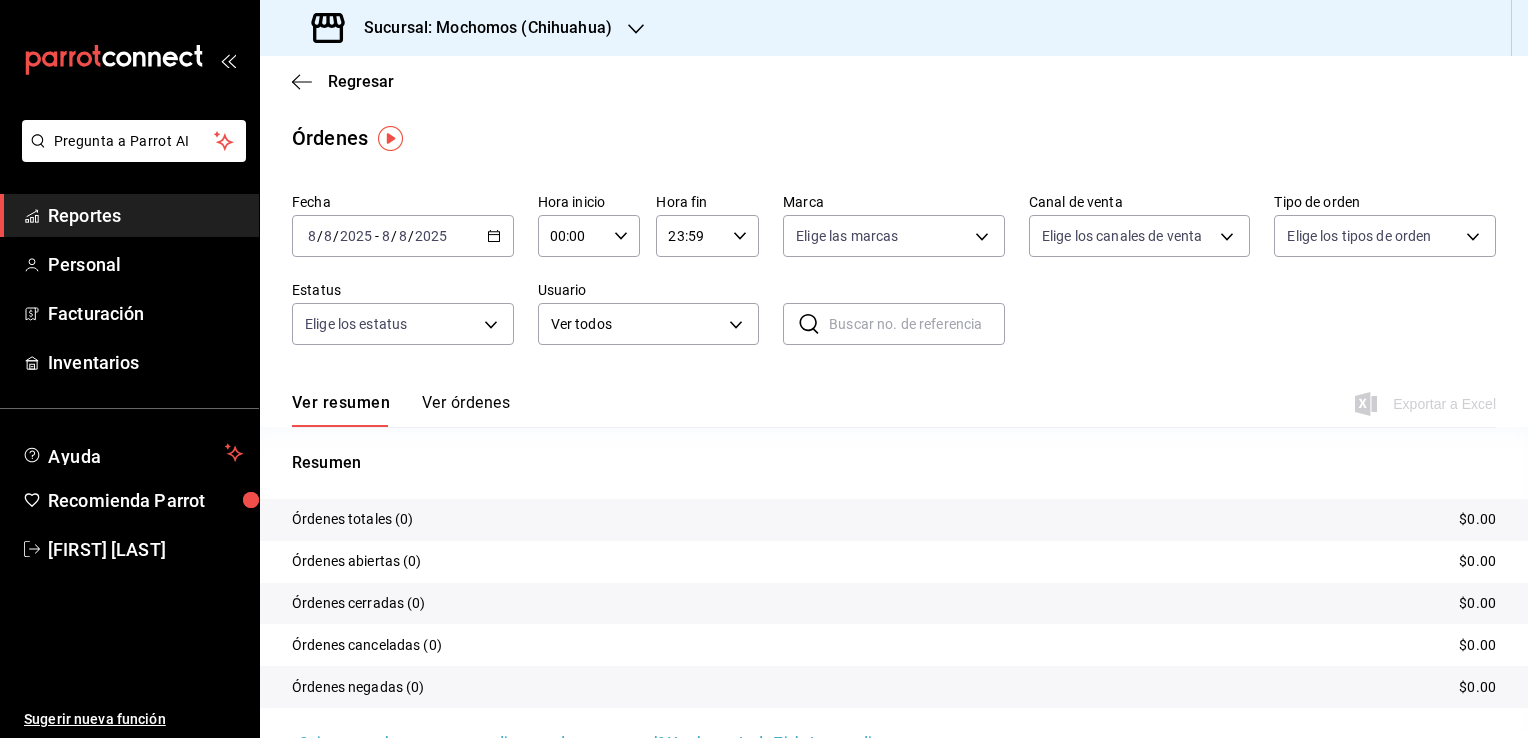 click 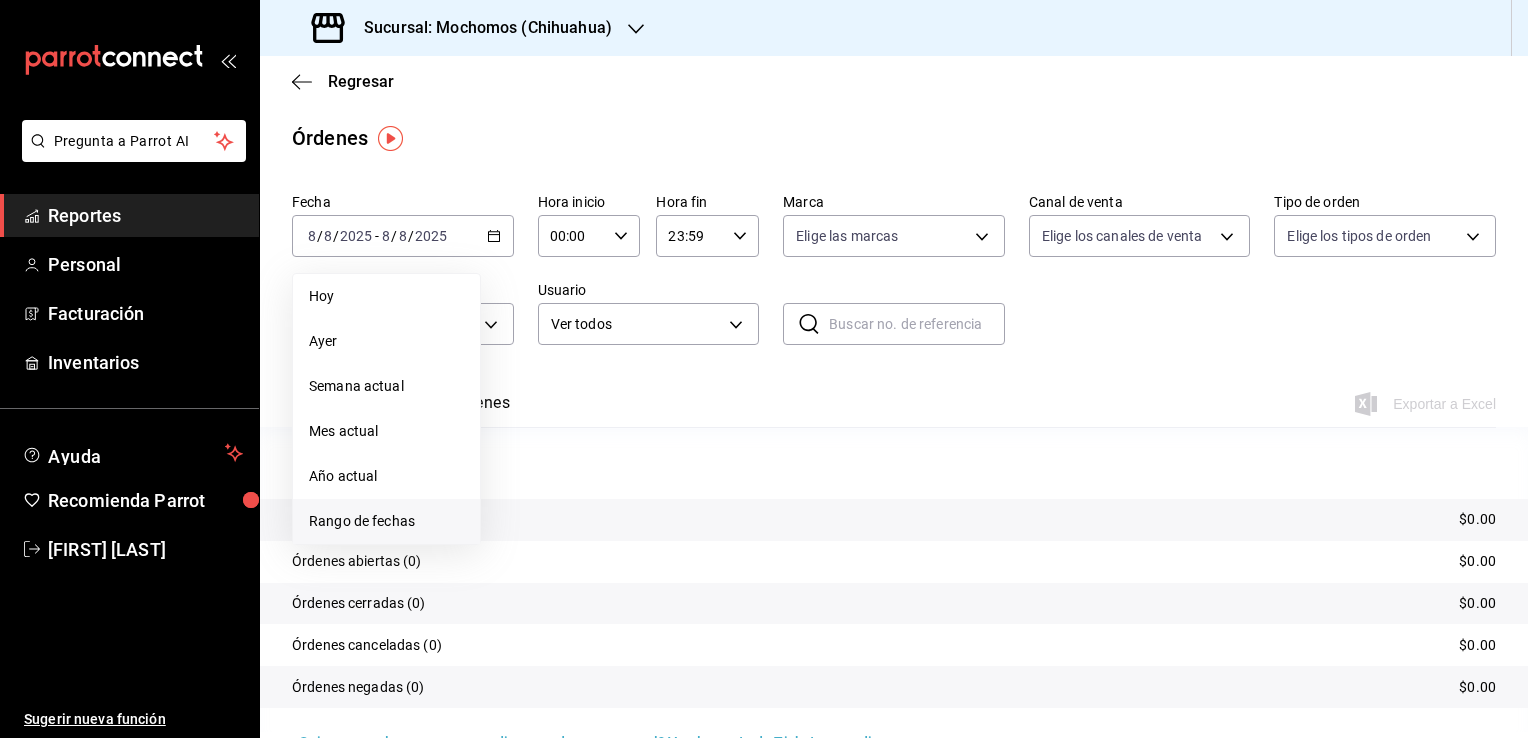click on "Rango de fechas" at bounding box center (386, 521) 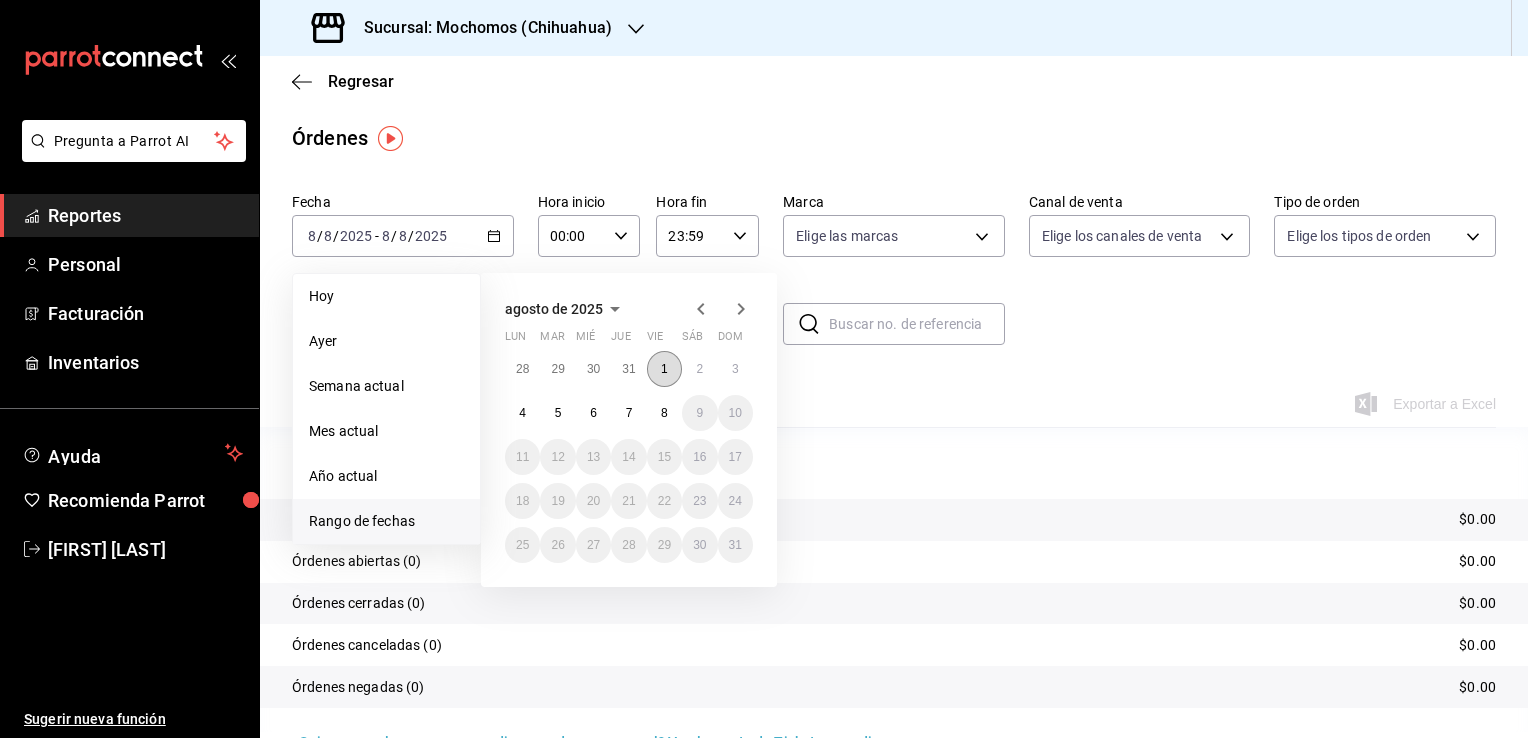 click on "1" at bounding box center [664, 369] 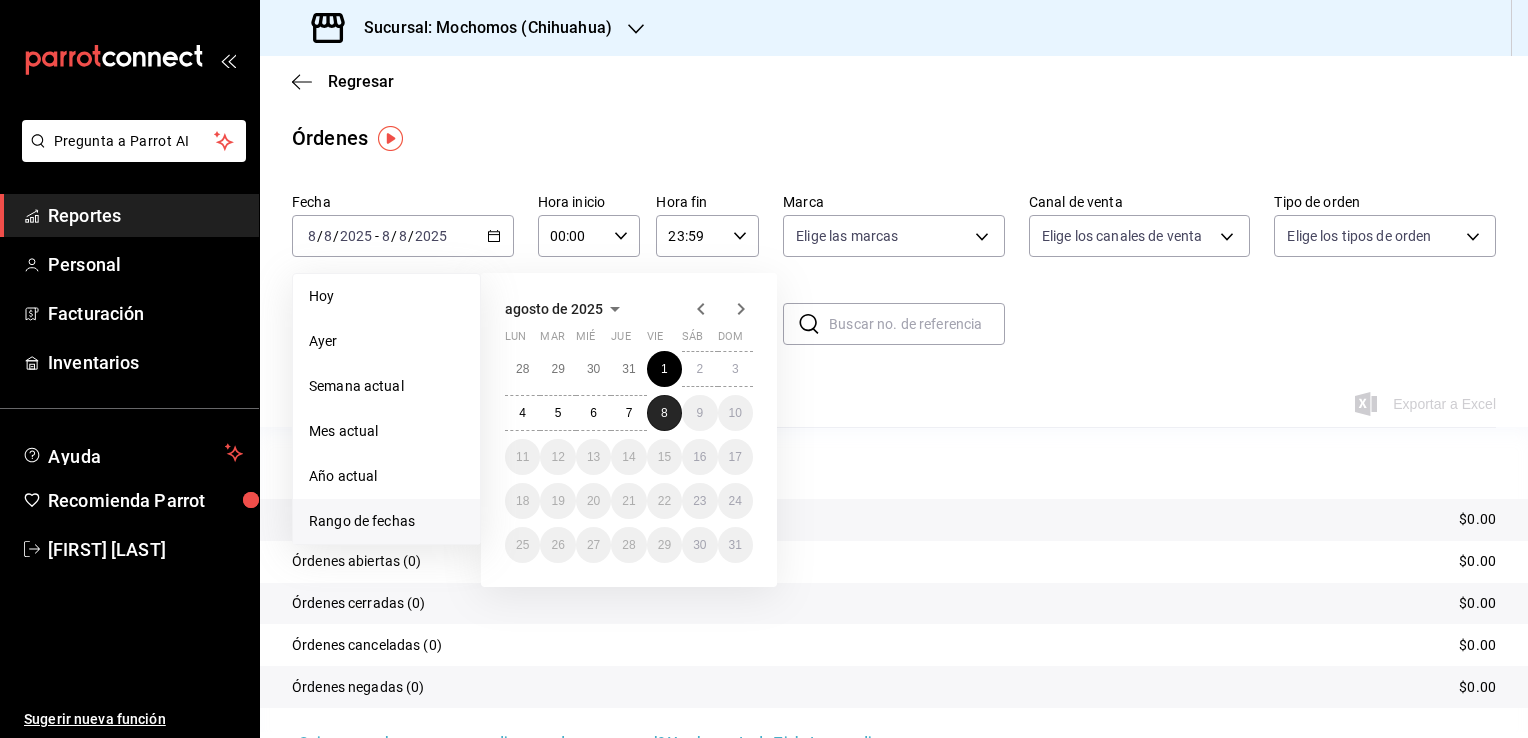 click on "8" at bounding box center [664, 413] 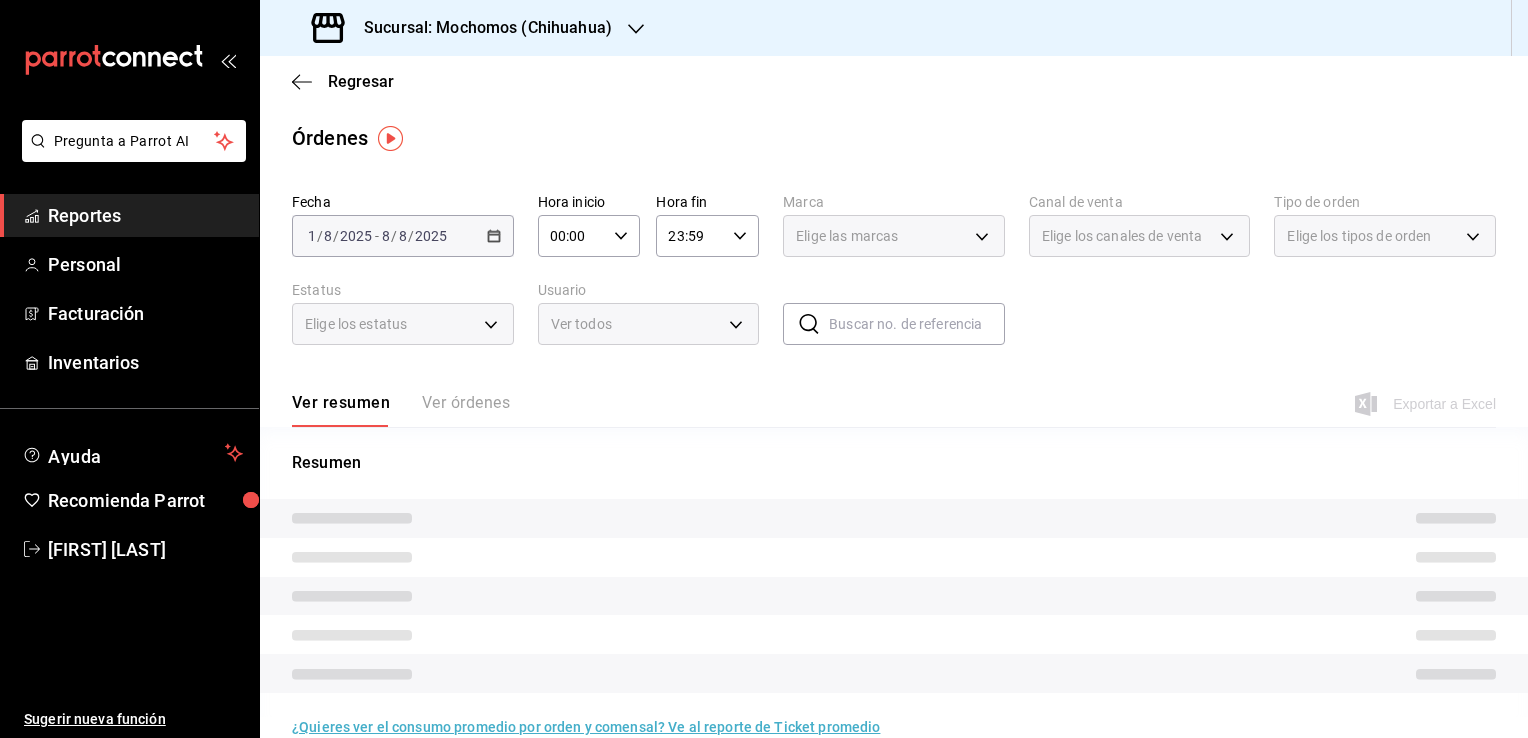 click 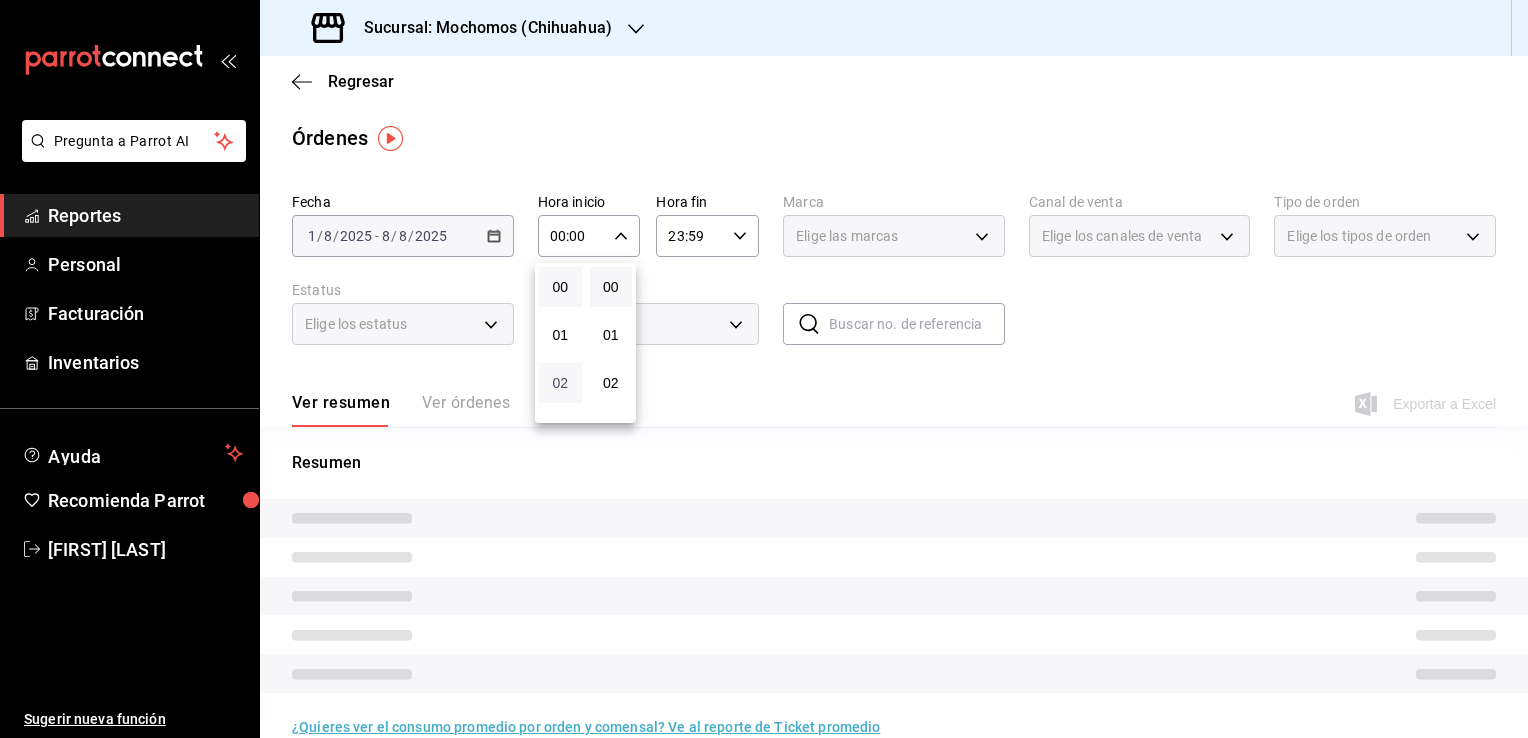 click on "02" at bounding box center (560, 383) 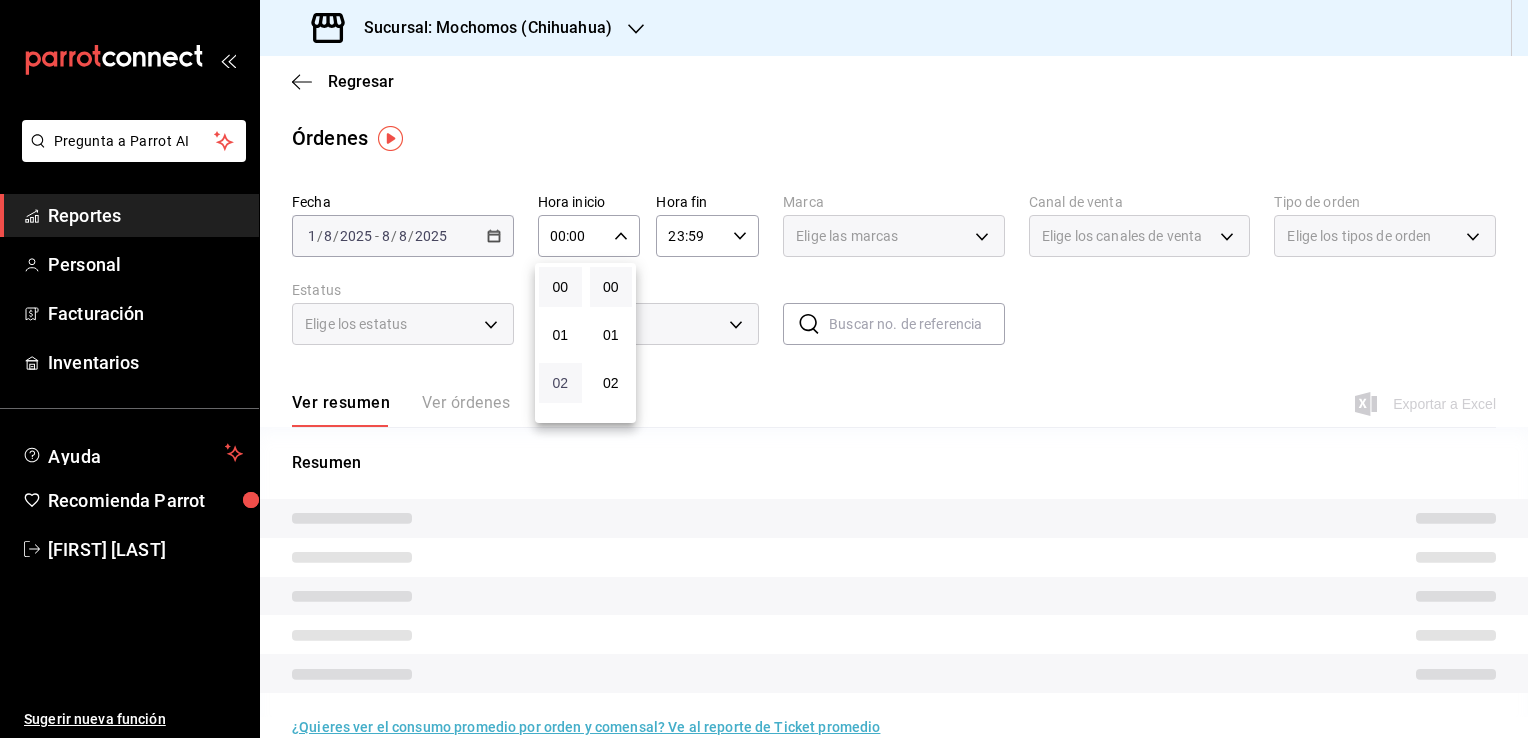 type on "02:00" 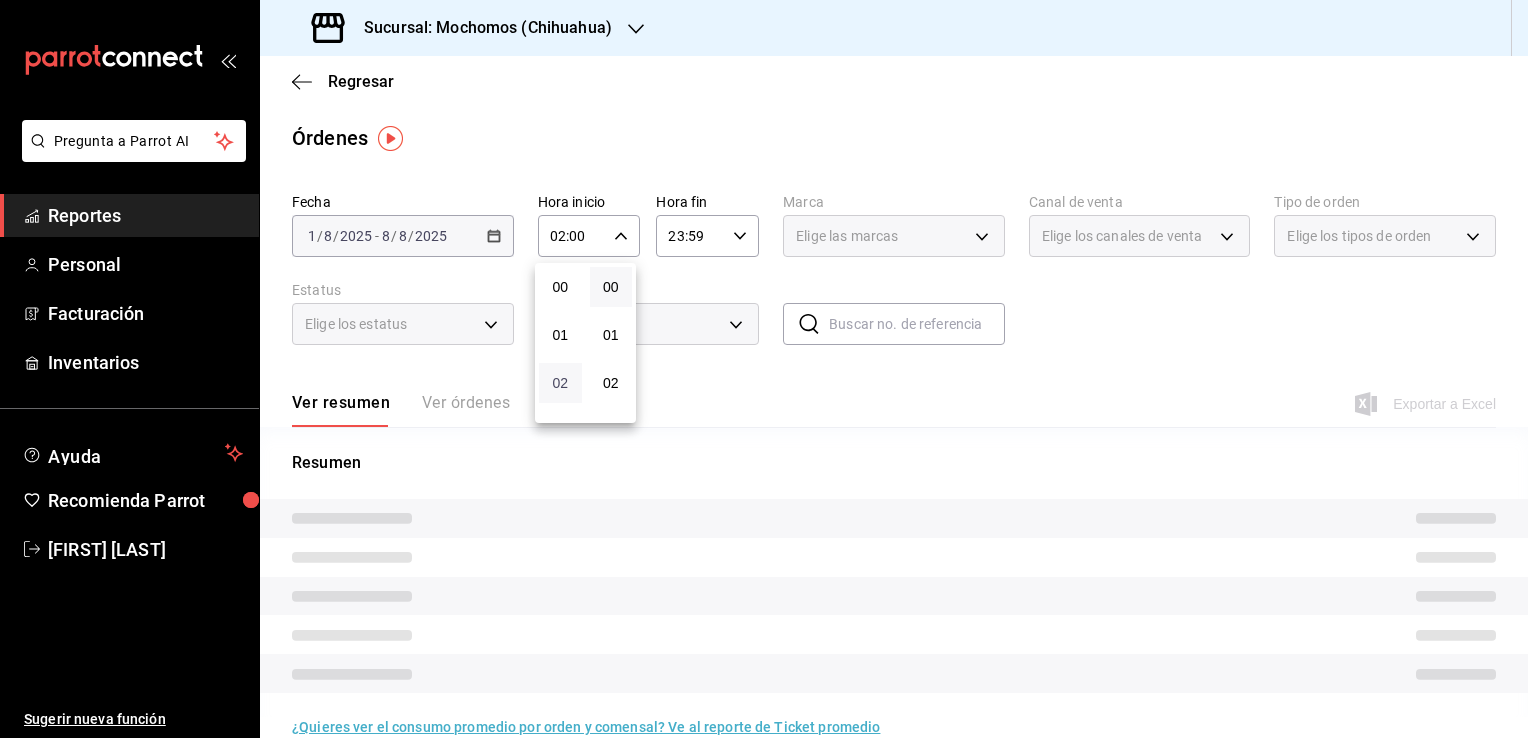 type 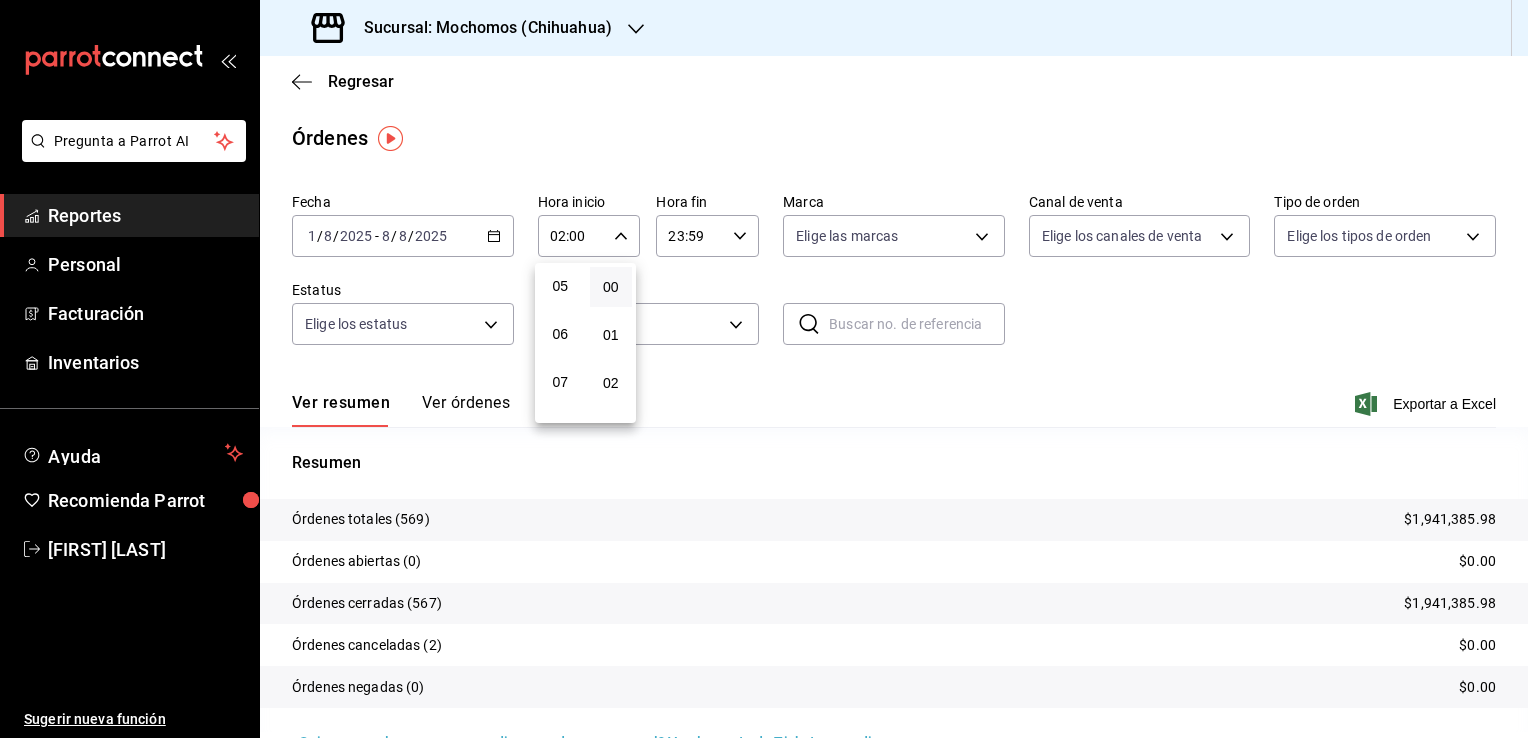 scroll, scrollTop: 240, scrollLeft: 0, axis: vertical 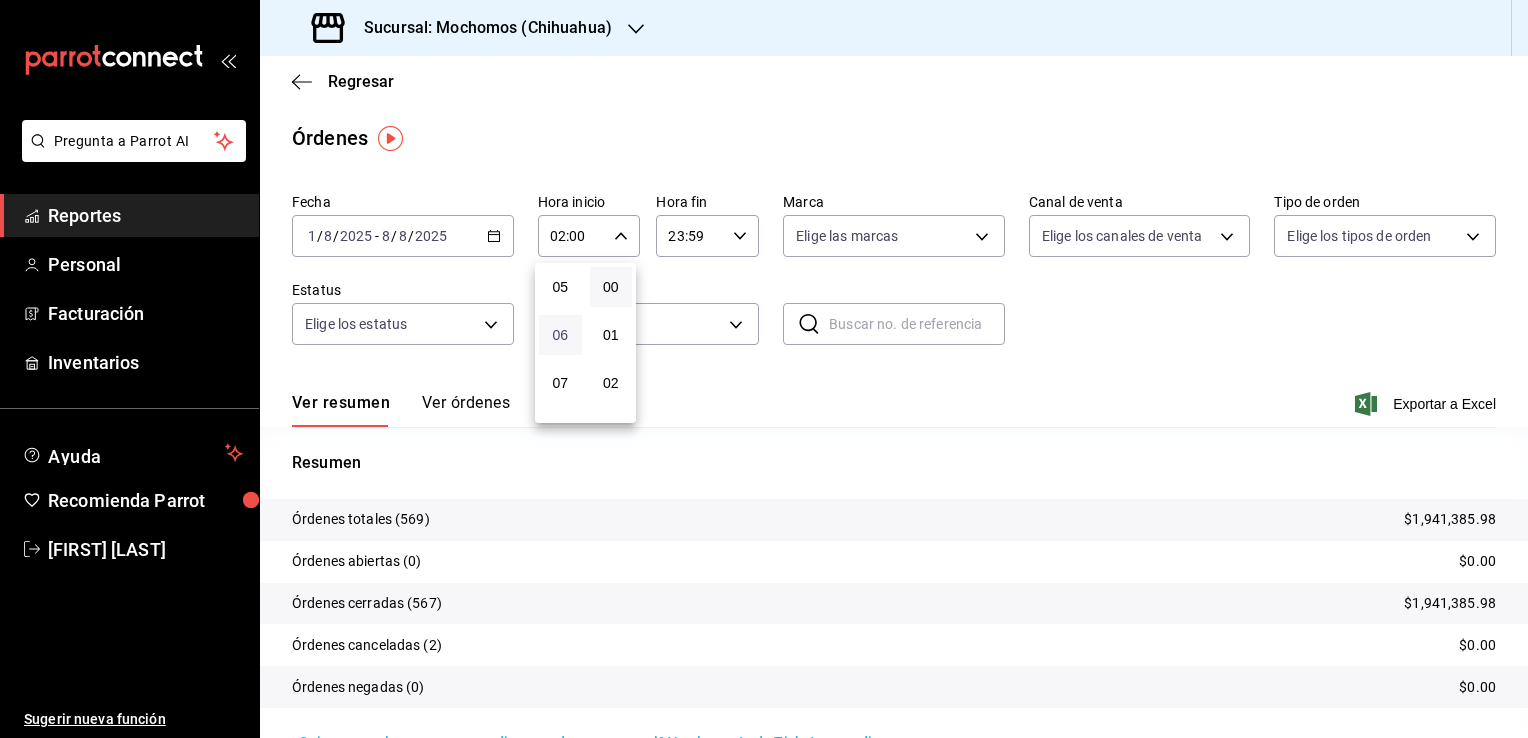 click on "06" at bounding box center (560, 335) 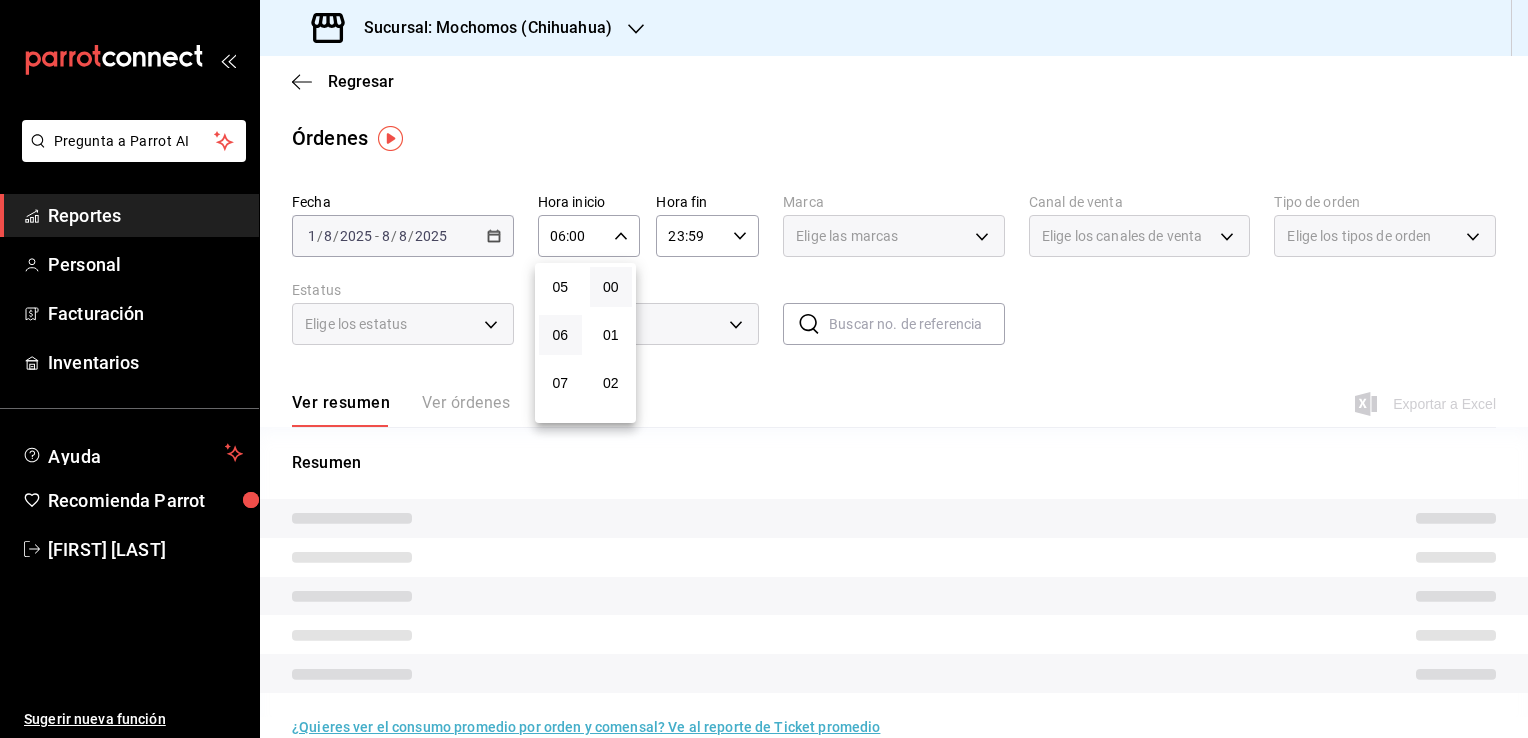 click at bounding box center [764, 369] 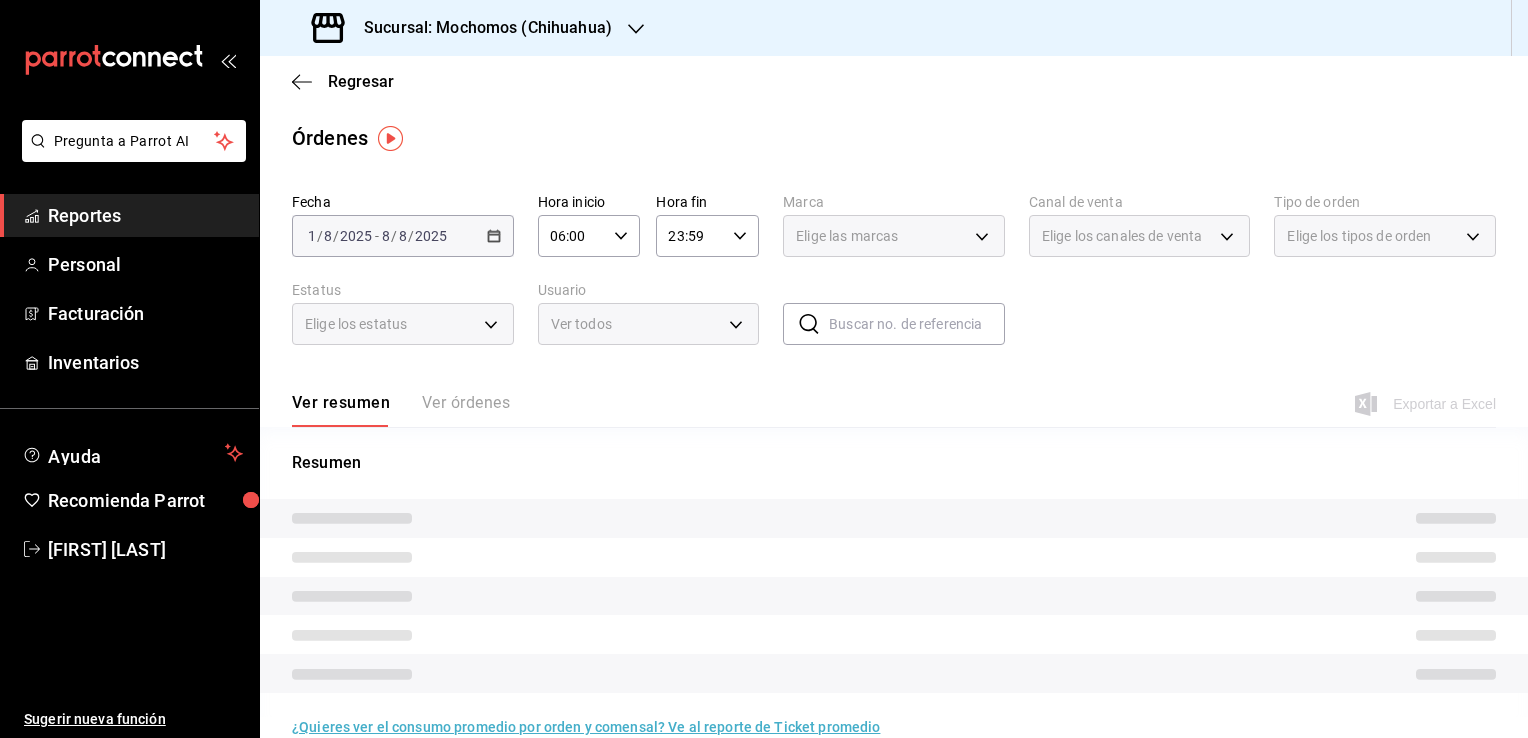 click 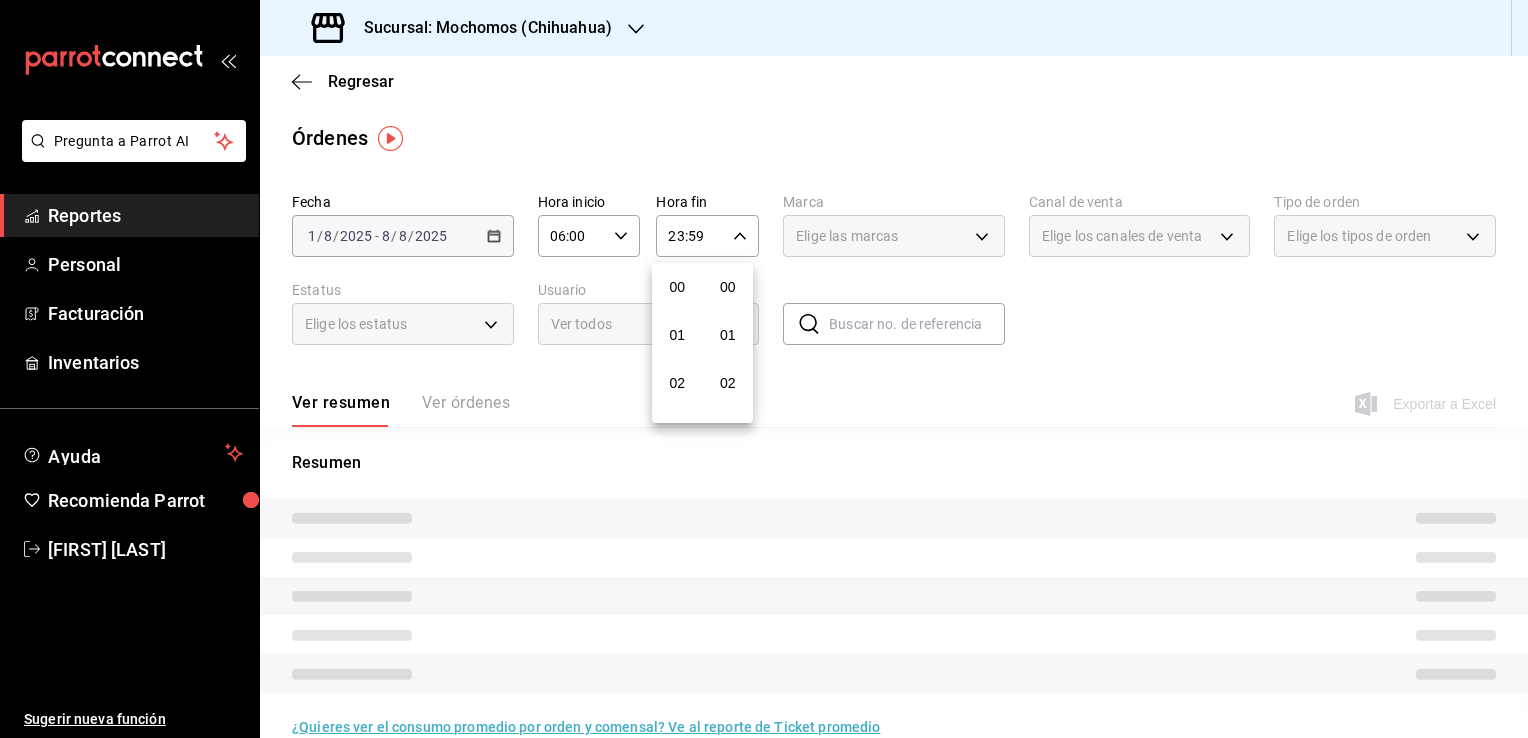 scroll, scrollTop: 1011, scrollLeft: 0, axis: vertical 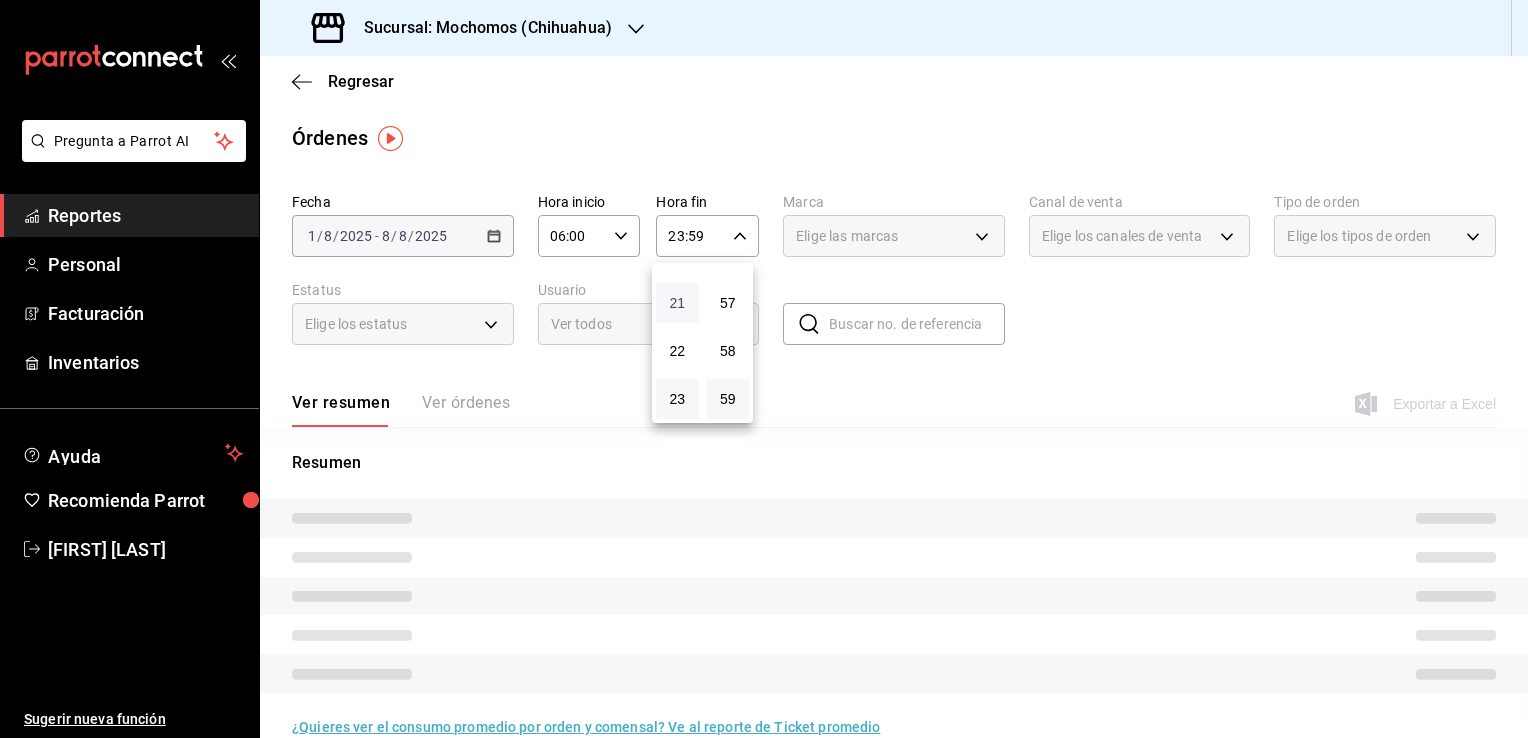 click on "21" at bounding box center (677, 303) 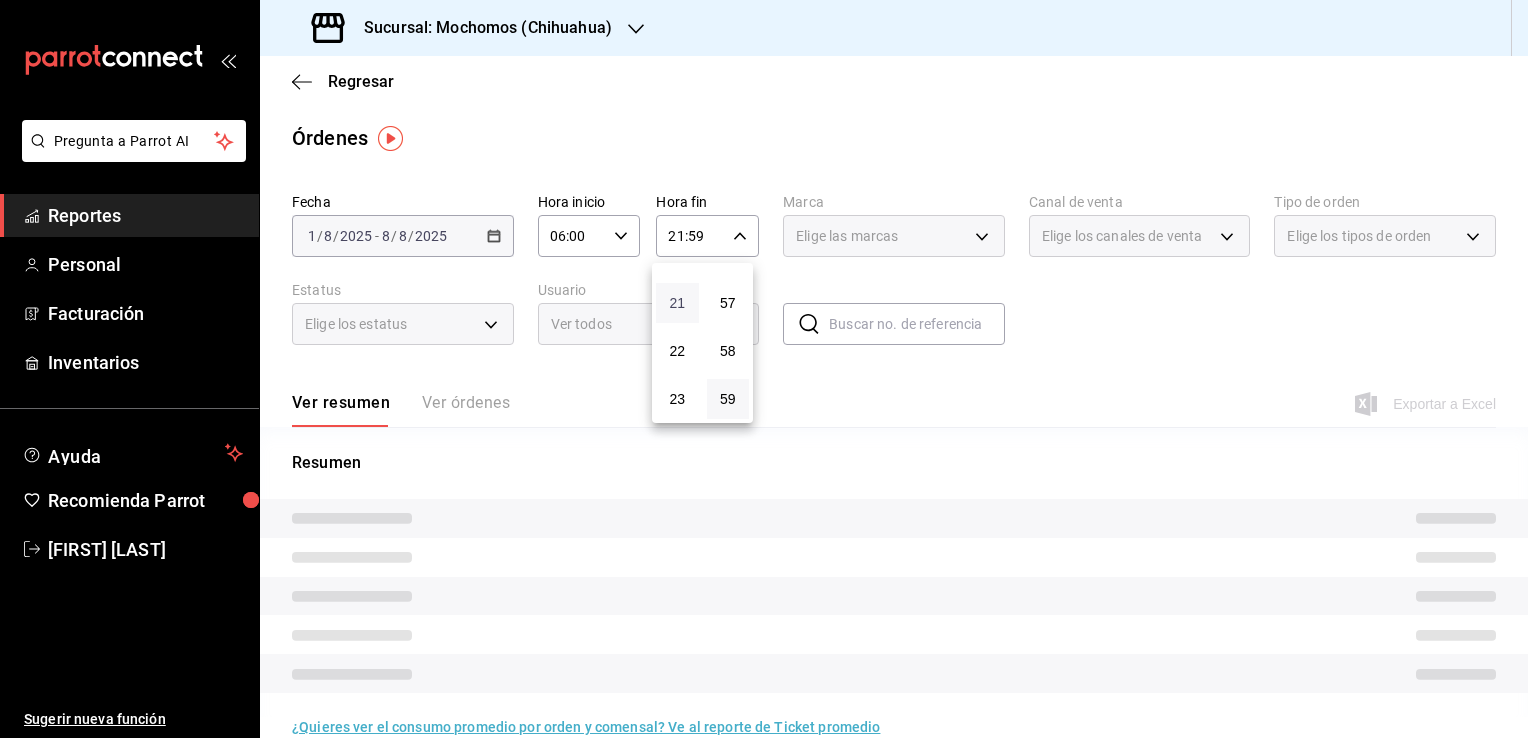 type 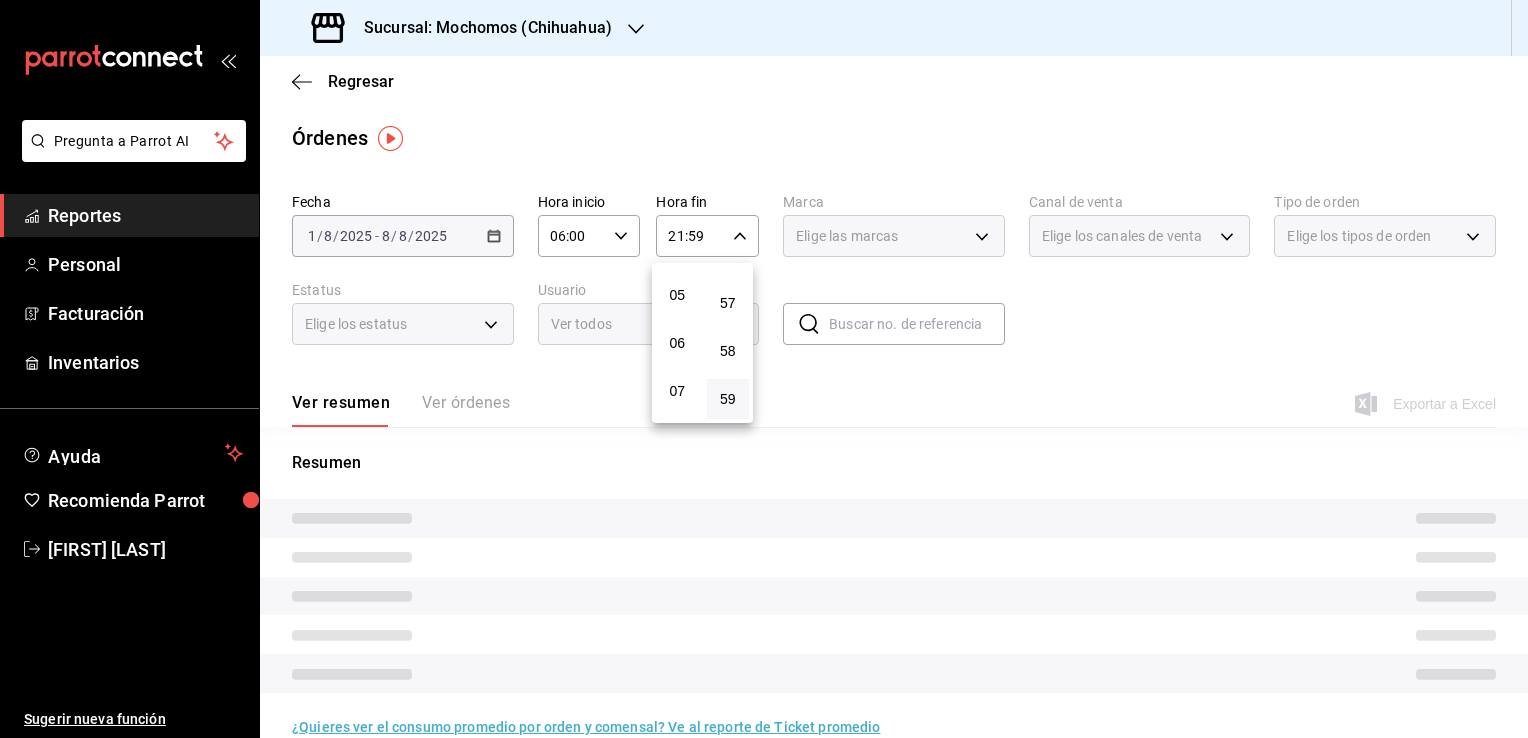 scroll, scrollTop: 171, scrollLeft: 0, axis: vertical 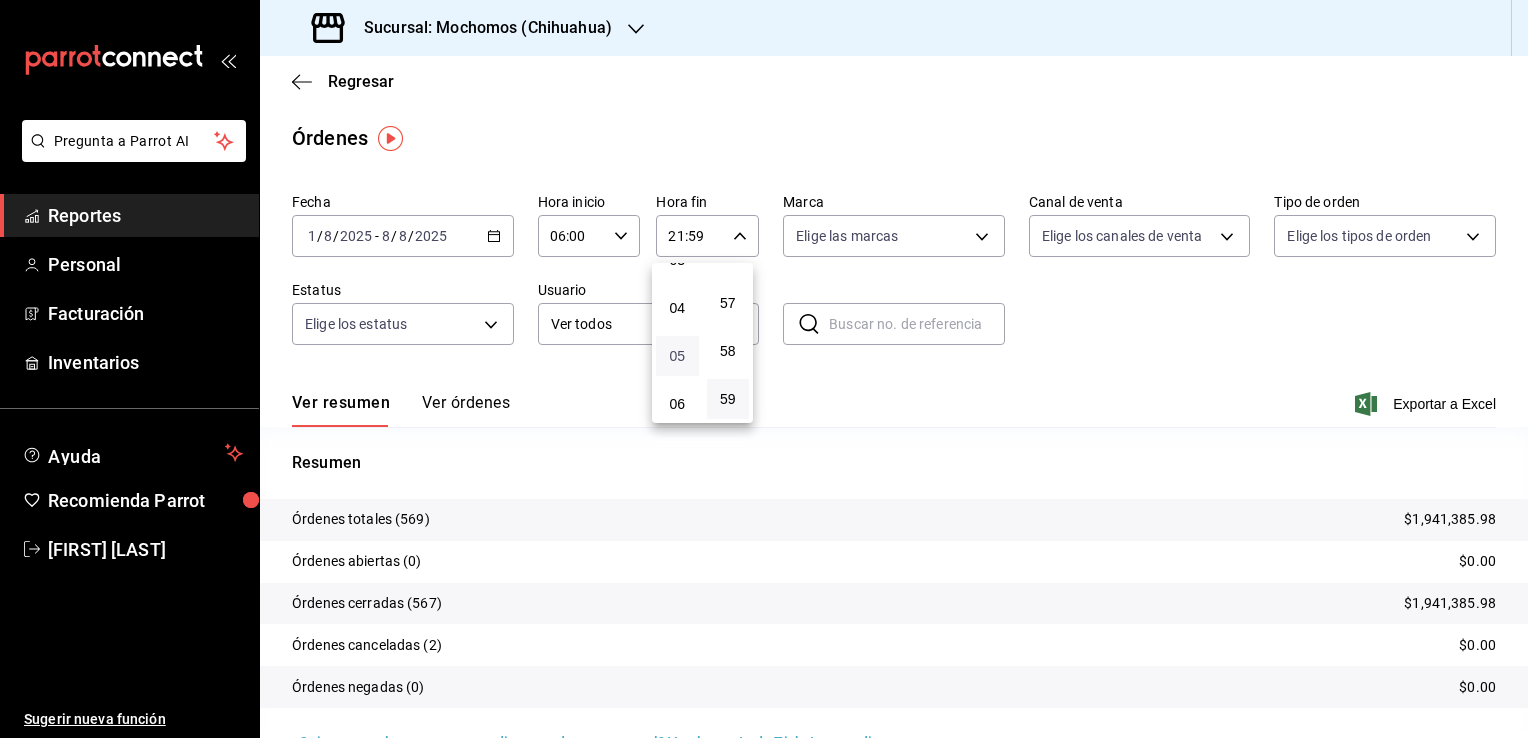 click on "05" at bounding box center [677, 356] 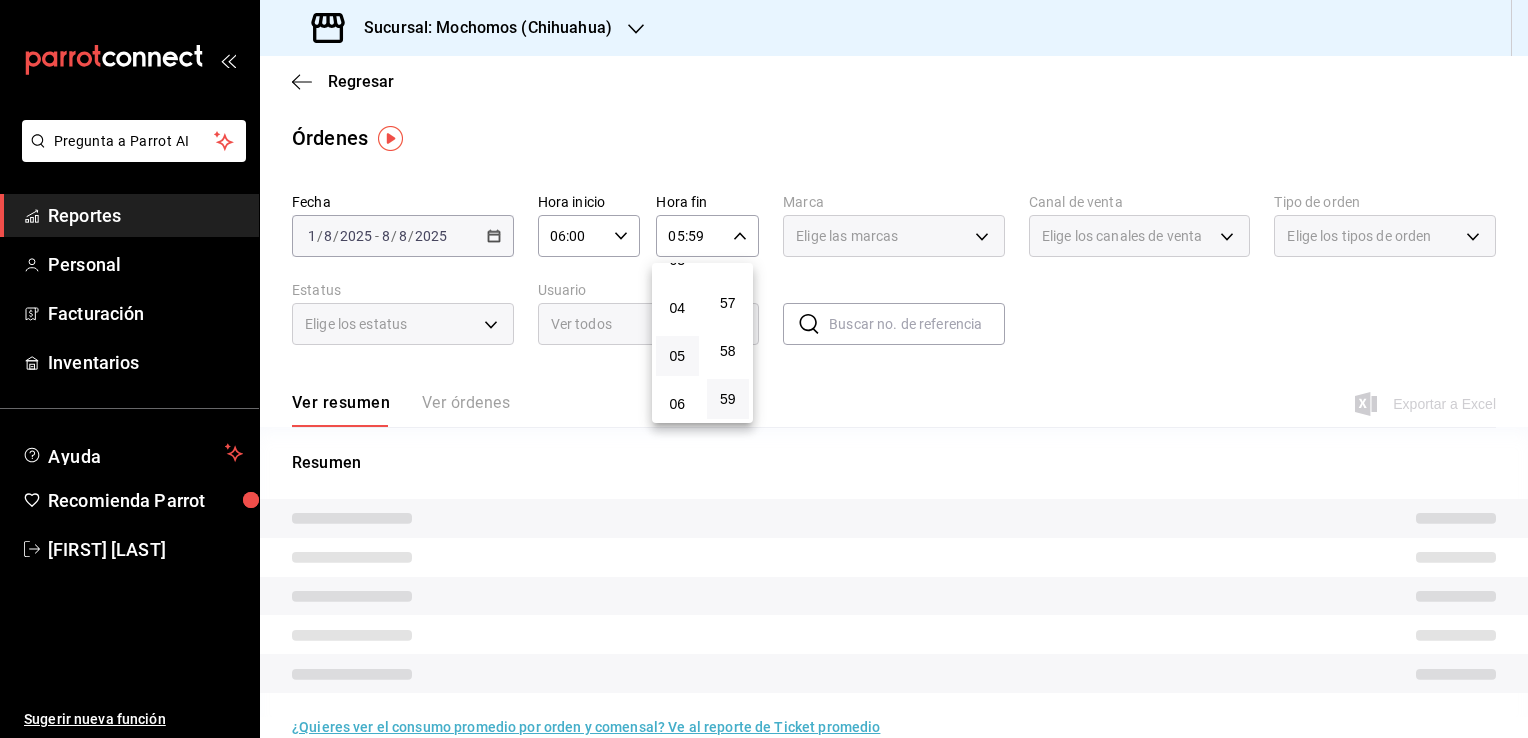 click at bounding box center [764, 369] 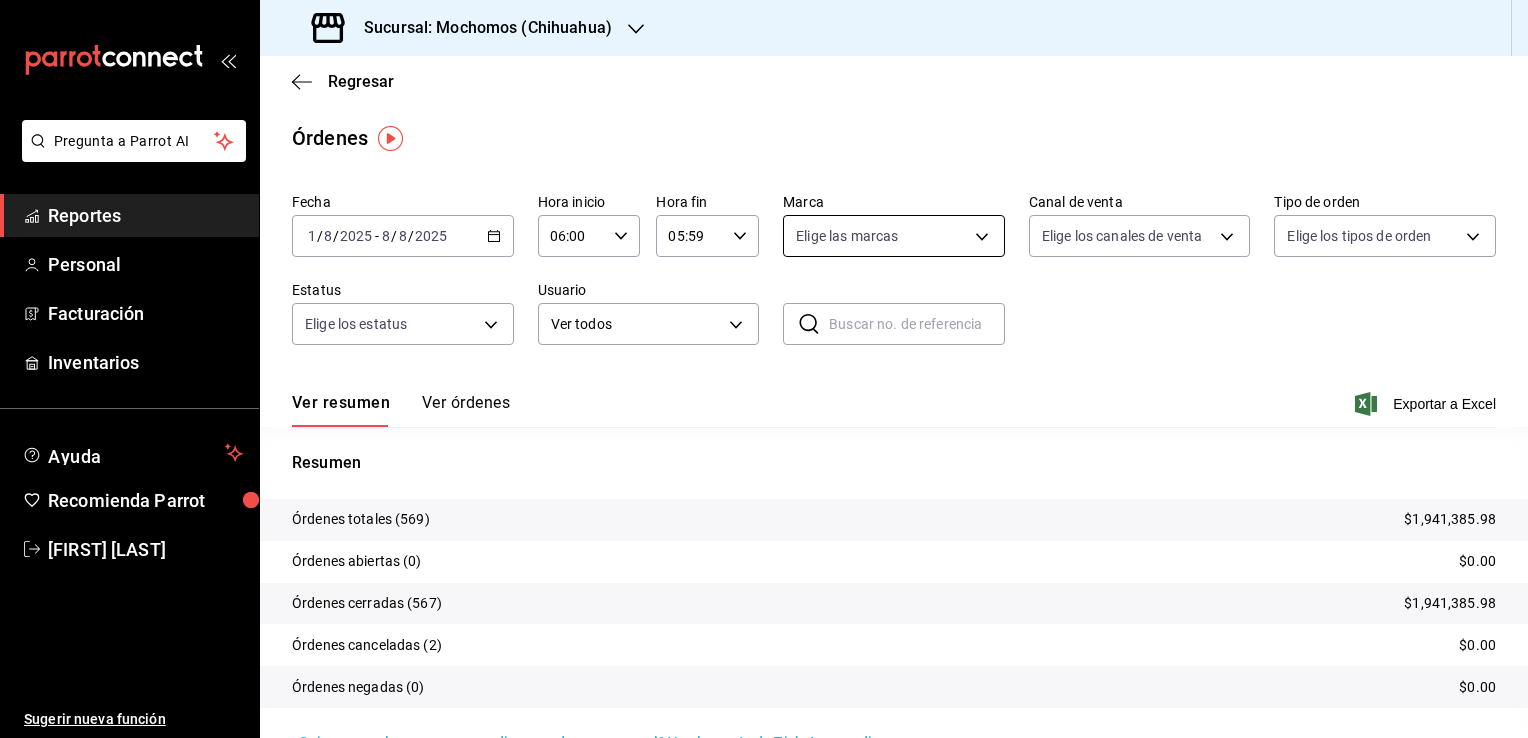 click on "Pregunta a Parrot AI Reportes   Personal   Facturación   Inventarios   Ayuda Recomienda Parrot   [FIRST] [LAST]   Sugerir nueva función   Sucursal: Mochomos ([CITY]) Regresar Órdenes Fecha [DATE] [NUMBER] / [NUMBER] / [YEAR] - [YEAR]-[MONTH]-[DAY] [NUMBER] / [NUMBER] / [YEAR] Hora inicio [TIME] Hora inicio Hora fin [TIME] Hora fin Marca Elige las marcas Canal de venta Elige los canales de venta Tipo de orden Elige los tipos de orden Estatus Elige los estatus Usuario Ver todos ALL ​ ​ Ver resumen Ver órdenes Exportar a Excel Resumen Órdenes totales ([NUMBER]) $[AMOUNT] Órdenes abiertas ([NUMBER]) $[AMOUNT] Órdenes cerradas ([NUMBER]) $[AMOUNT] Órdenes canceladas ([NUMBER]) $[AMOUNT] Órdenes negadas ([NUMBER]) $[AMOUNT] ¿Quieres ver el consumo promedio por orden y comensal? Ve al reporte de Ticket promedio Pregunta a Parrot AI Reportes   Personal   Facturación   Inventarios   Ayuda Recomienda Parrot   [FIRST] [LAST]   Sugerir nueva función   GANA 1 MES GRATIS EN TU SUSCRIPCIÓN AQUÍ Ver video tutorial Ir a video Visitar centro de ayuda ([PHONE]) ([PHONE])" at bounding box center [764, 369] 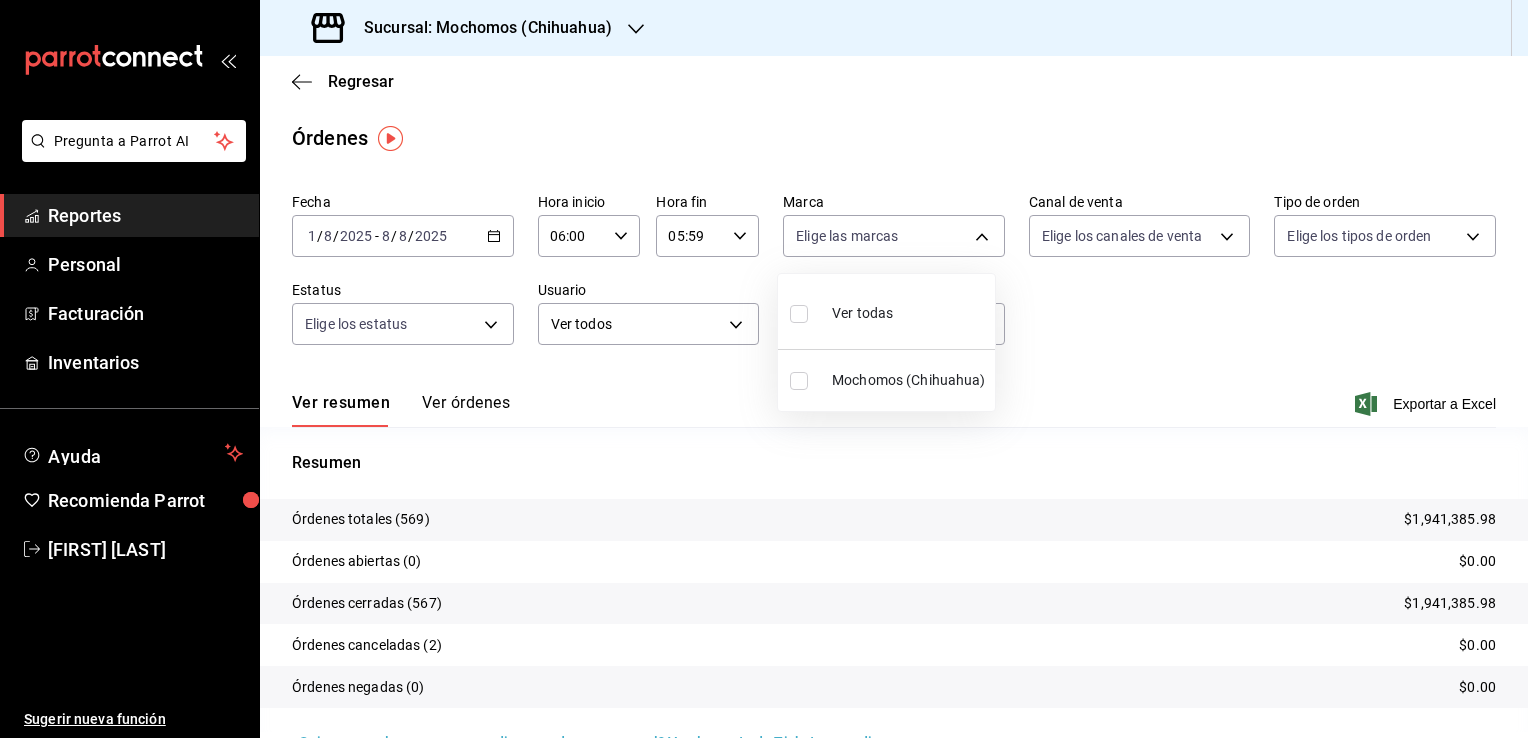 click on "Ver todas" at bounding box center [886, 311] 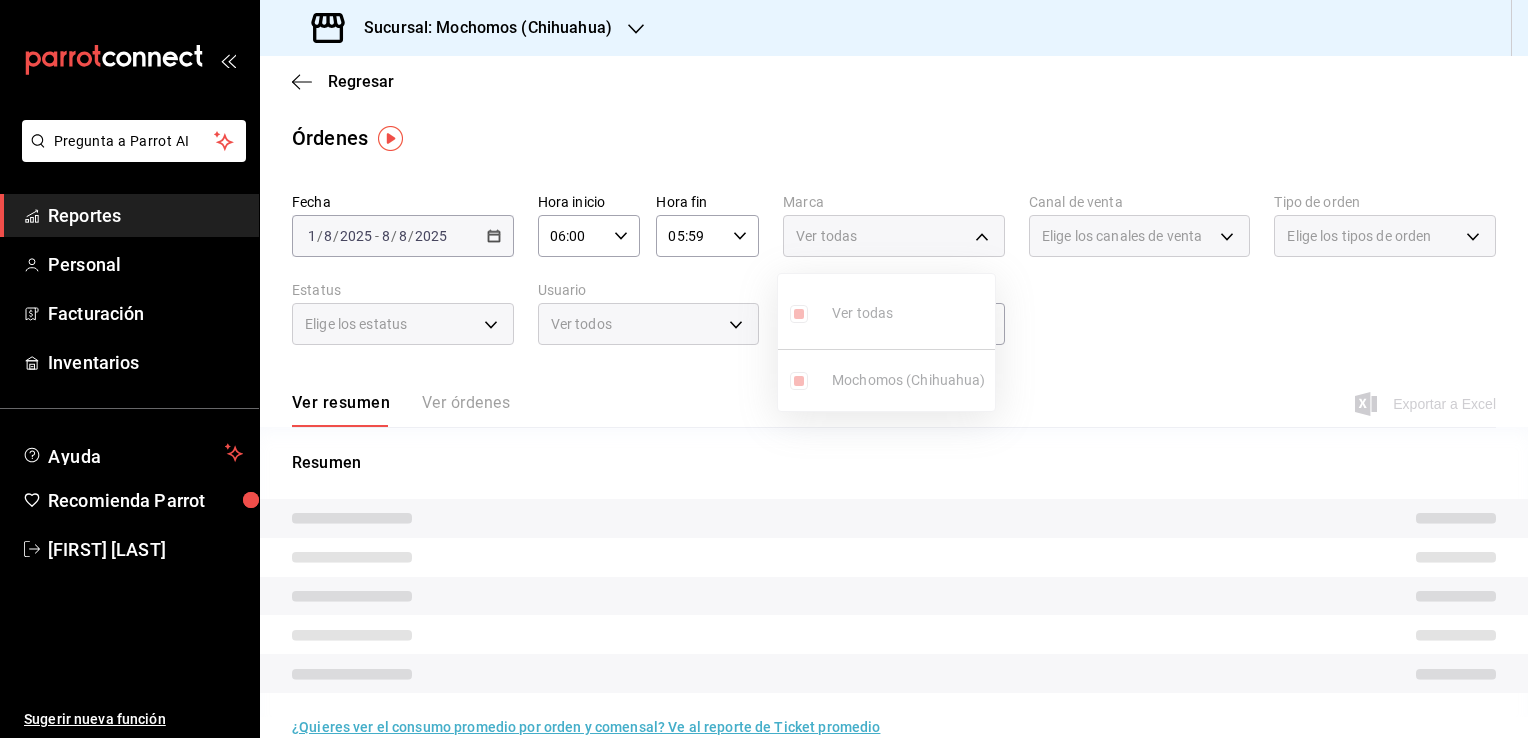 click at bounding box center [764, 369] 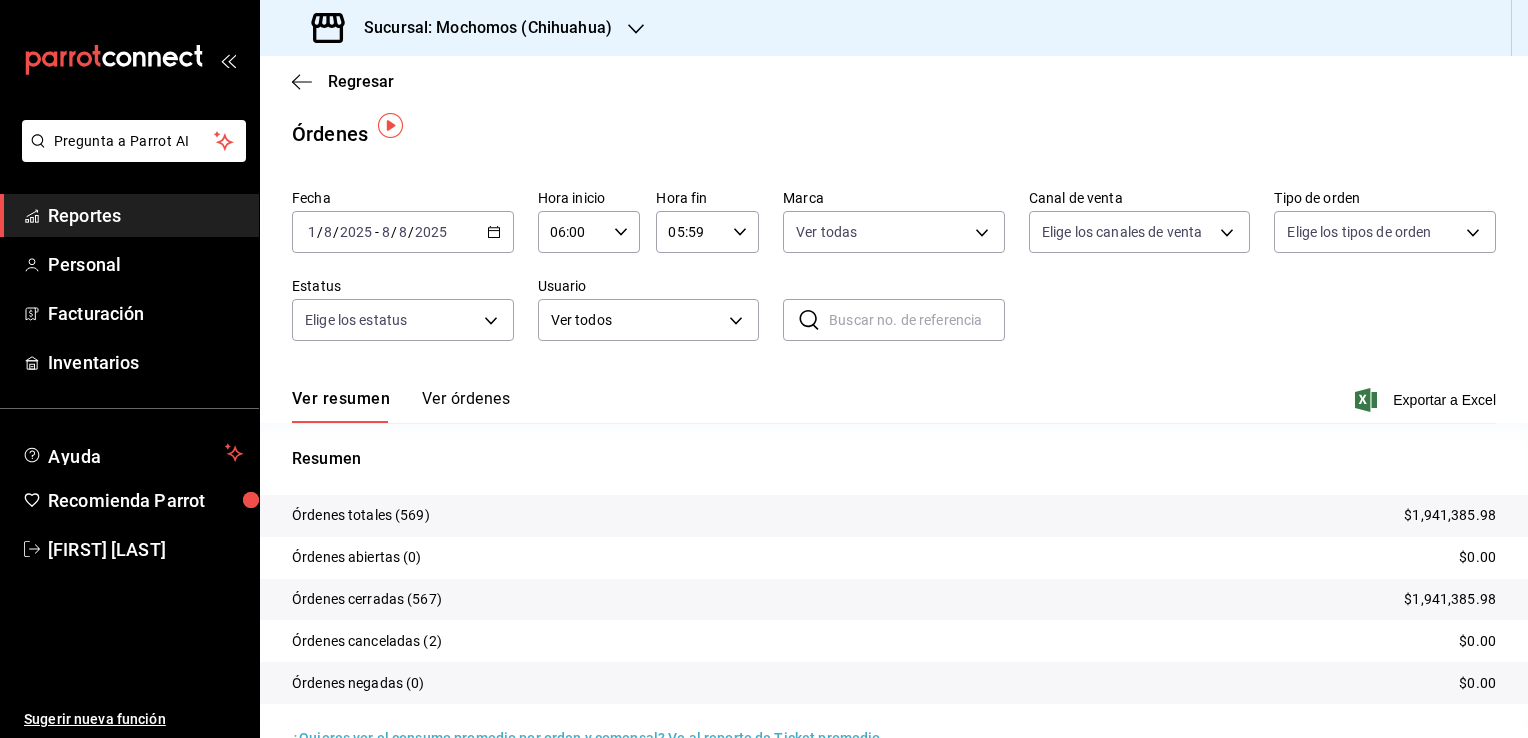 scroll, scrollTop: 0, scrollLeft: 0, axis: both 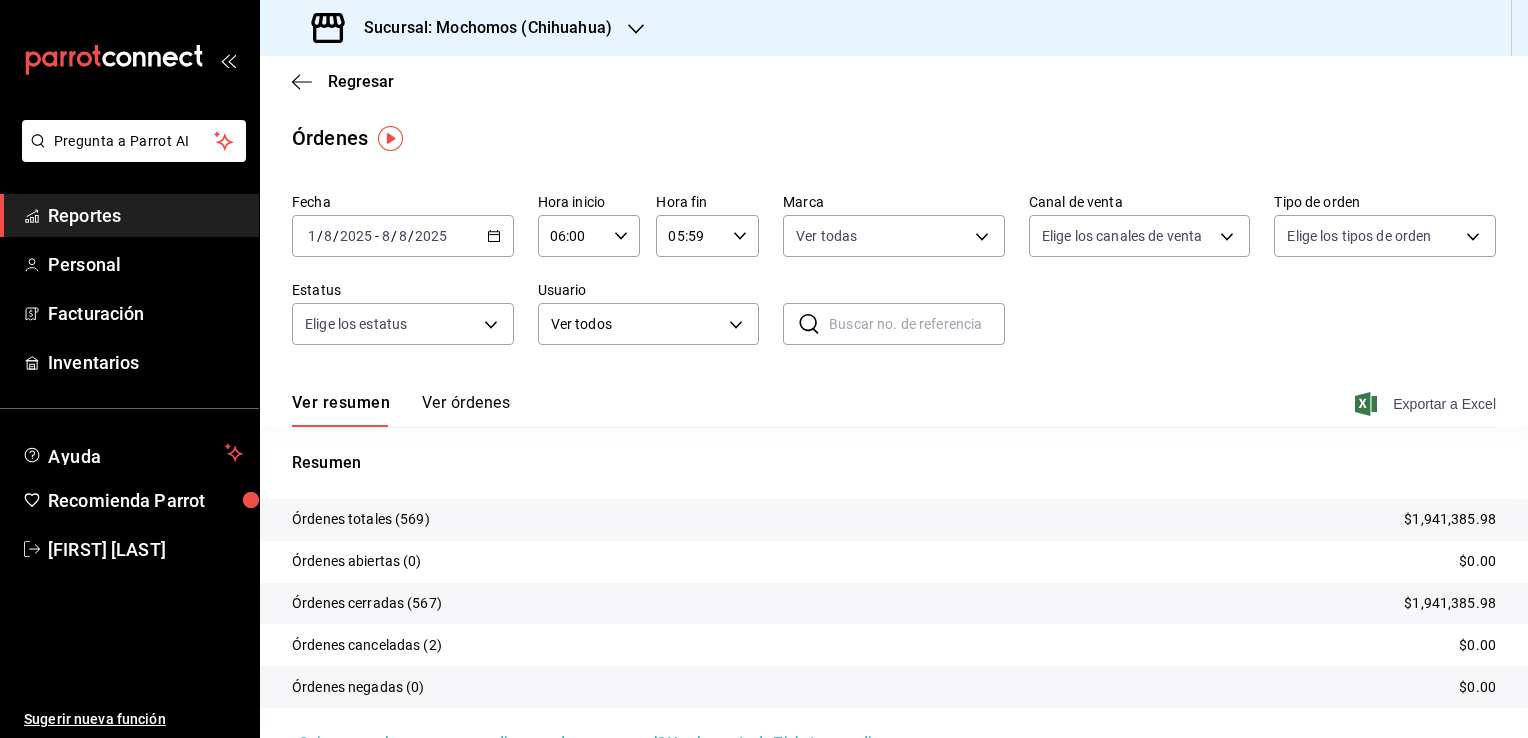 click on "Exportar a Excel" at bounding box center (1427, 404) 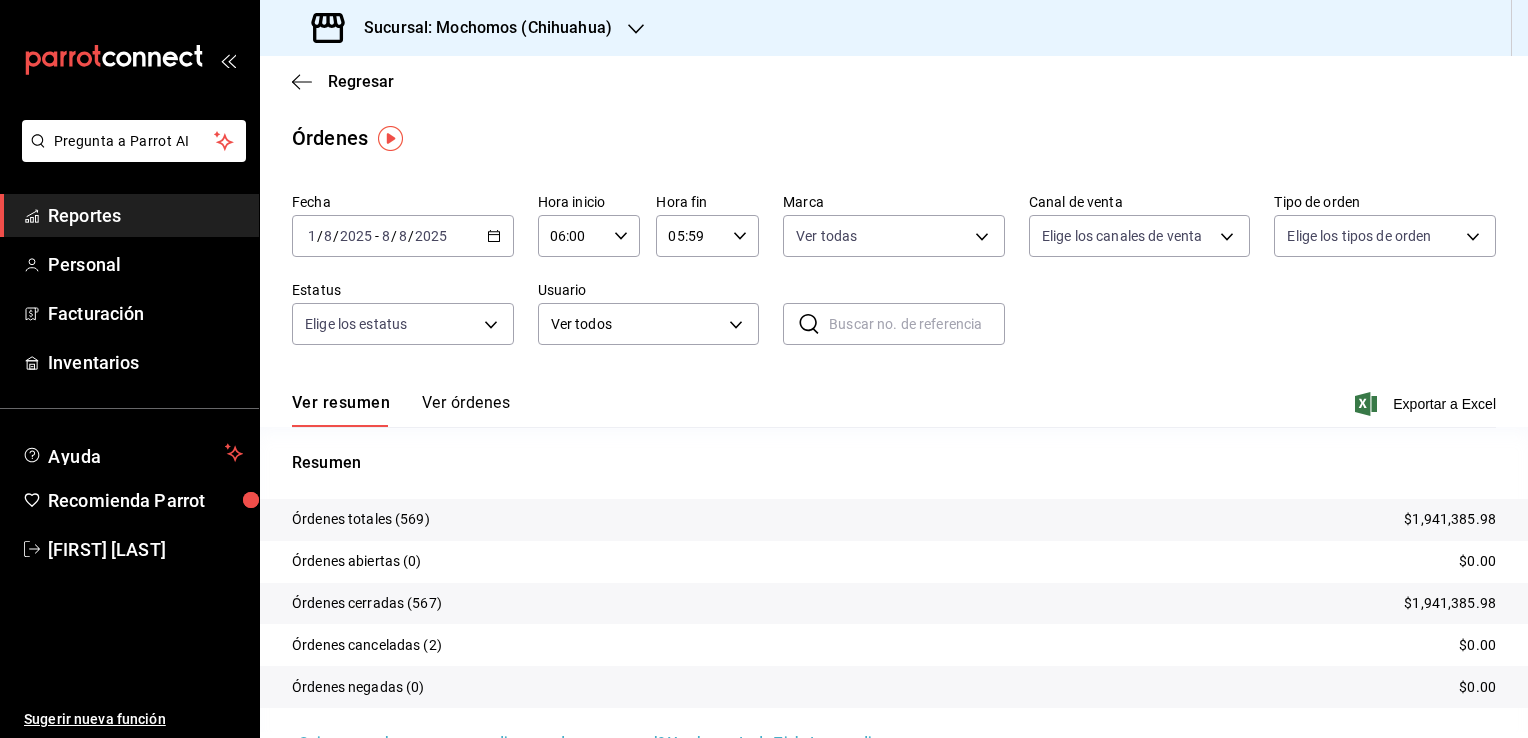 click on "Reportes" at bounding box center (145, 215) 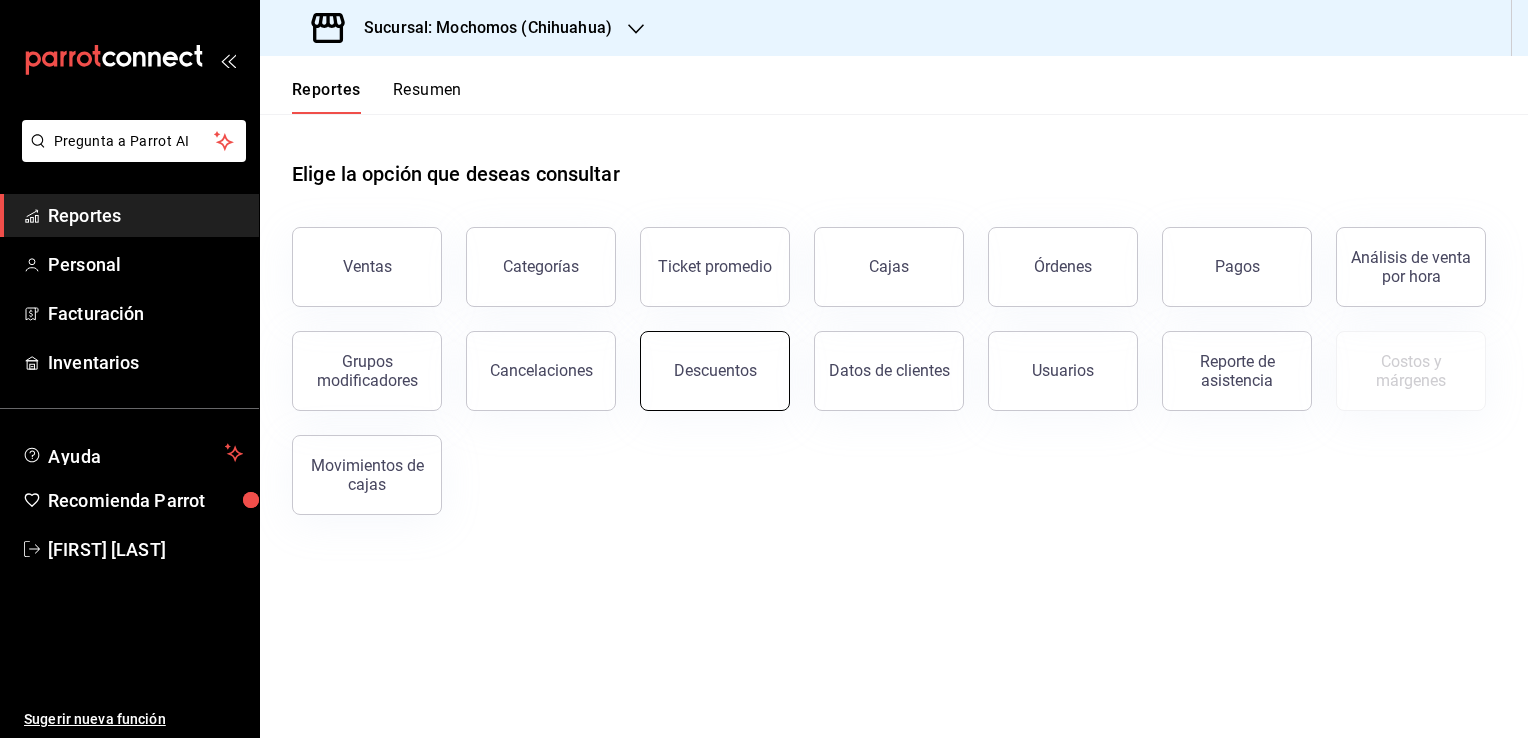 click on "Descuentos" at bounding box center [715, 370] 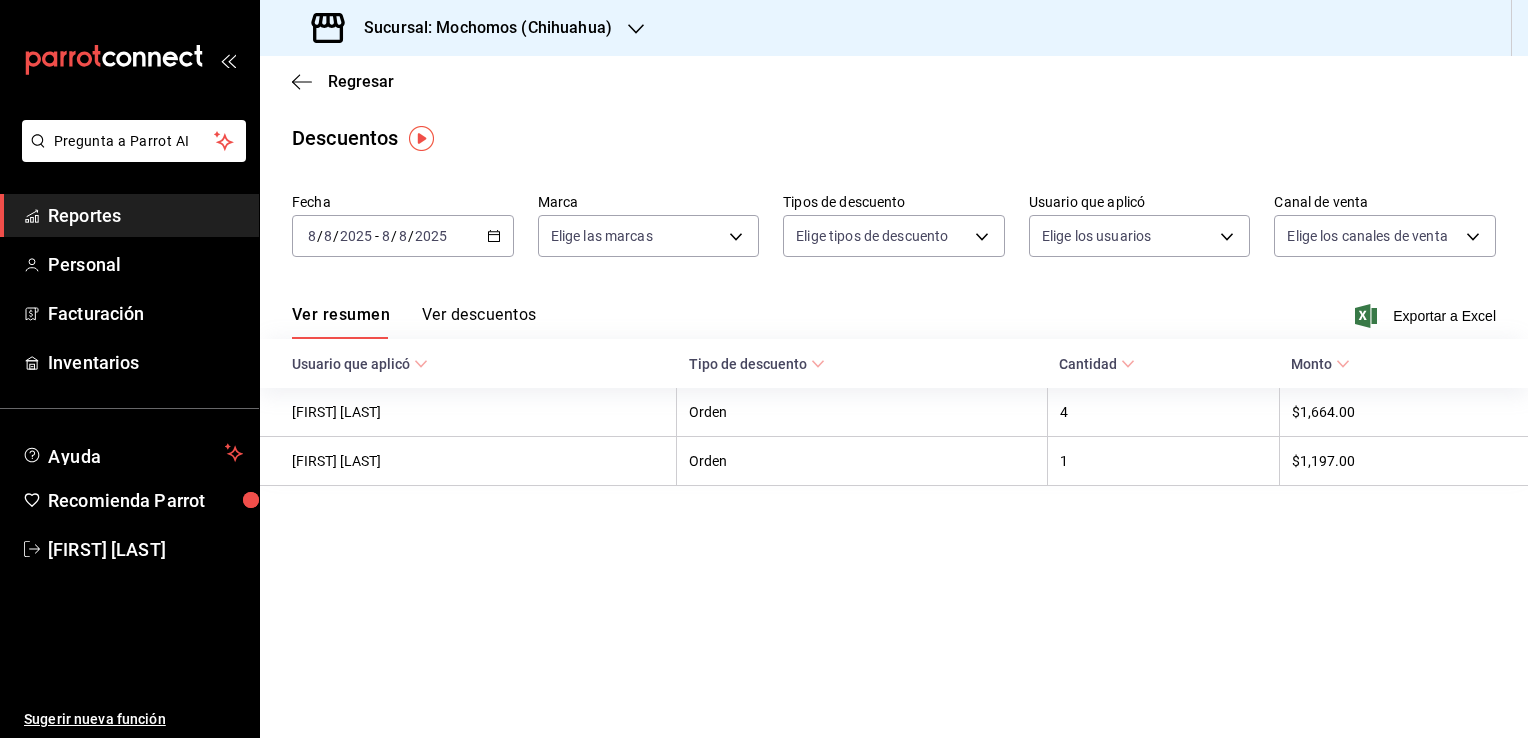 click 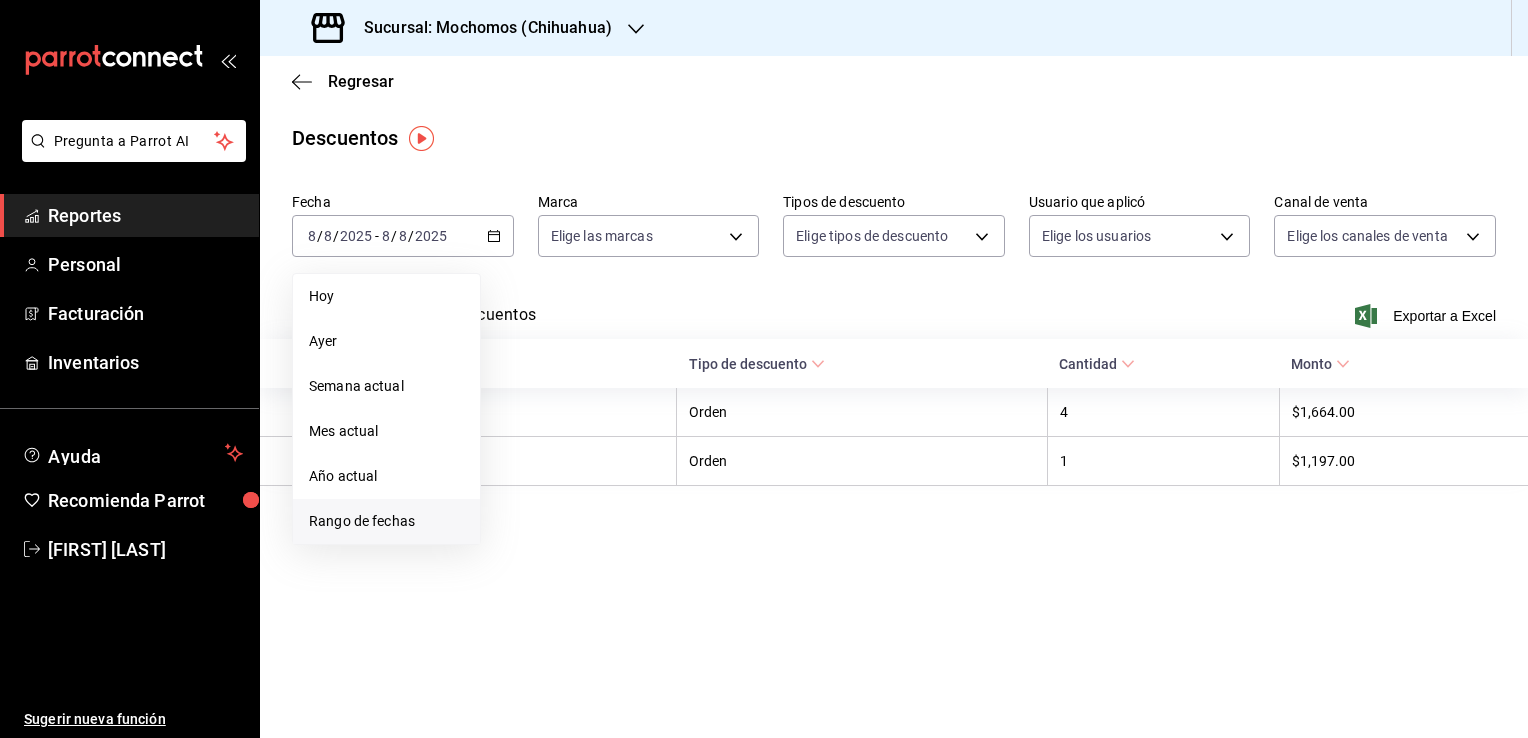 click on "Rango de fechas" at bounding box center [386, 521] 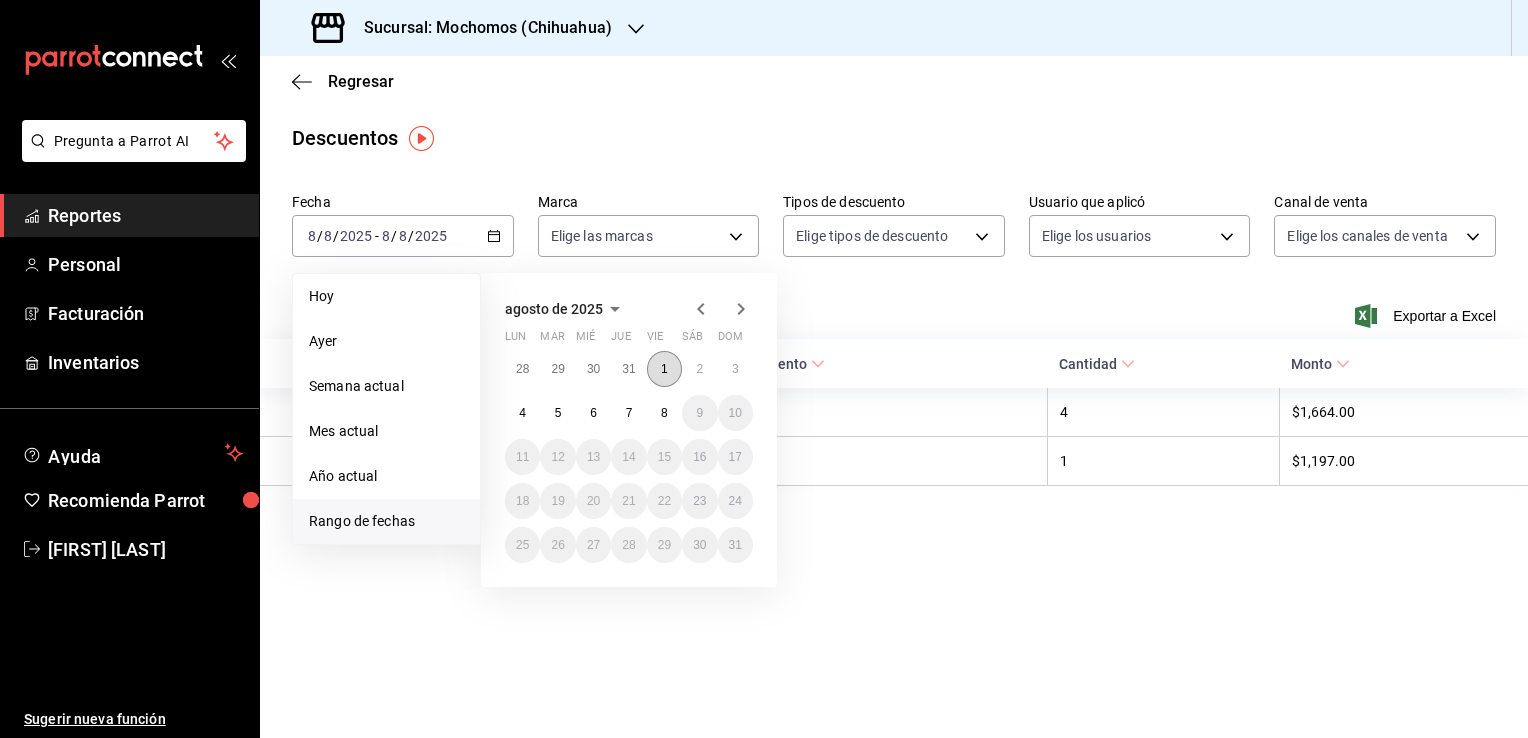 click on "1" at bounding box center [664, 369] 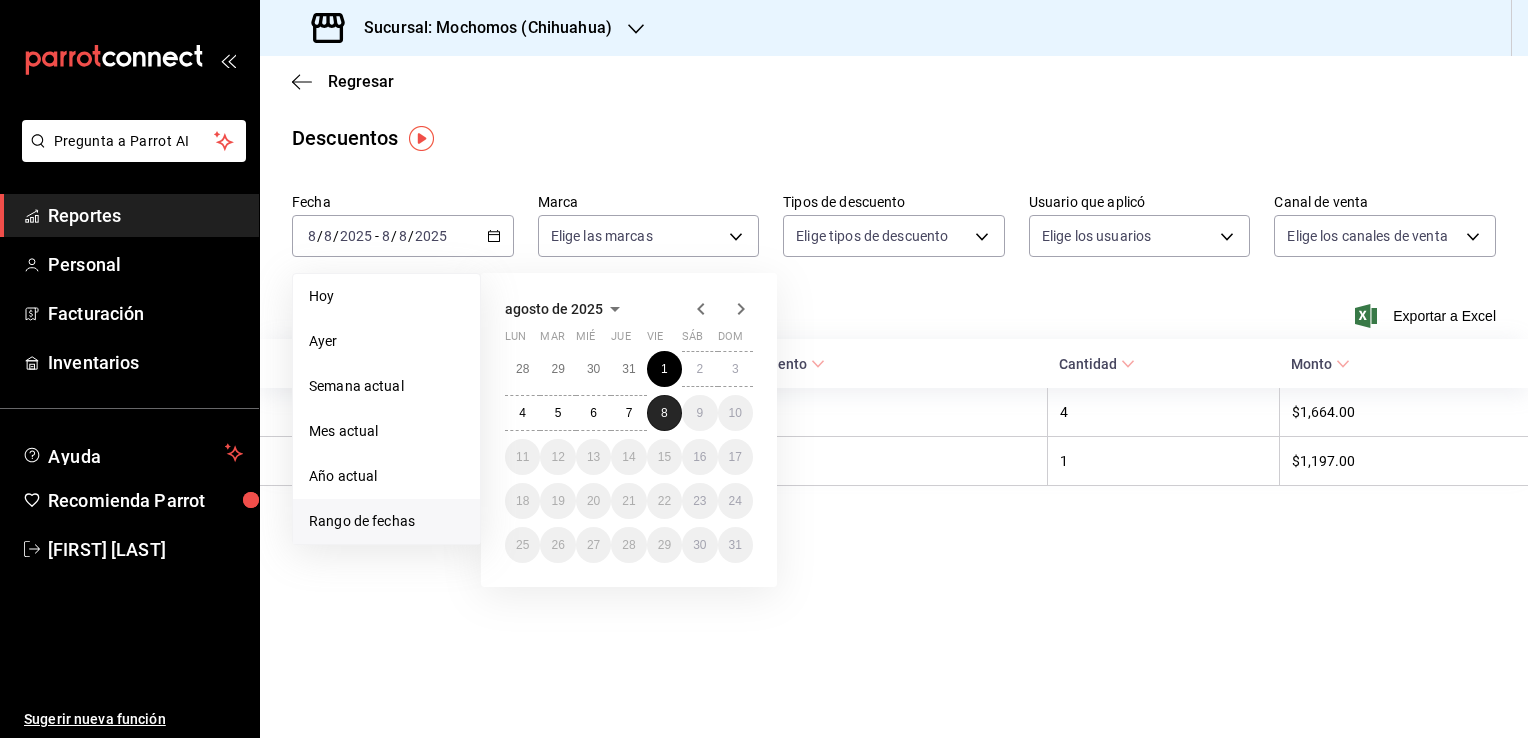 click on "8" at bounding box center [664, 413] 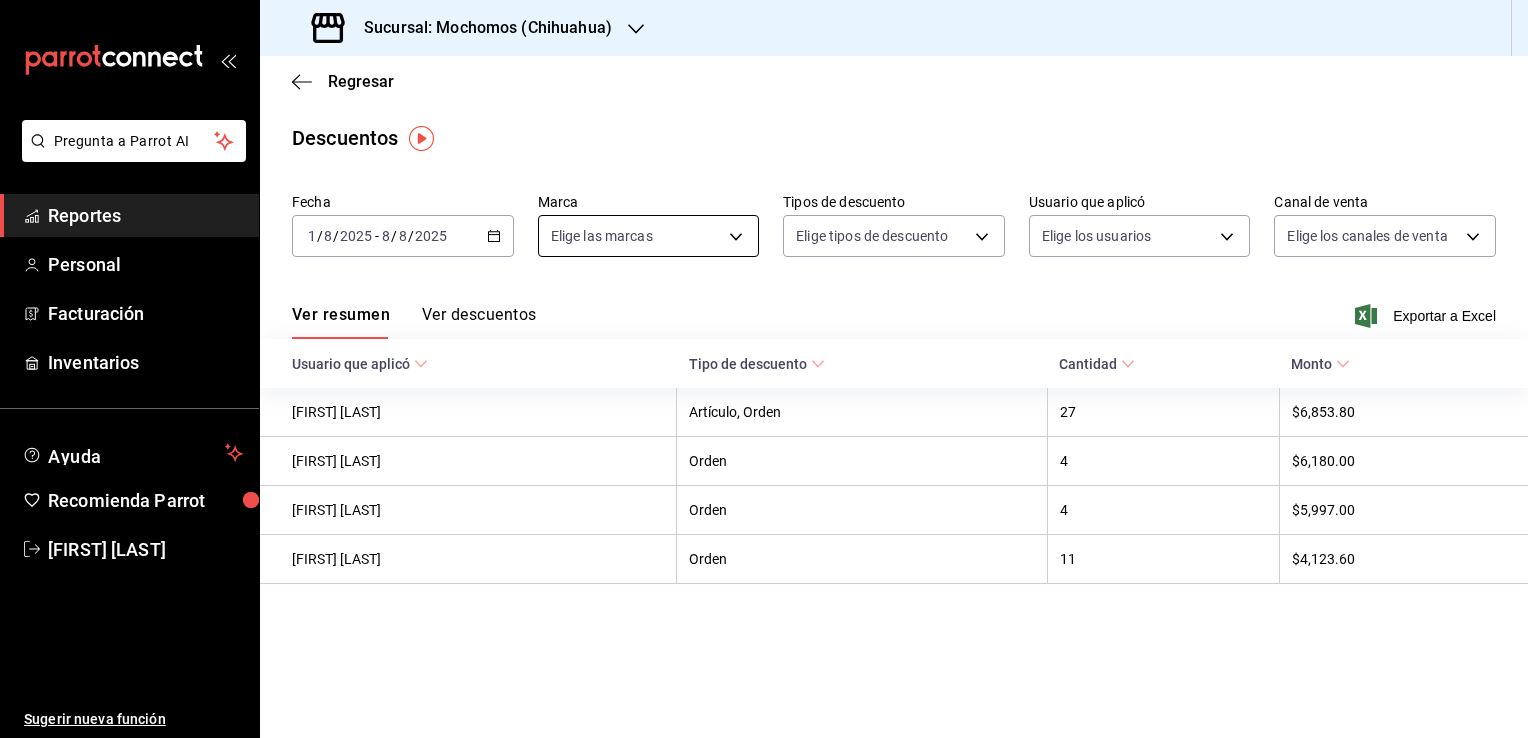 click on "Pregunta a Parrot AI Reportes   Personal   Facturación   Inventarios   Ayuda Recomienda Parrot   [FIRST] [LAST]   Sugerir nueva función   Sucursal: Mochomos ([CITY]) Regresar Ventas Los artículos listados no incluyen descuentos de orden y el filtro de fechas está limitado a un máximo de 31 días. Fecha [DATE] [NUMBER] / [NUMBER] / [YEAR] - [YEAR]-[MONTH]-[DAY] [NUMBER] / [NUMBER] / [YEAR] Hora inicio [TIME] Hora inicio Hora fin [TIME] Hora fin Marca Elige las marcas Canal de venta Elige los canales de venta Tipo de orden Elige los tipos de orden Categorías Elige las categorías Ver resumen Ver ventas Ver cargos Exportar a Excel Resumen Total artículos Da clic en la fila para ver el detalle por tipo de artículo + $[AMOUNT] Cargos por servicio + $[AMOUNT] Venta bruta = $[AMOUNT] Descuentos totales - $[AMOUNT] Certificados de regalo - $[AMOUNT] Venta total = $[AMOUNT] Impuestos - $[AMOUNT] Venta neta = $[AMOUNT] Pregunta a Parrot AI Reportes   Personal   Facturación   Inventarios   Ayuda Recomienda Parrot   [FIRST] [LAST]" at bounding box center [764, 369] 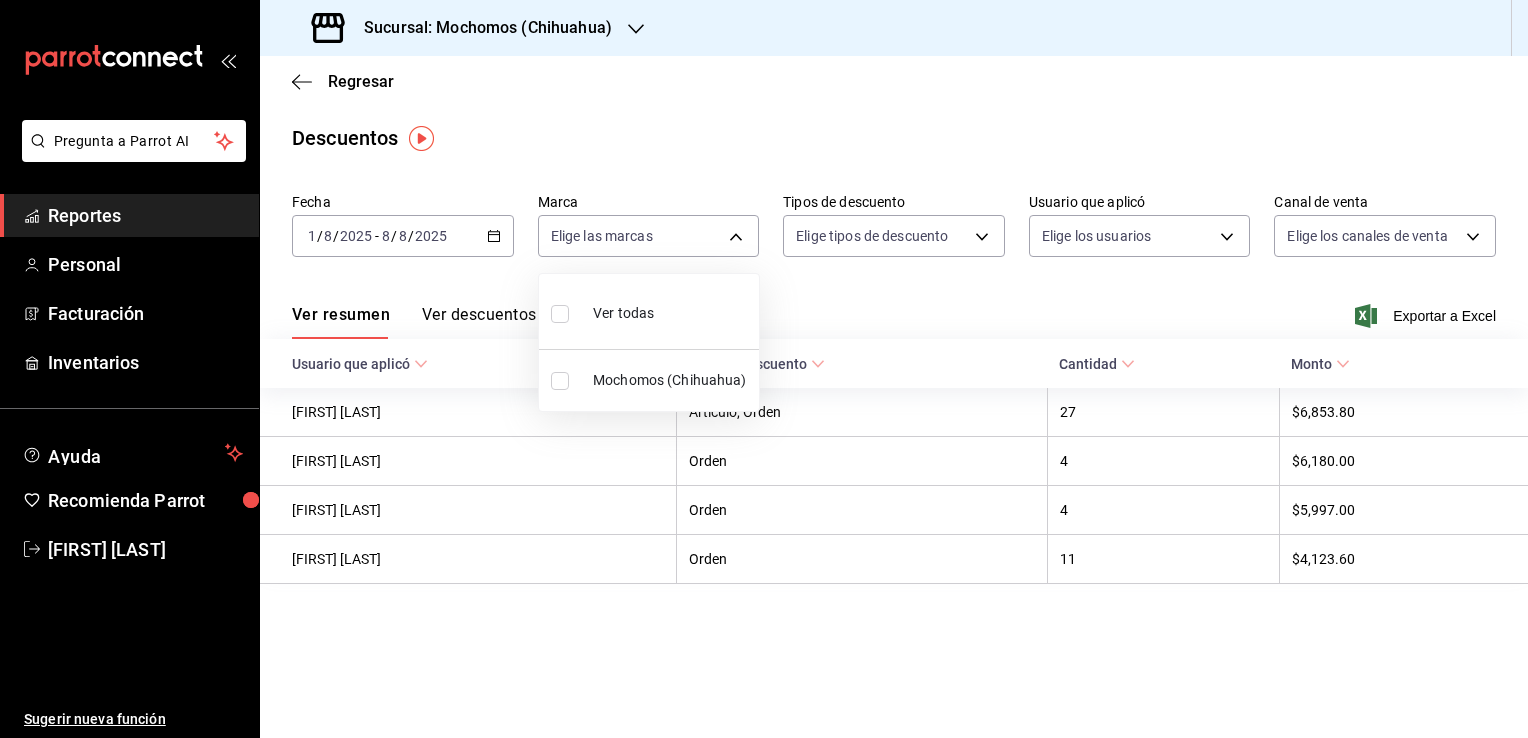 click on "Ver todas" at bounding box center (649, 311) 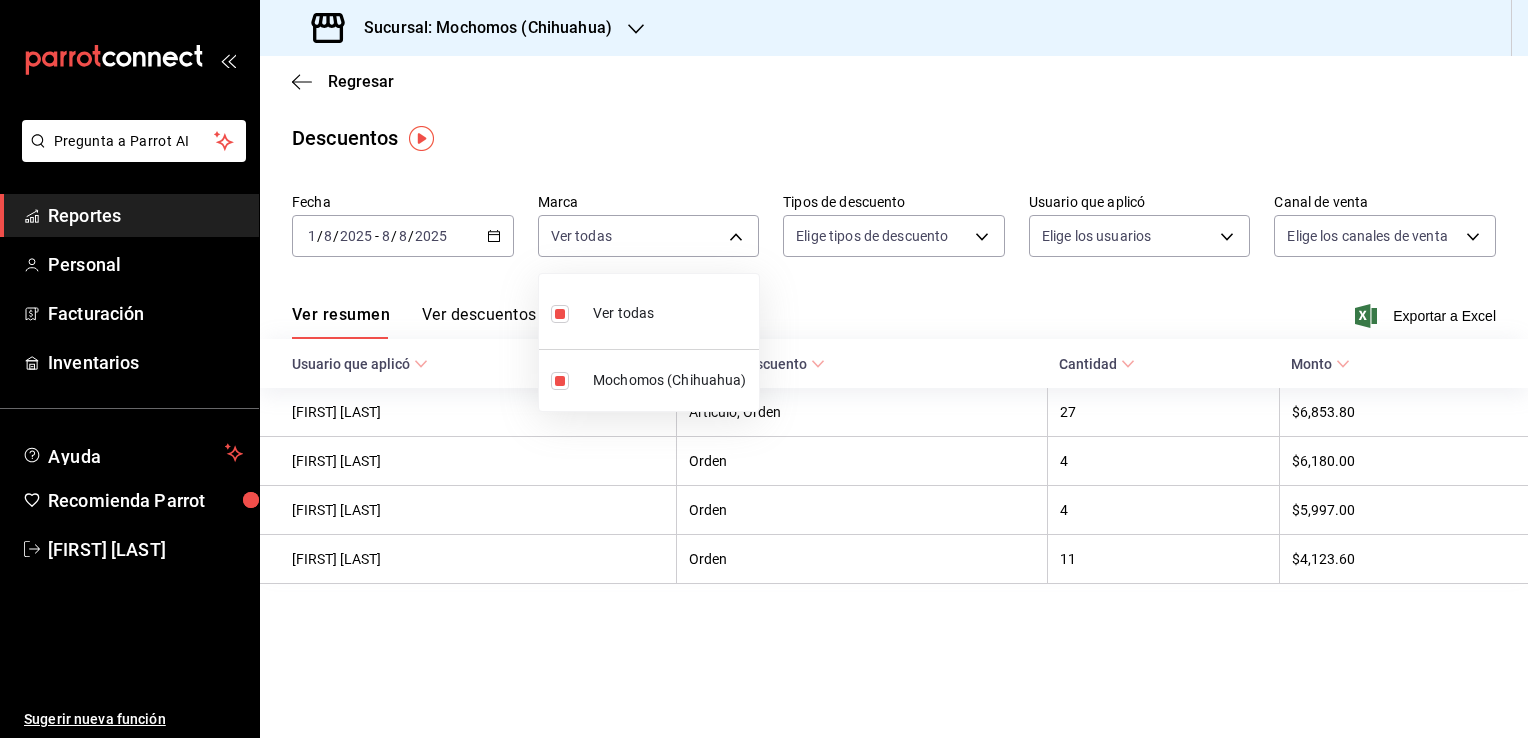 click at bounding box center (764, 369) 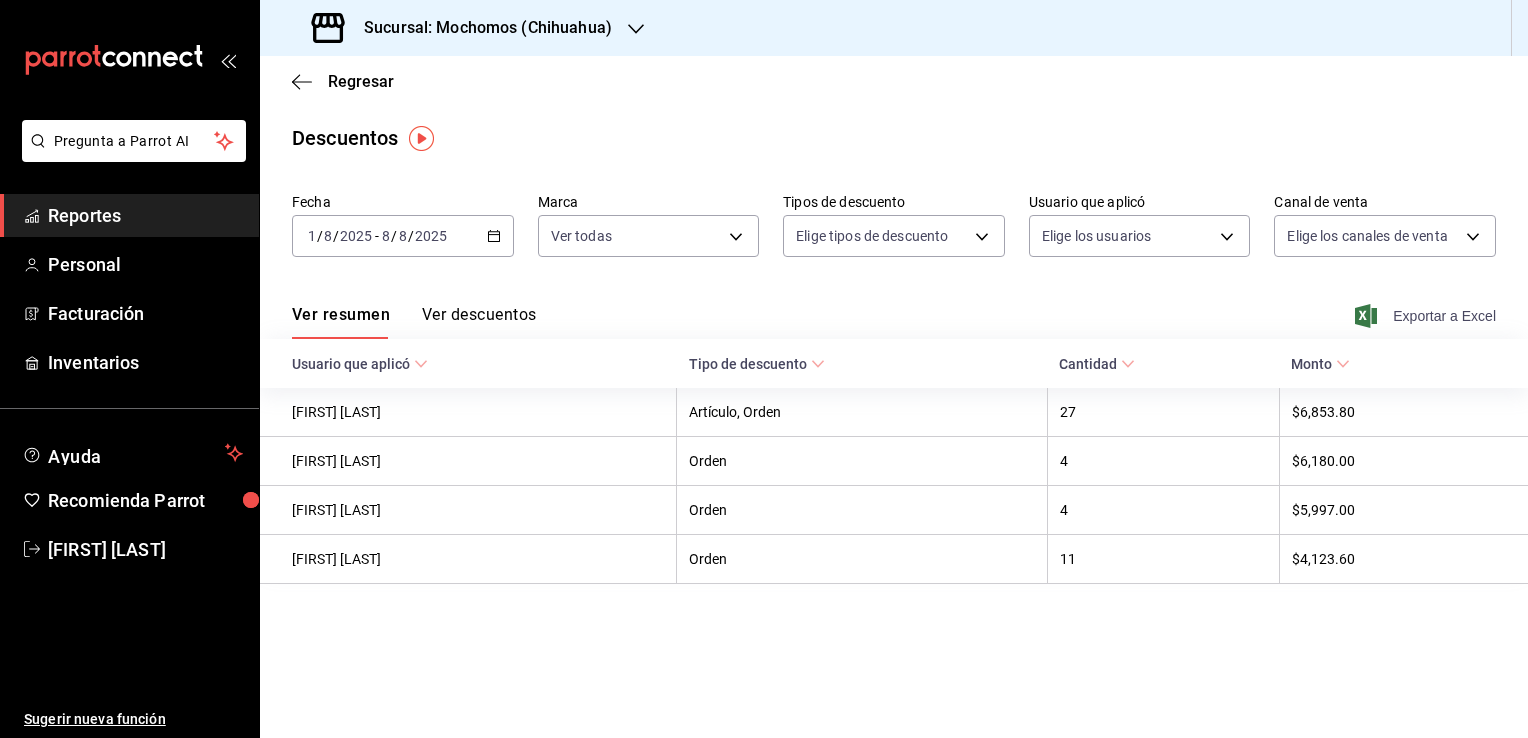 click on "Exportar a Excel" at bounding box center [1427, 316] 